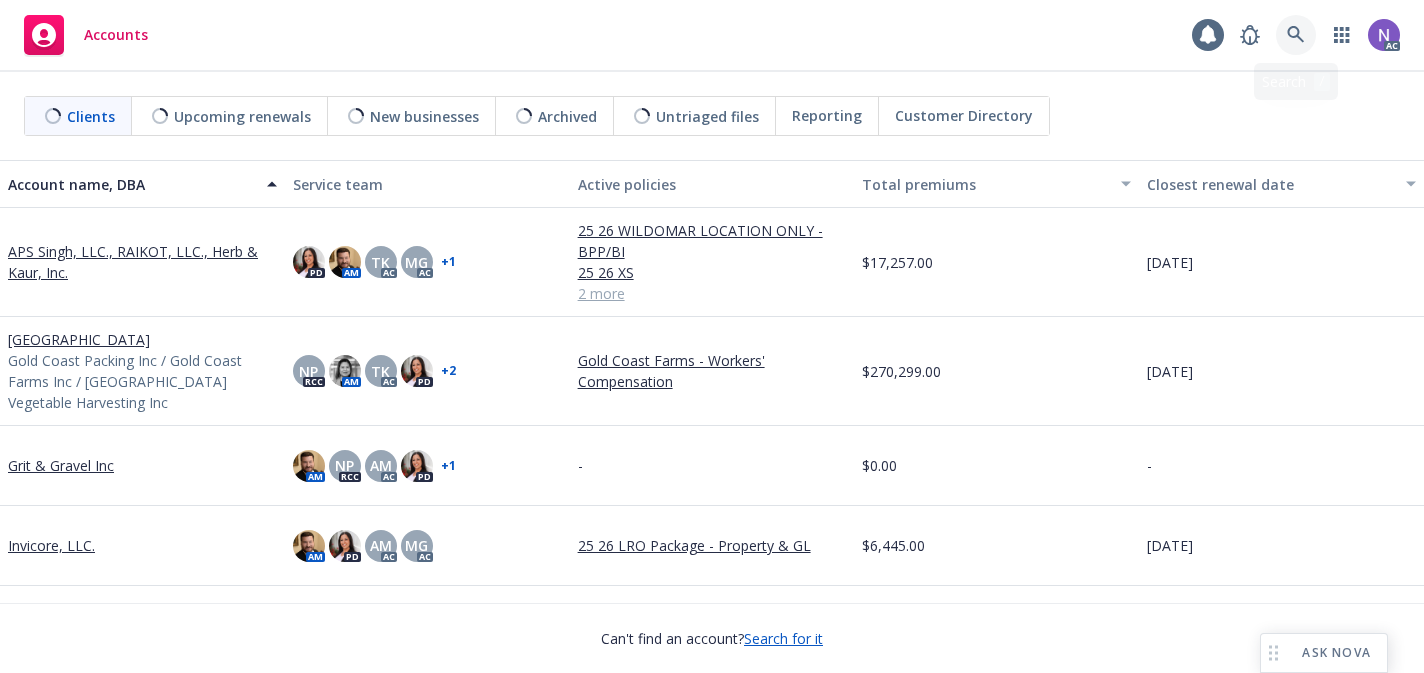 scroll, scrollTop: 0, scrollLeft: 0, axis: both 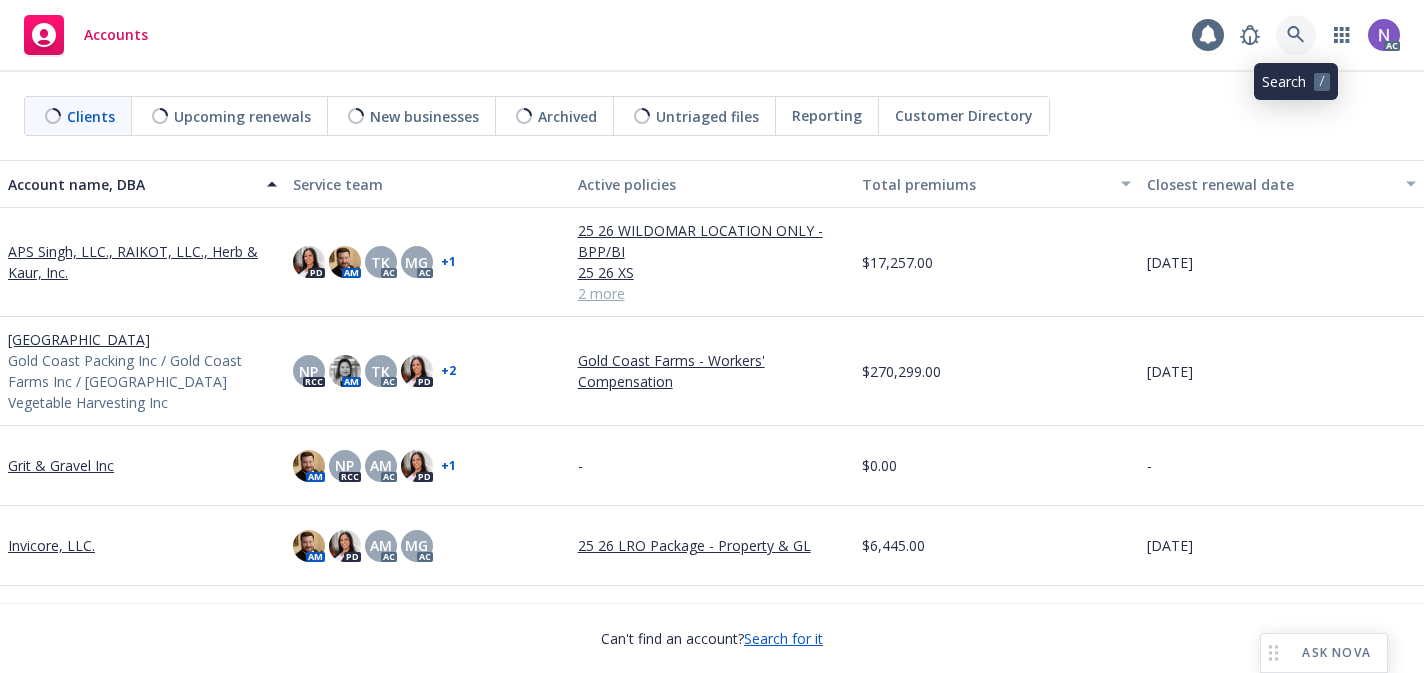 click at bounding box center (1296, 35) 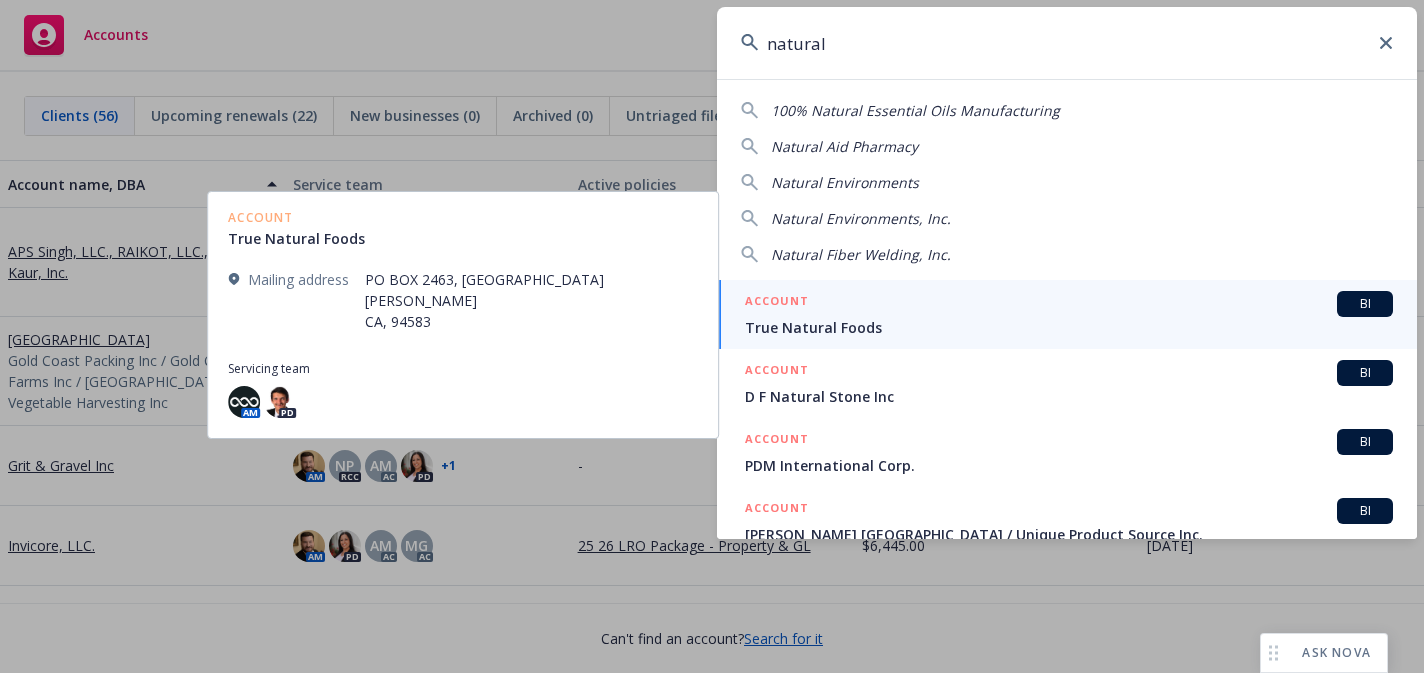 click on "natural" at bounding box center [1067, 43] 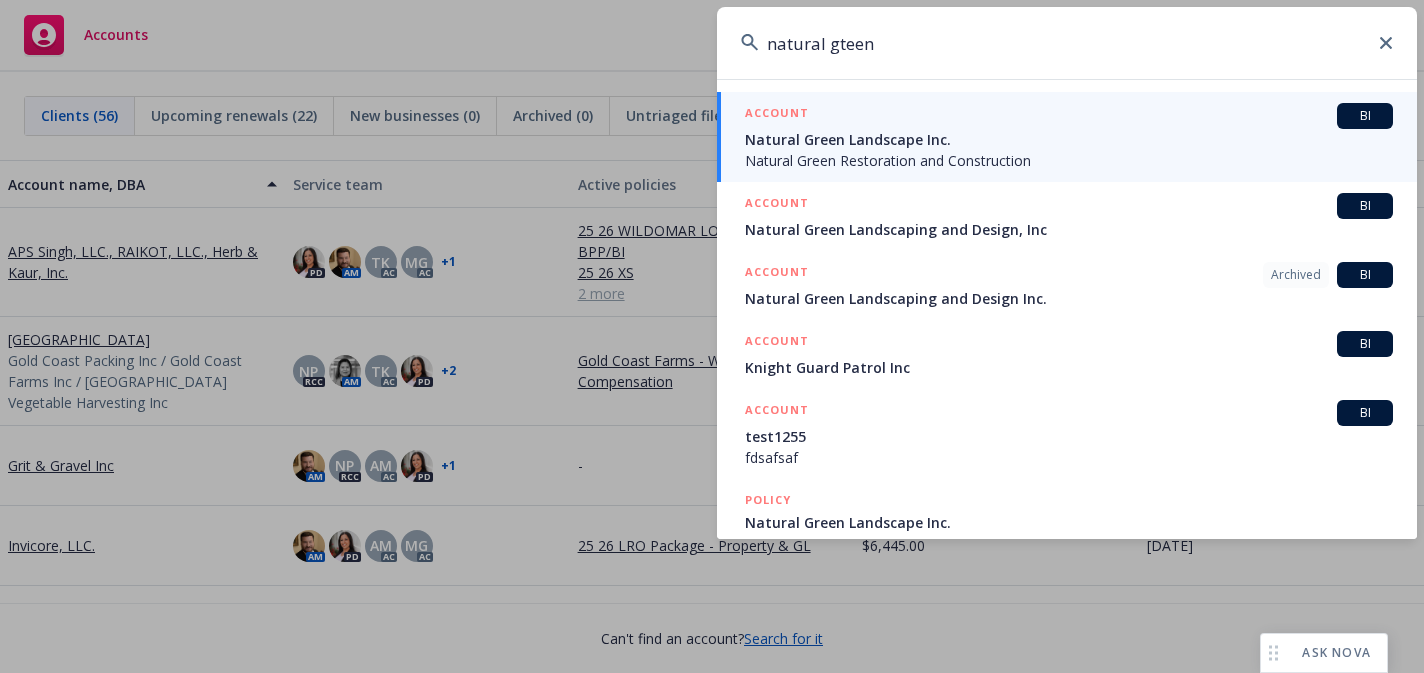 type on "natural gteen" 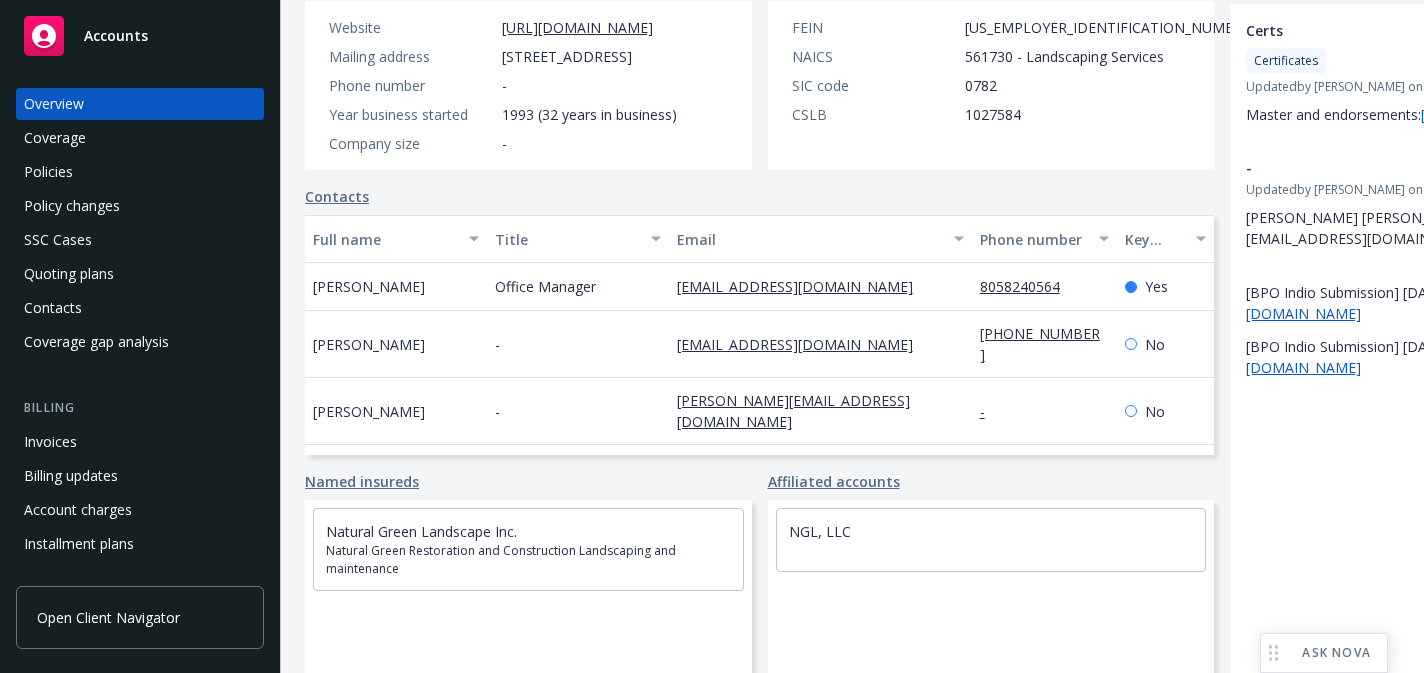 scroll, scrollTop: 415, scrollLeft: 0, axis: vertical 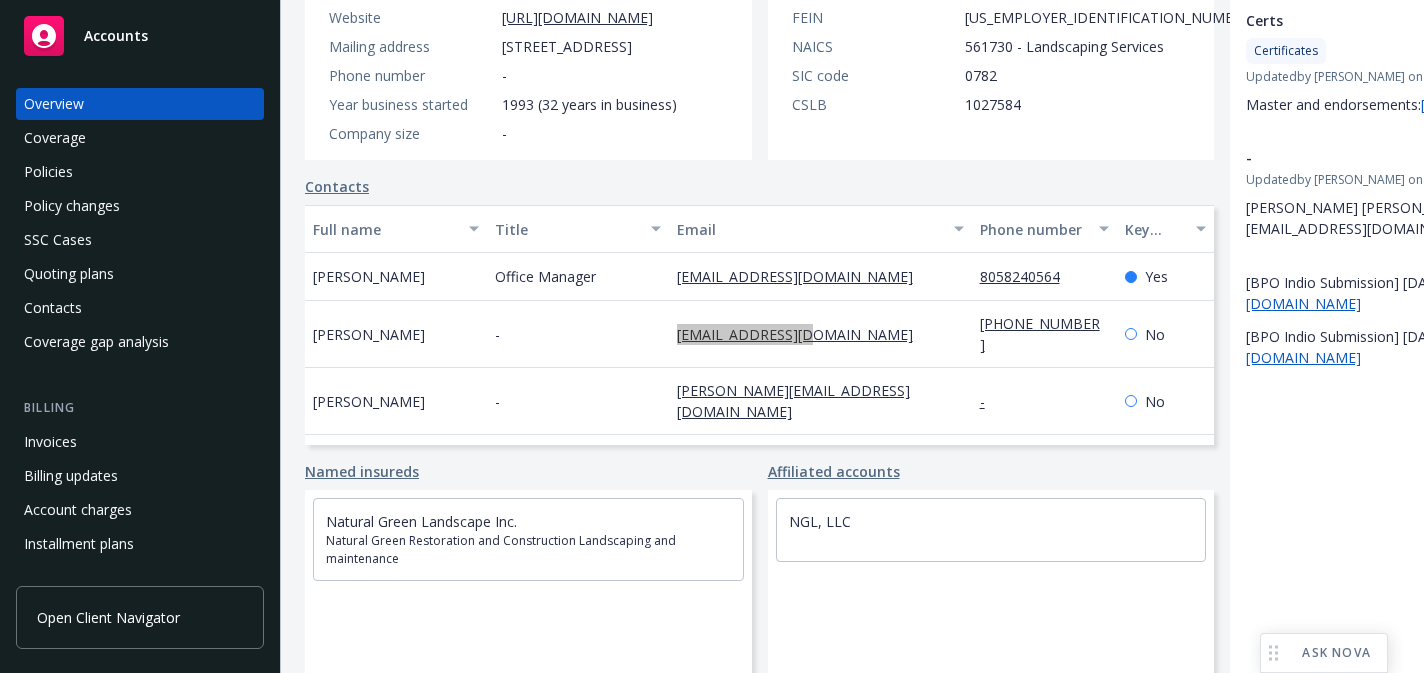 drag, startPoint x: 672, startPoint y: 331, endPoint x: 343, endPoint y: 5, distance: 463.1598 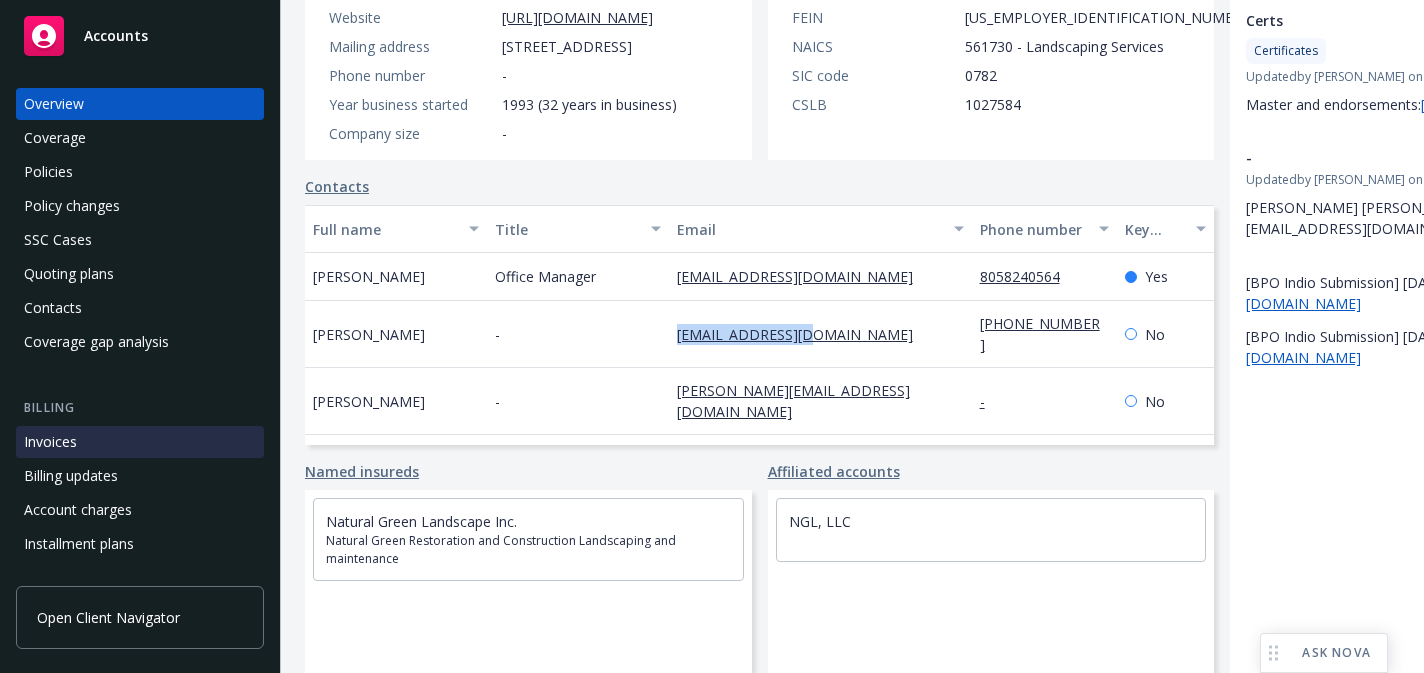 click on "Invoices" at bounding box center (140, 442) 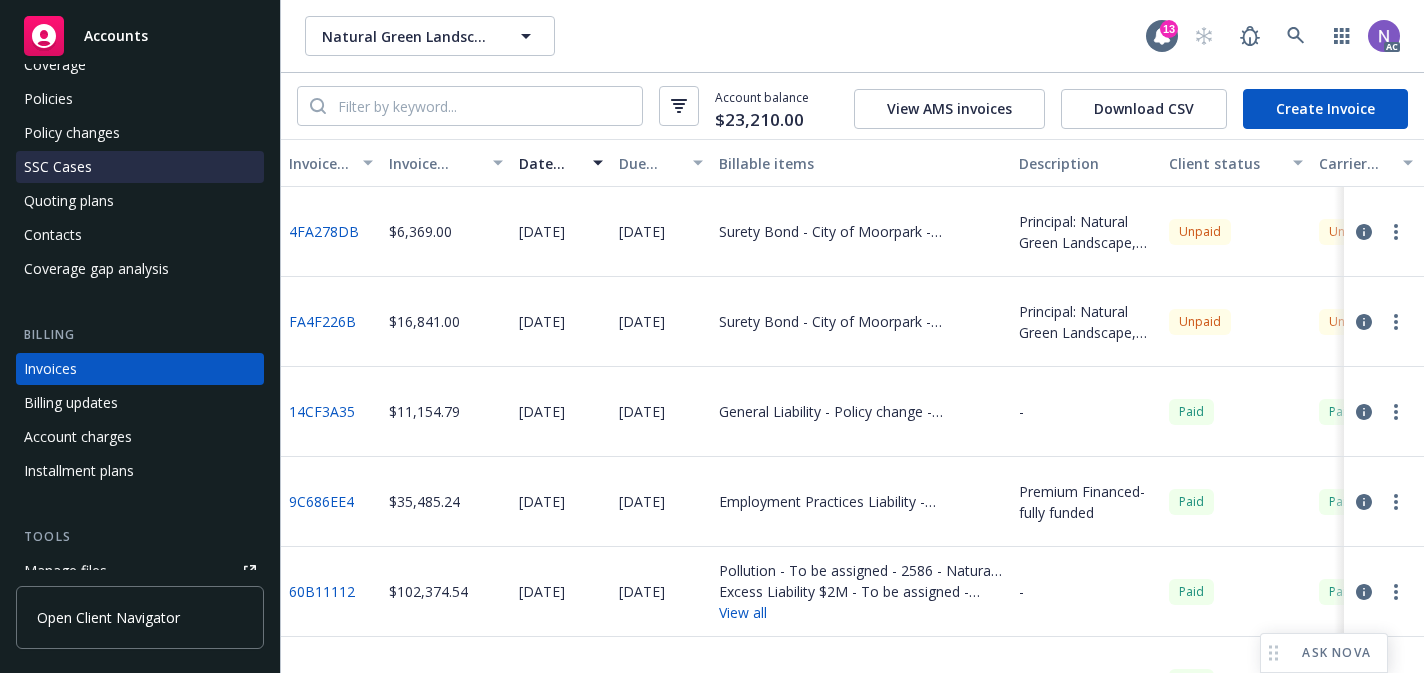 scroll, scrollTop: 0, scrollLeft: 0, axis: both 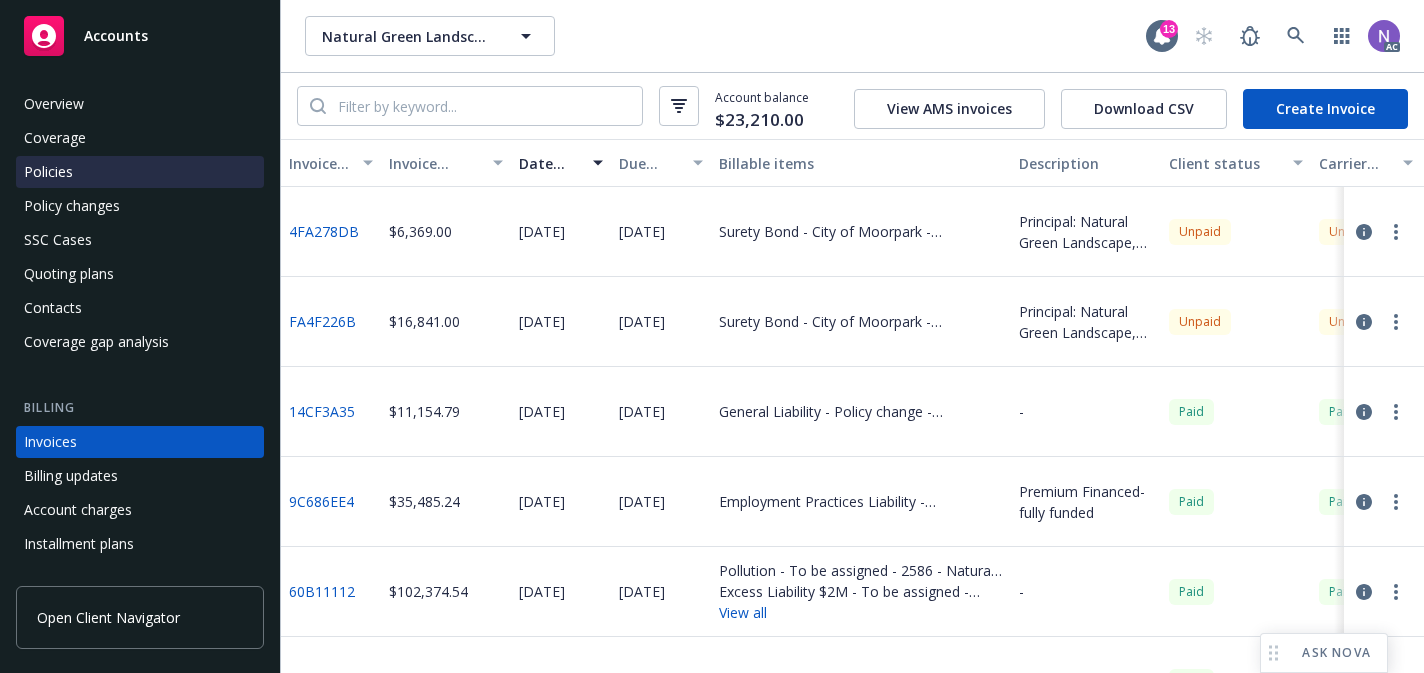 click on "Policies" at bounding box center [140, 172] 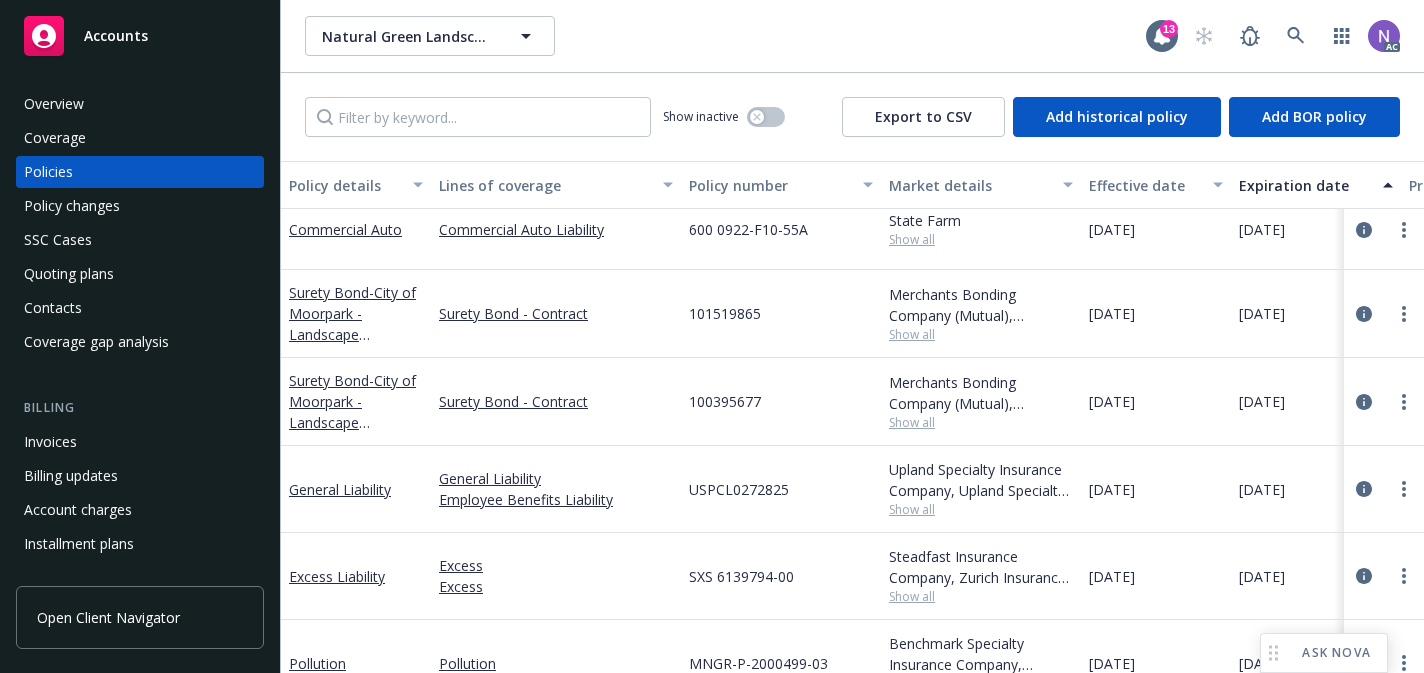 scroll, scrollTop: 284, scrollLeft: 0, axis: vertical 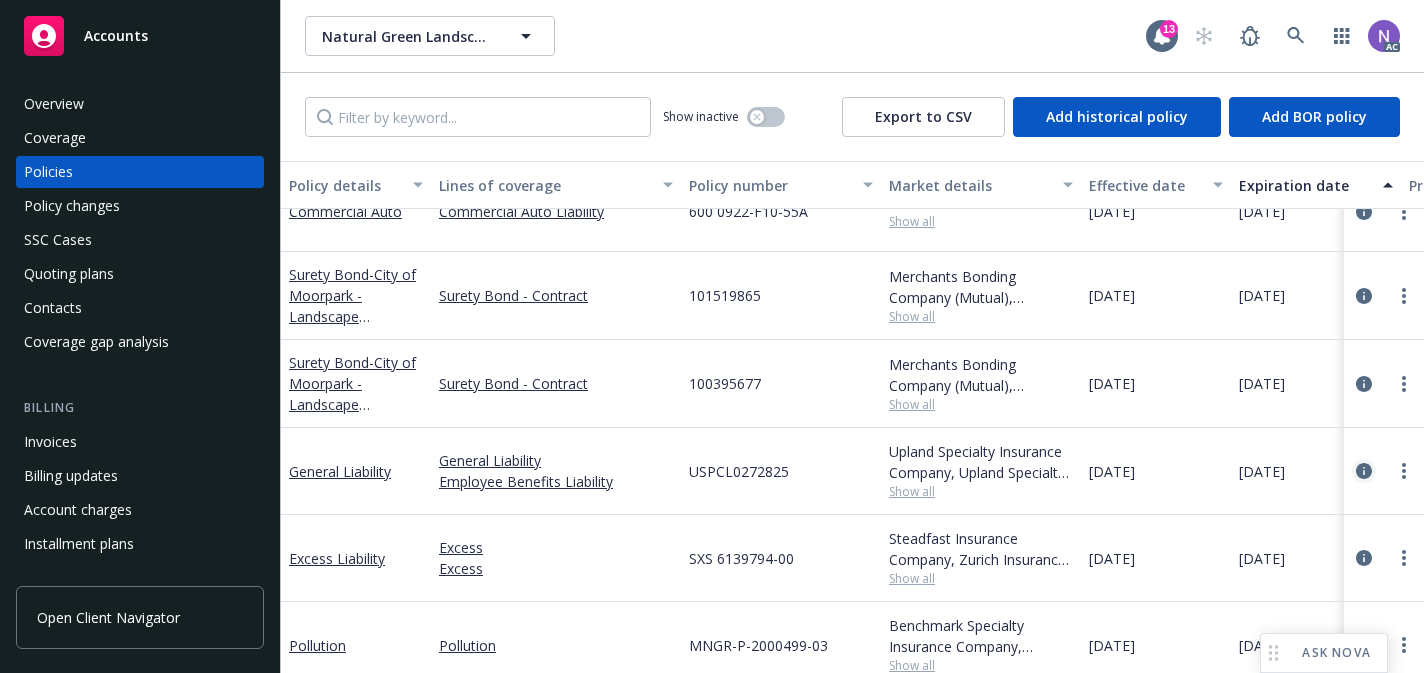 click 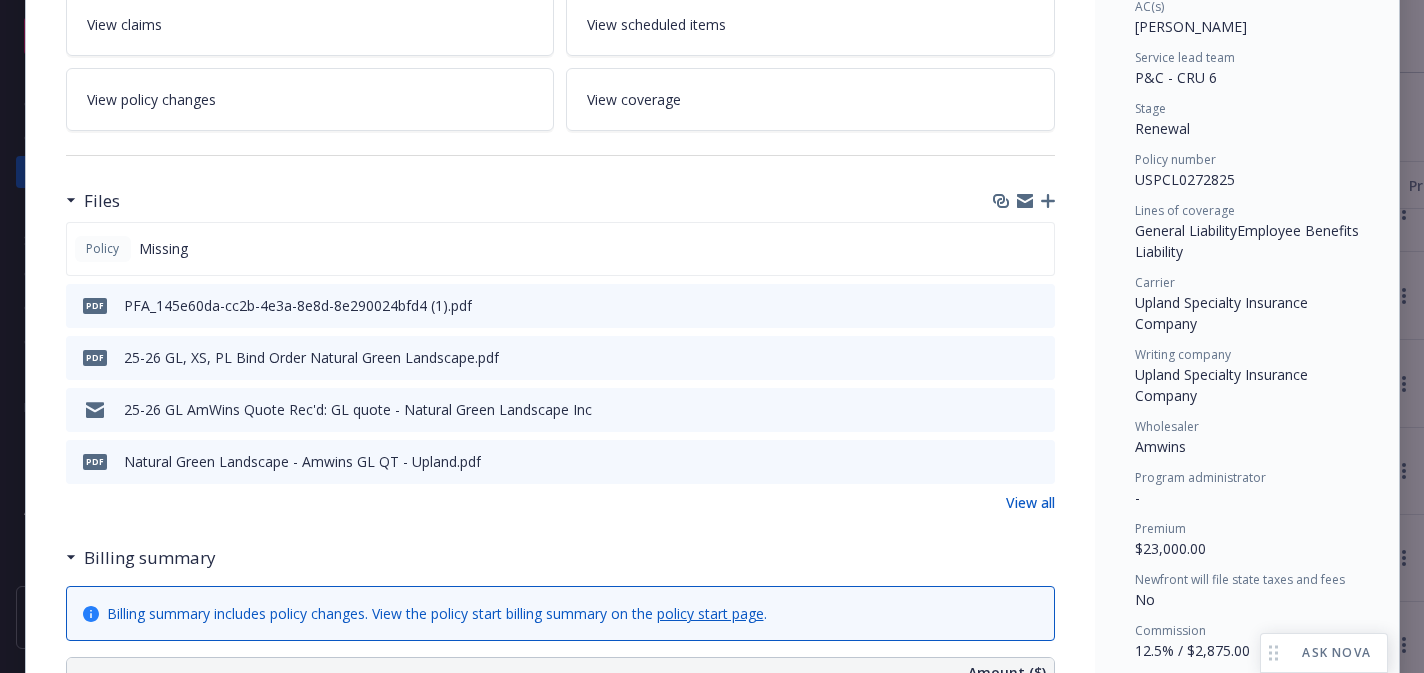 scroll, scrollTop: 380, scrollLeft: 0, axis: vertical 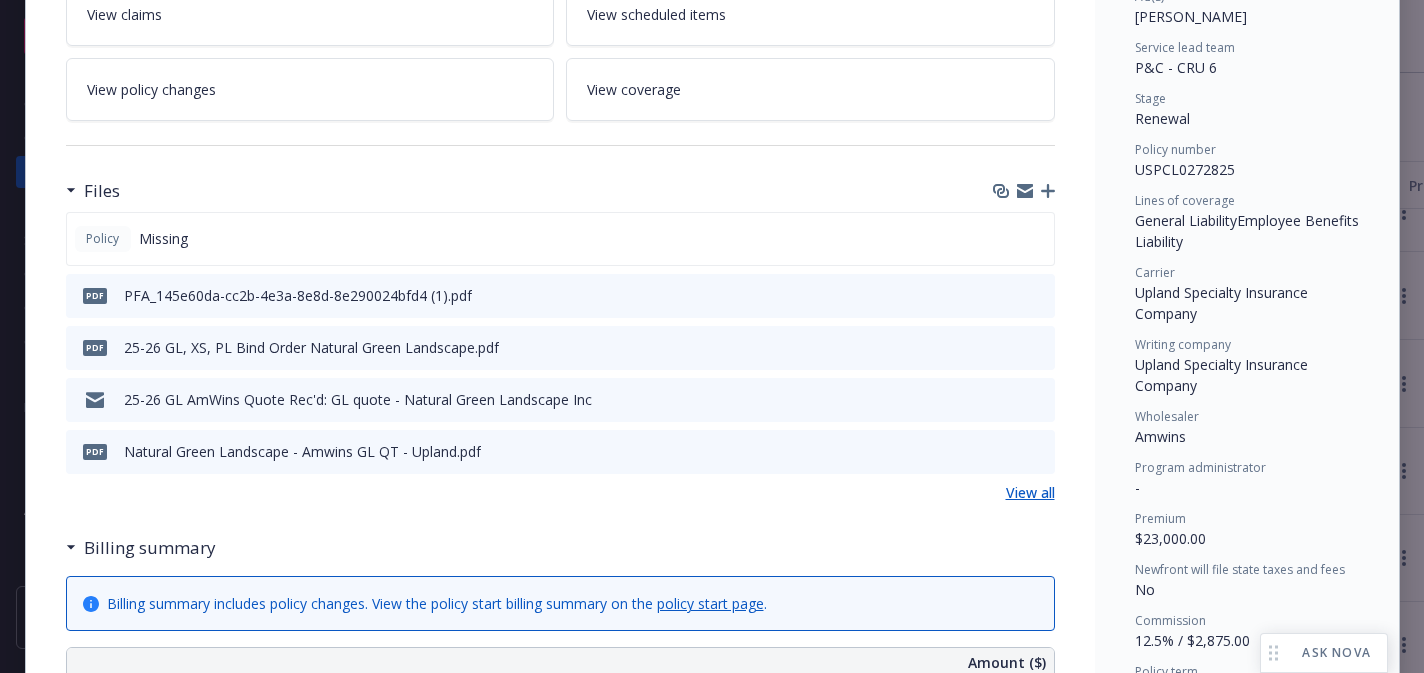 click on "View all" at bounding box center [1030, 492] 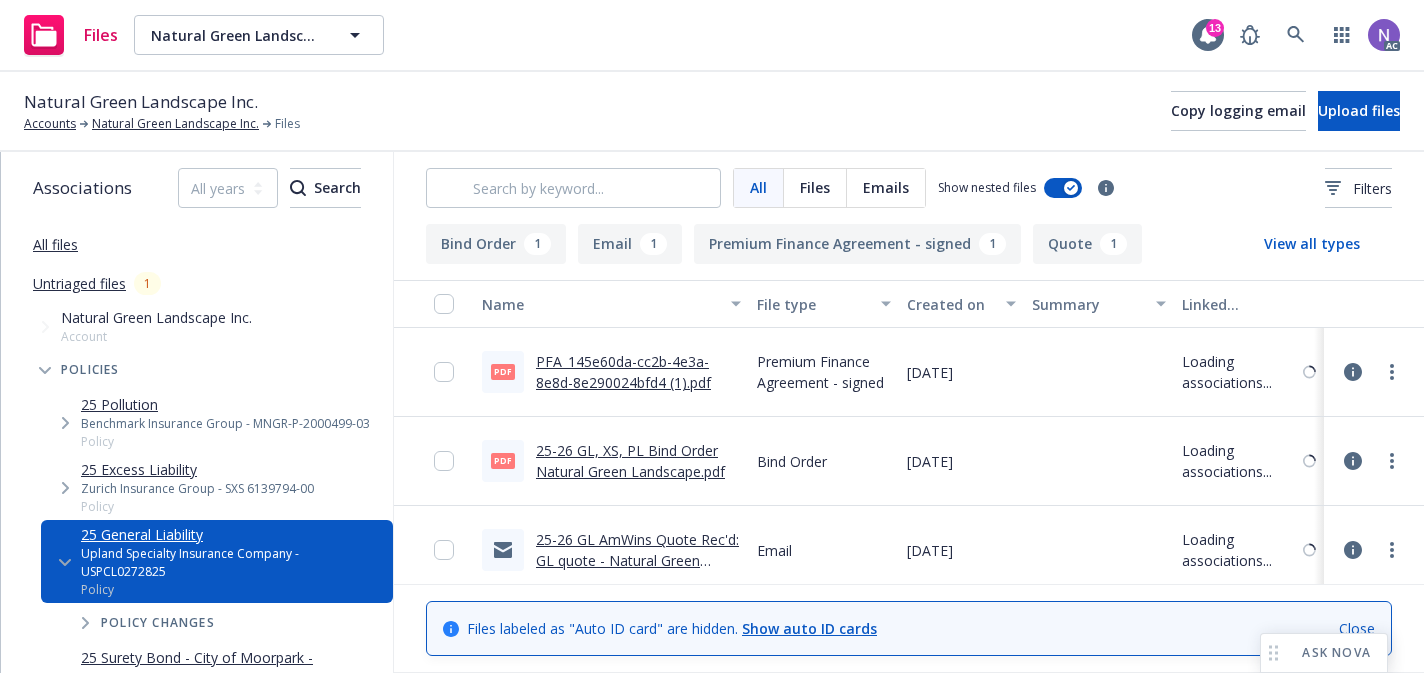scroll, scrollTop: 0, scrollLeft: 0, axis: both 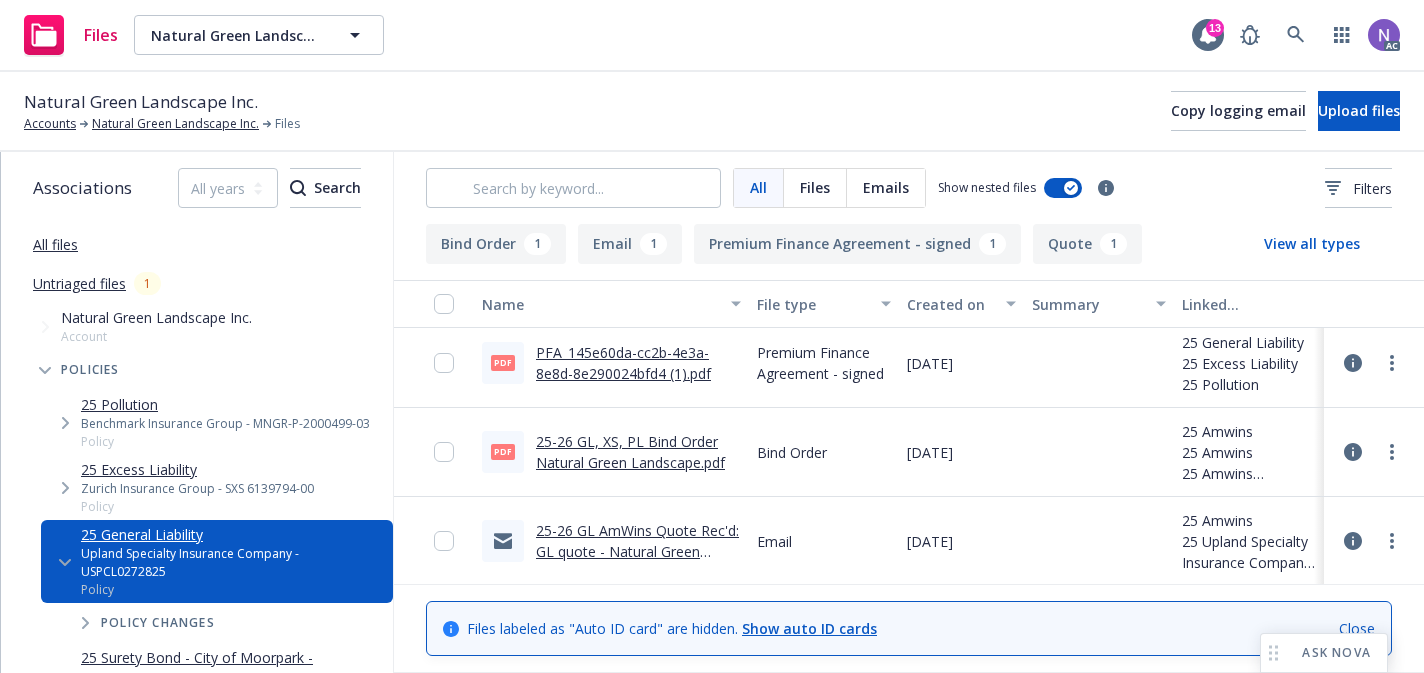 click on "PFA_145e60da-cc2b-4e3a-8e8d-8e290024bfd4 (1).pdf" at bounding box center [623, 363] 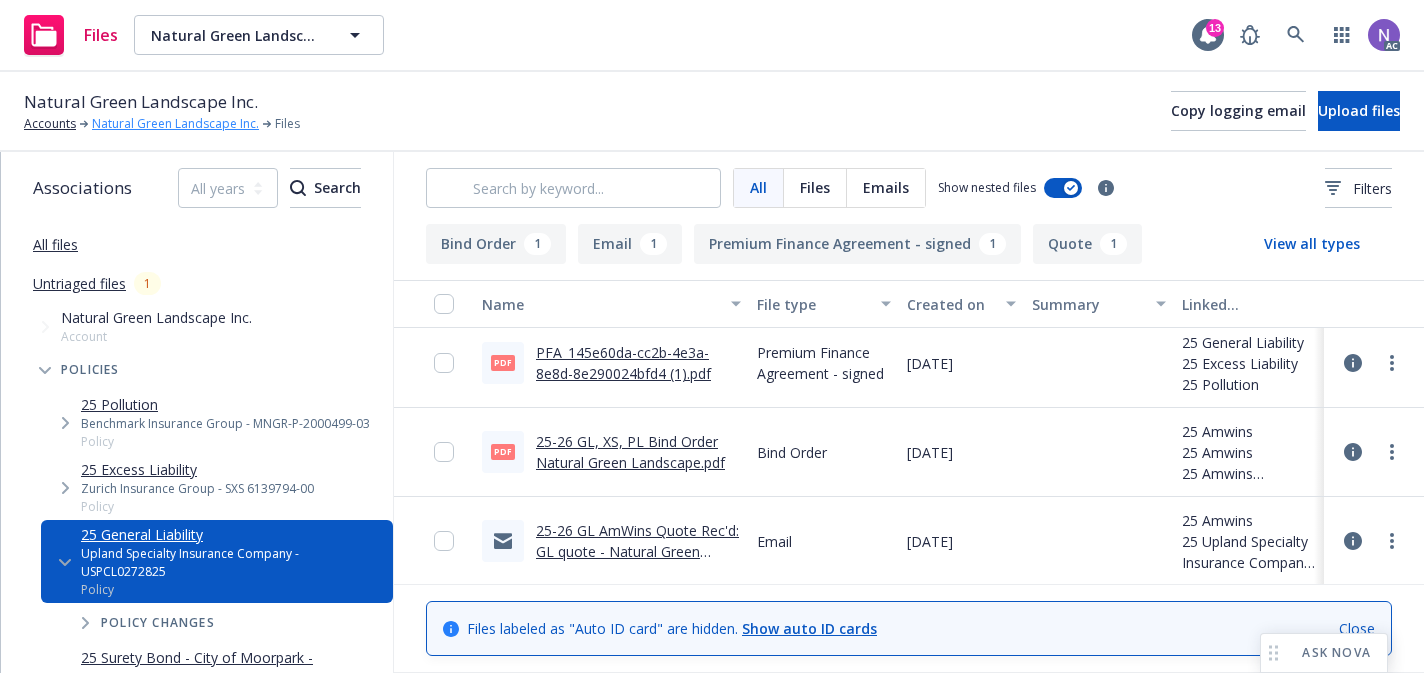 click on "Natural Green Landscape Inc." at bounding box center (175, 124) 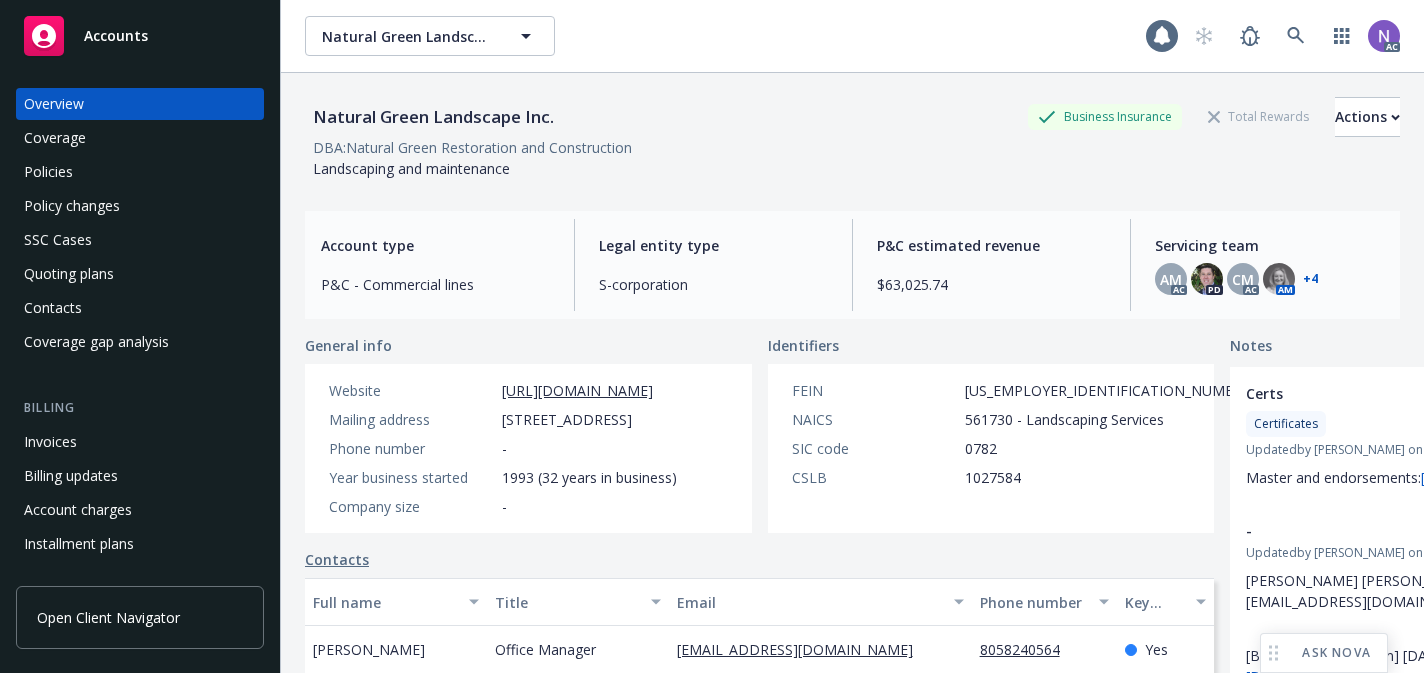 scroll, scrollTop: 0, scrollLeft: 0, axis: both 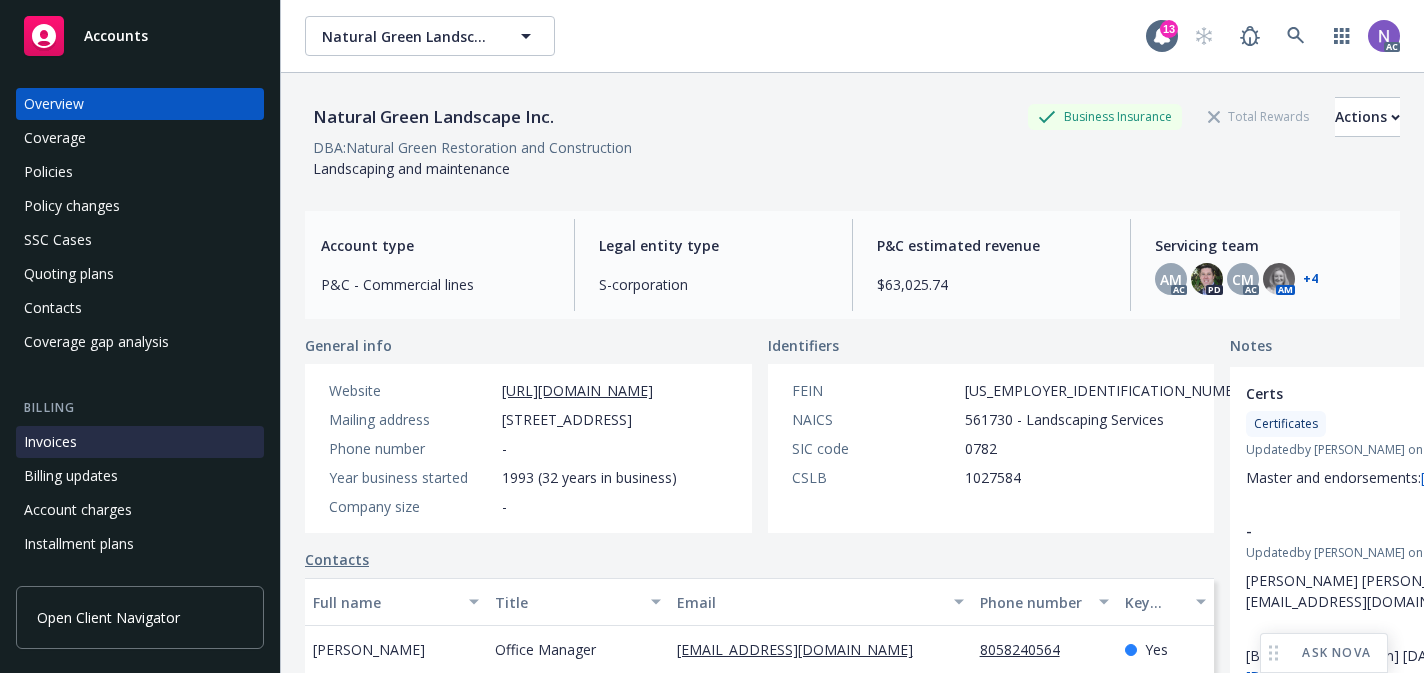 click on "Invoices" at bounding box center (140, 442) 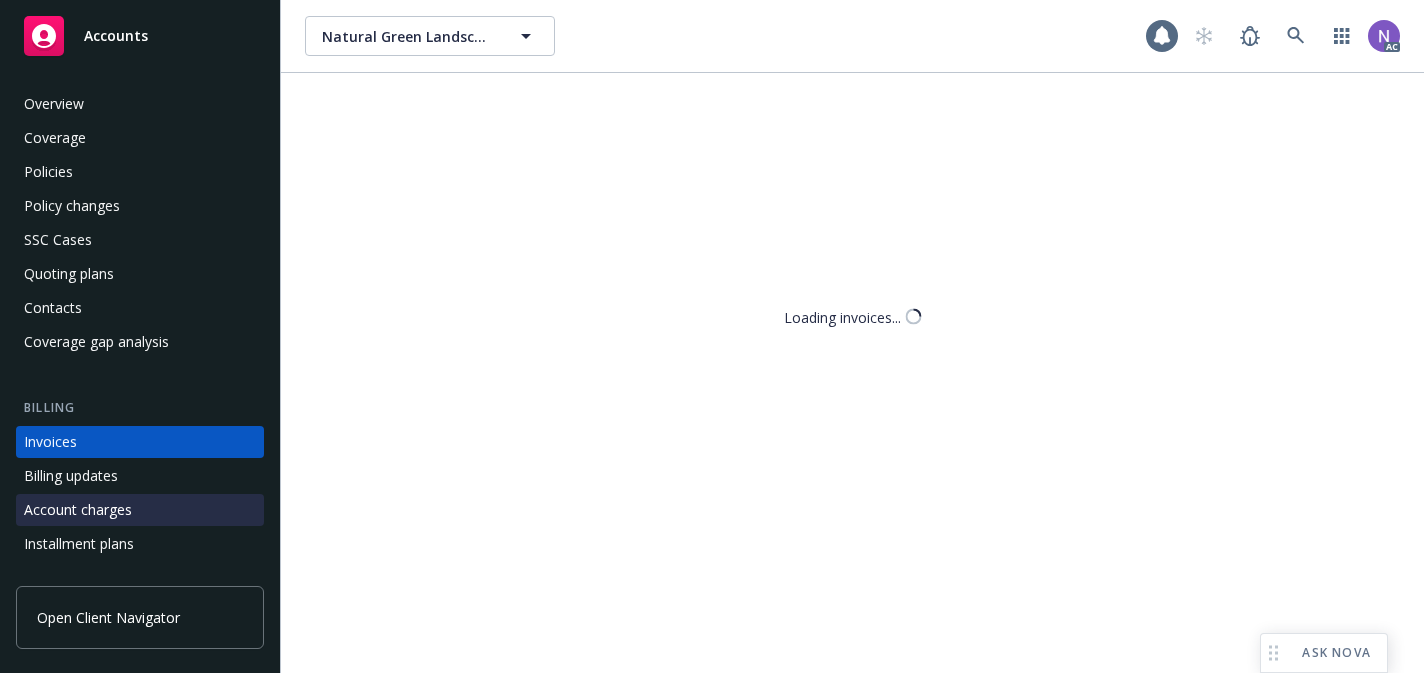 scroll, scrollTop: 73, scrollLeft: 0, axis: vertical 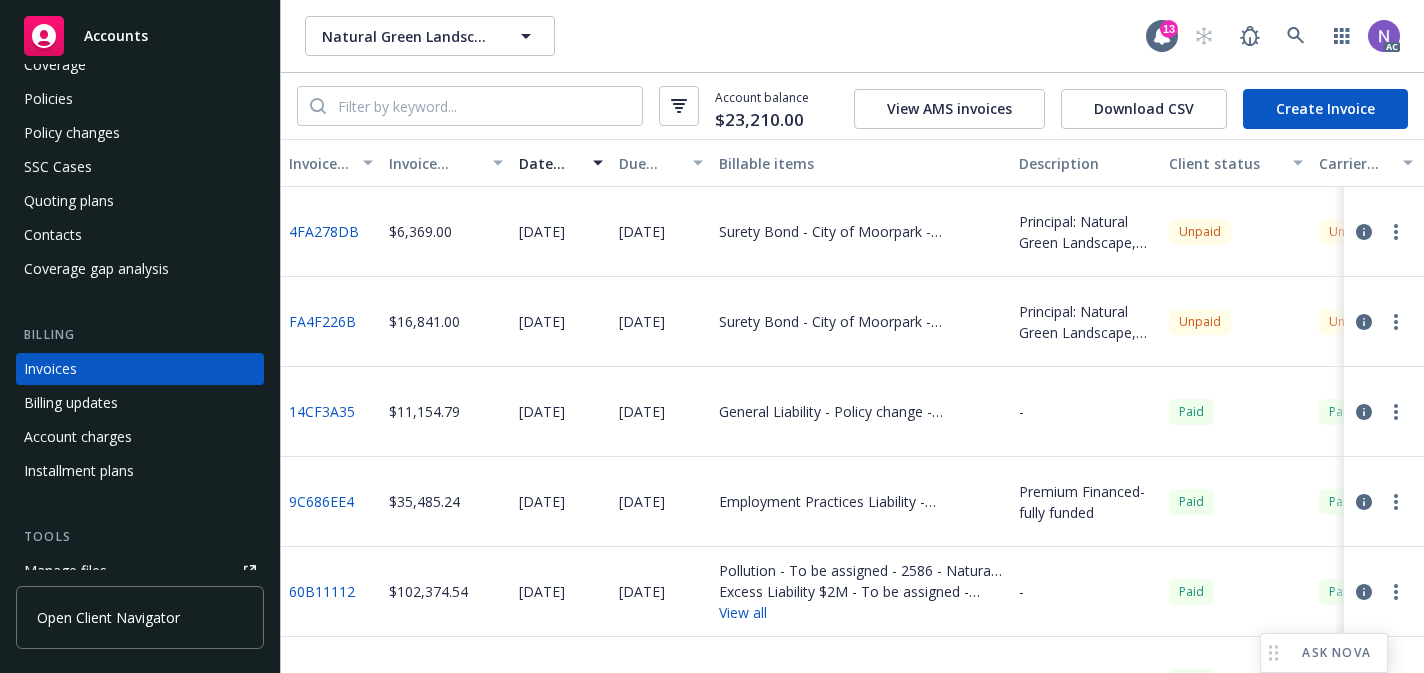 click on "Account balance $23,210.00 View AMS invoices Download CSV Create Invoice" at bounding box center [852, 106] 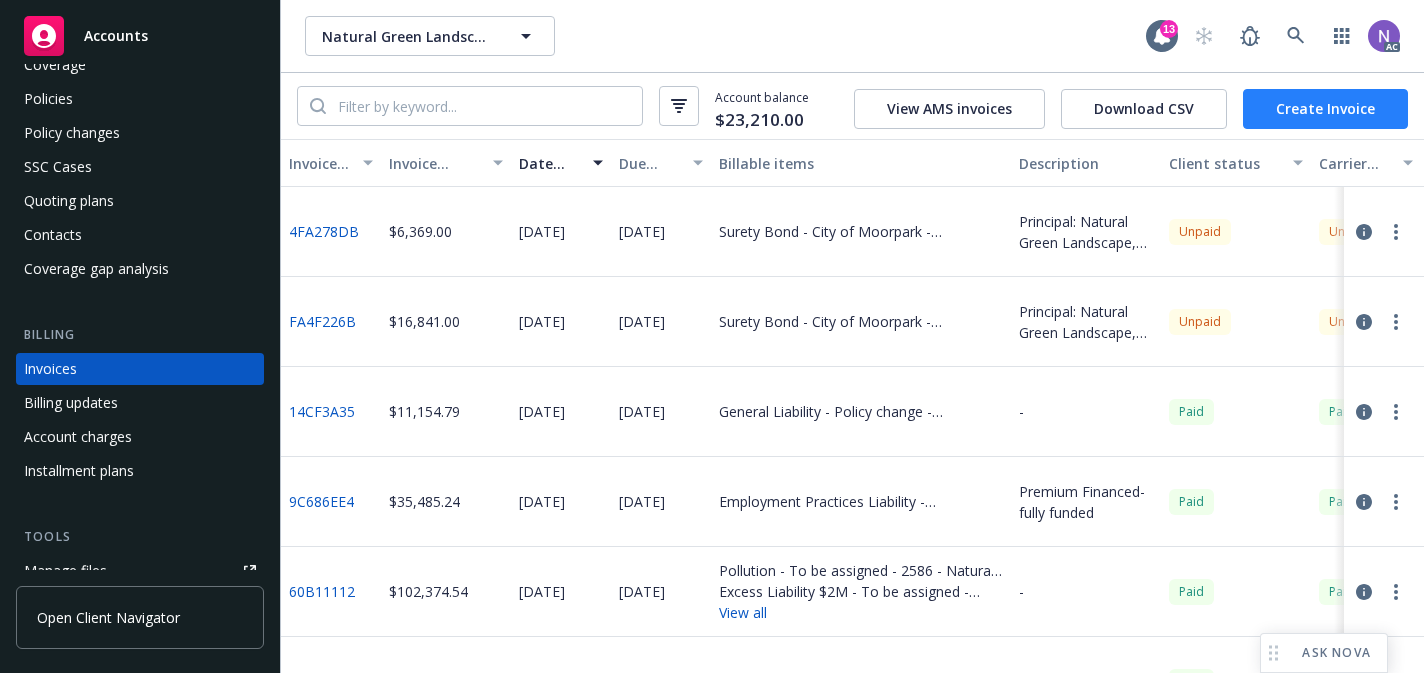 click on "Create Invoice" at bounding box center [1325, 109] 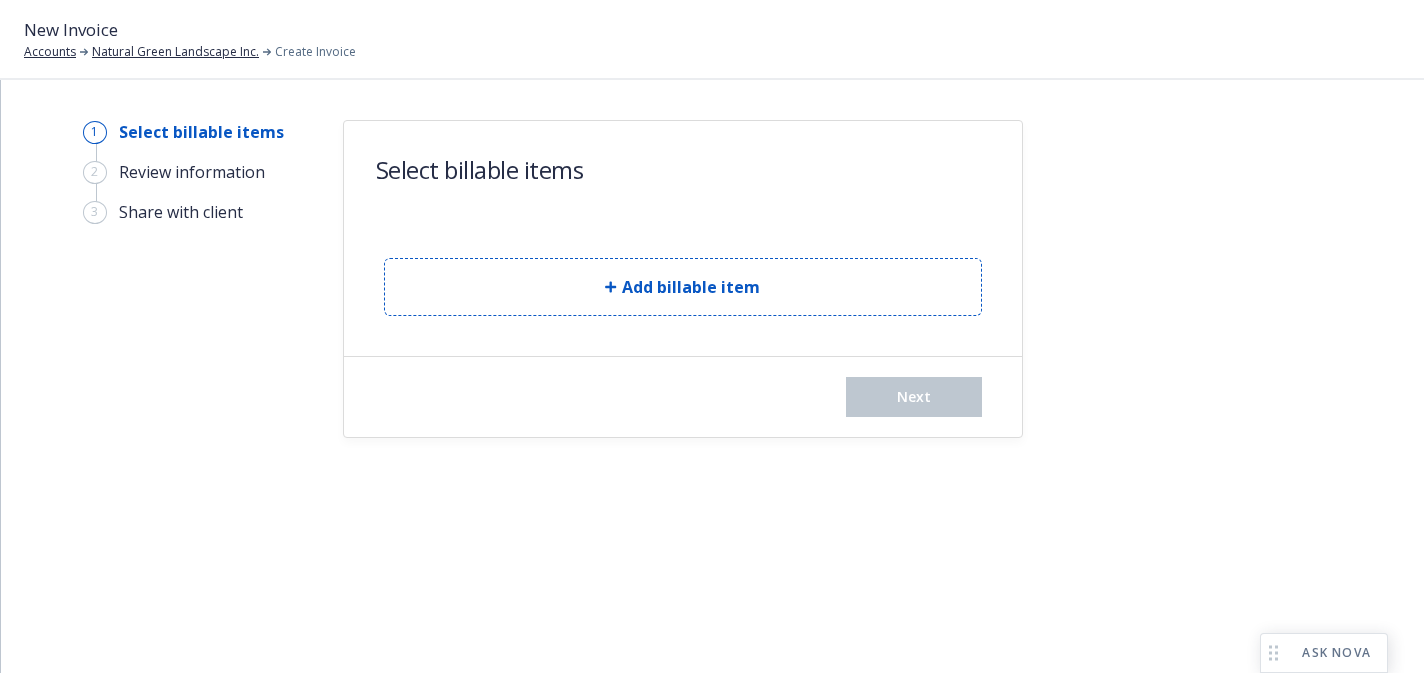 scroll, scrollTop: 0, scrollLeft: 0, axis: both 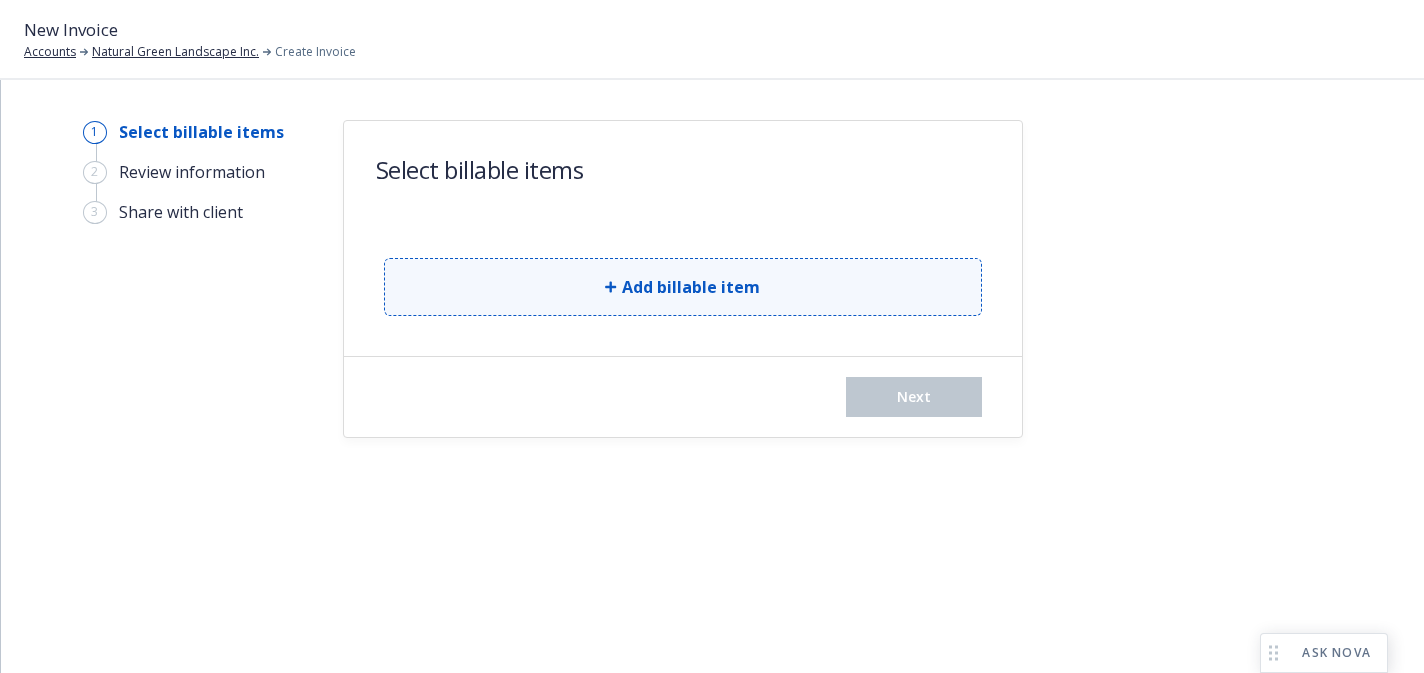 click on "Add billable item" at bounding box center (683, 287) 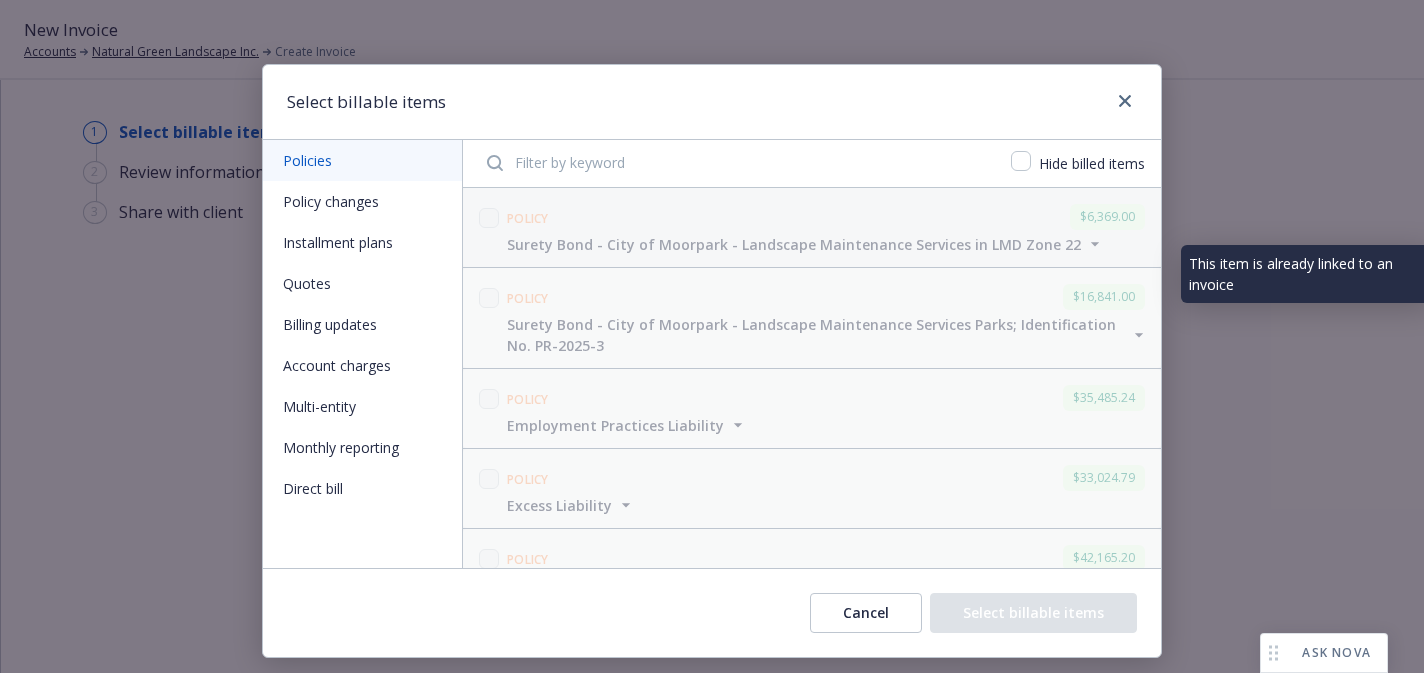 scroll, scrollTop: 441, scrollLeft: 0, axis: vertical 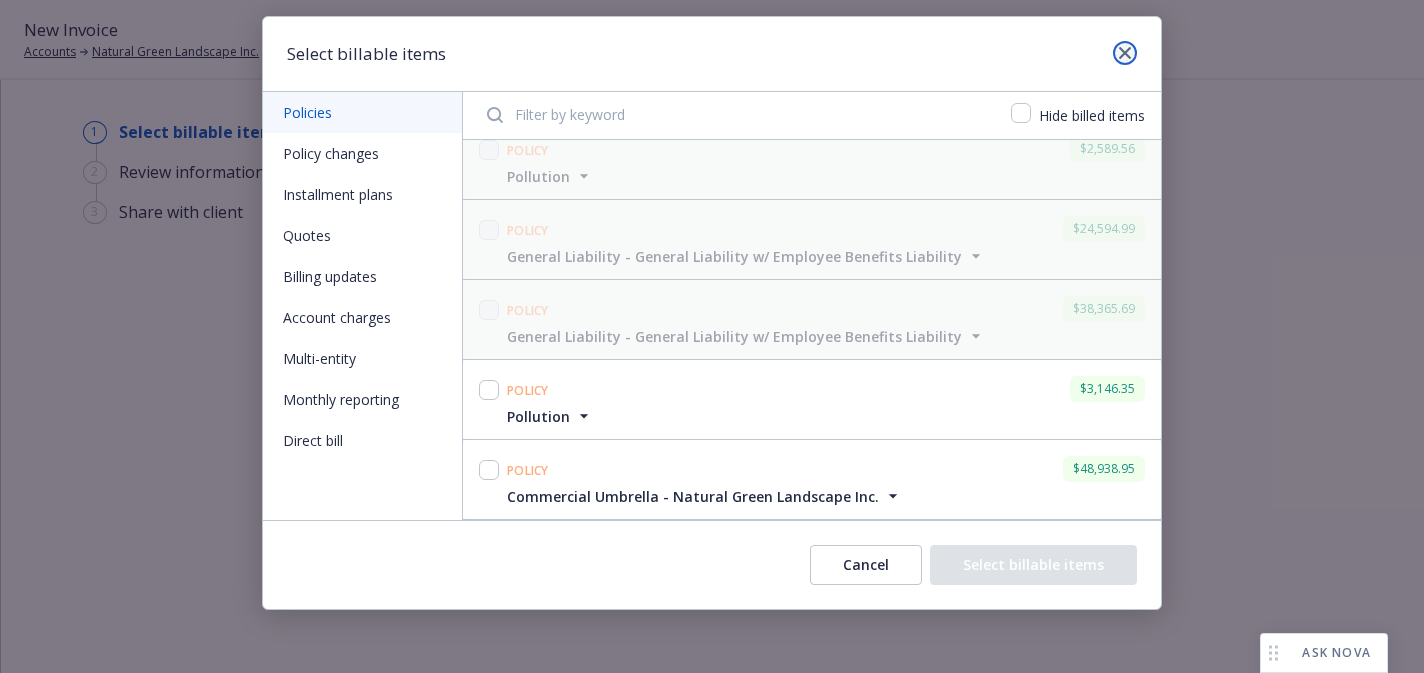 click 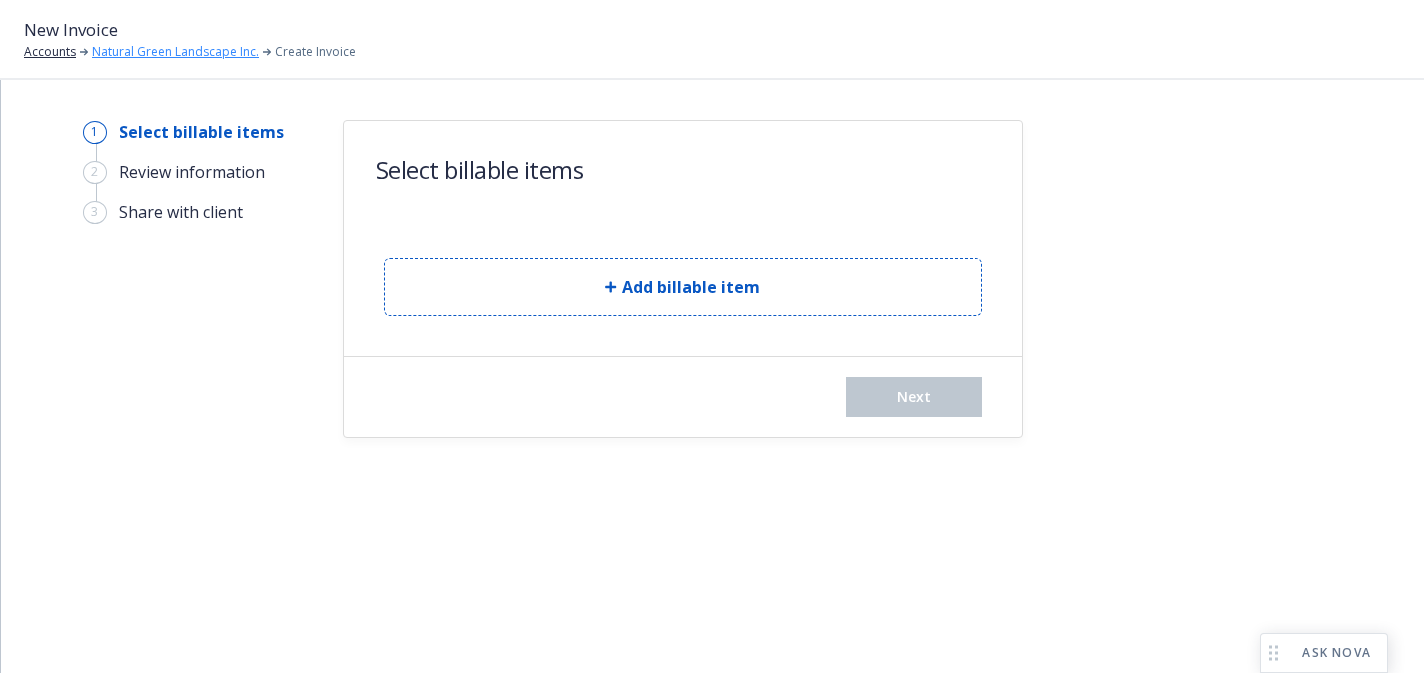 click on "Natural Green Landscape Inc." at bounding box center [175, 52] 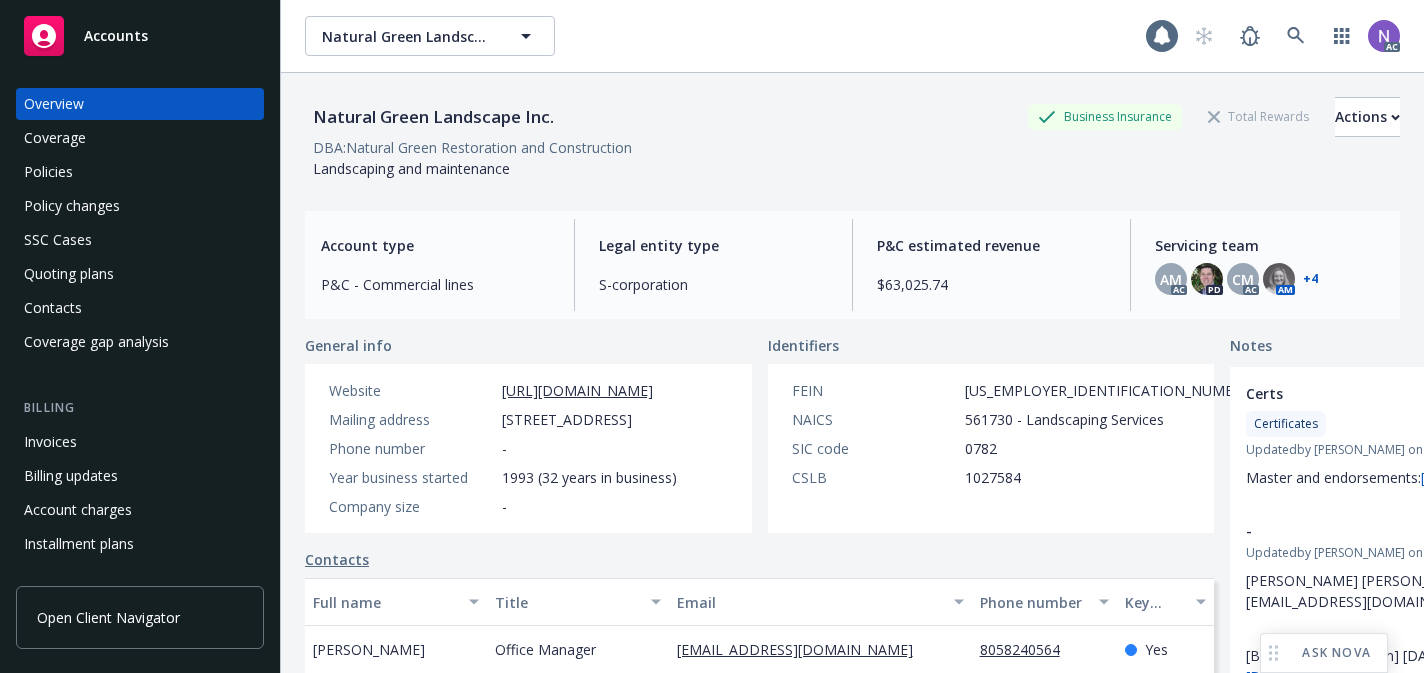 scroll, scrollTop: 0, scrollLeft: 0, axis: both 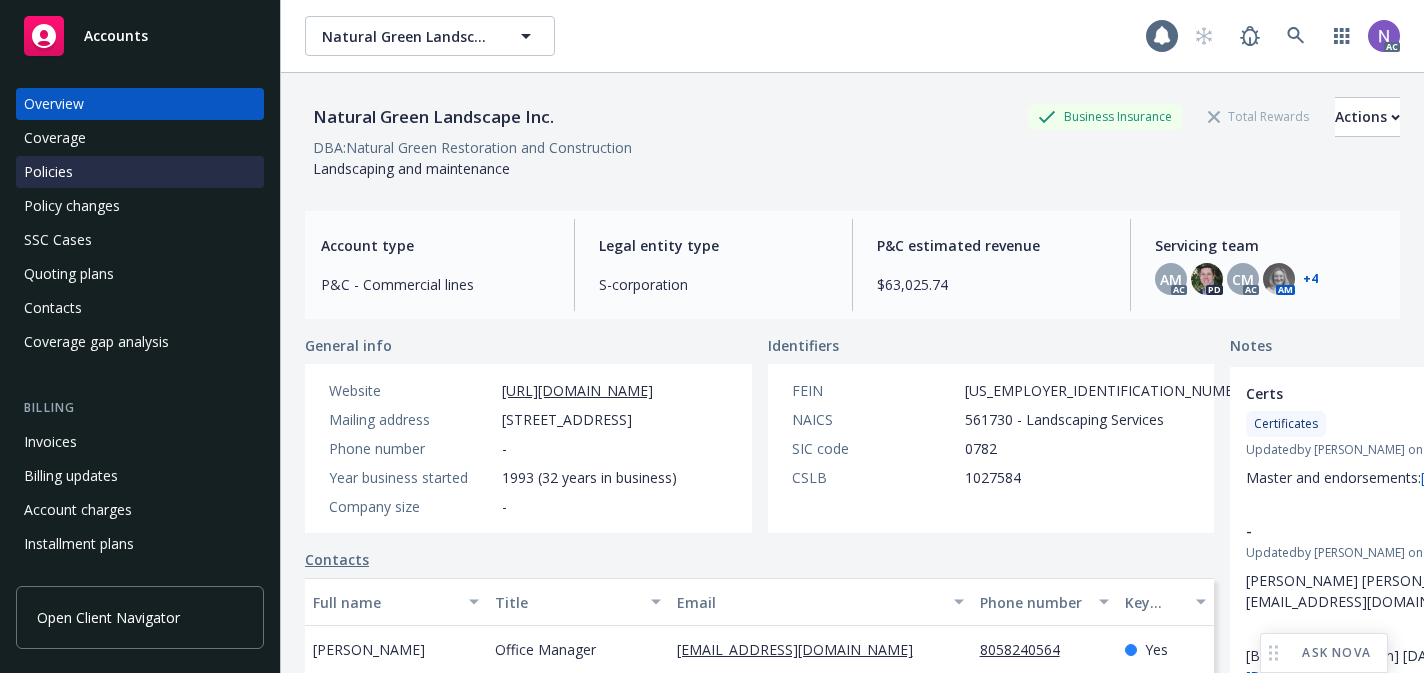 click on "Policies" at bounding box center (140, 172) 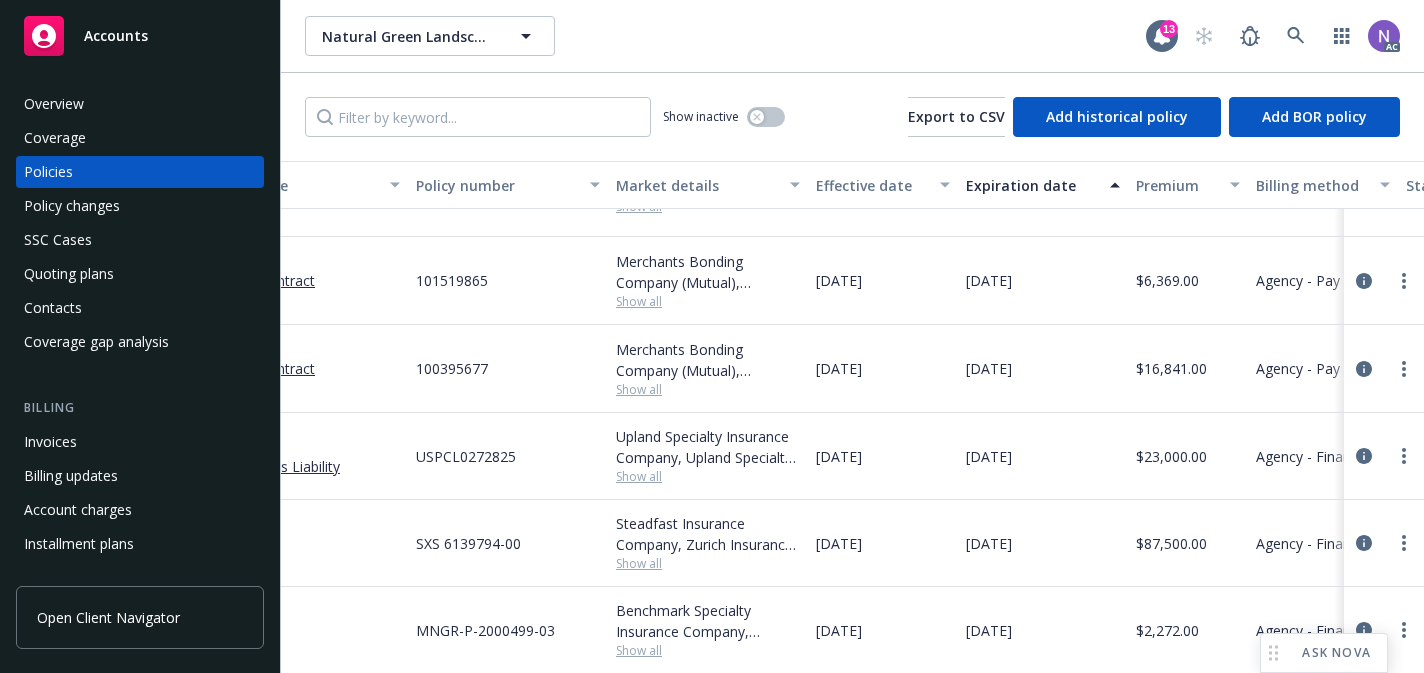 scroll, scrollTop: 299, scrollLeft: 0, axis: vertical 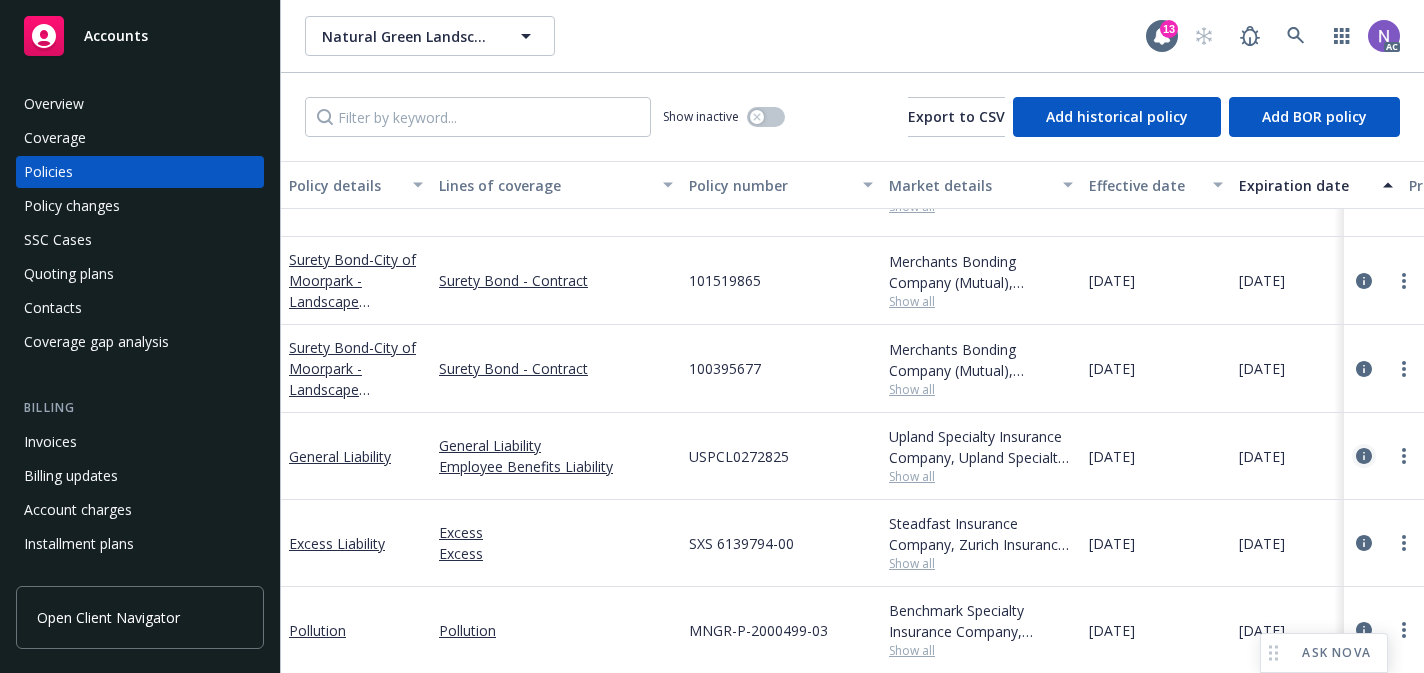 click 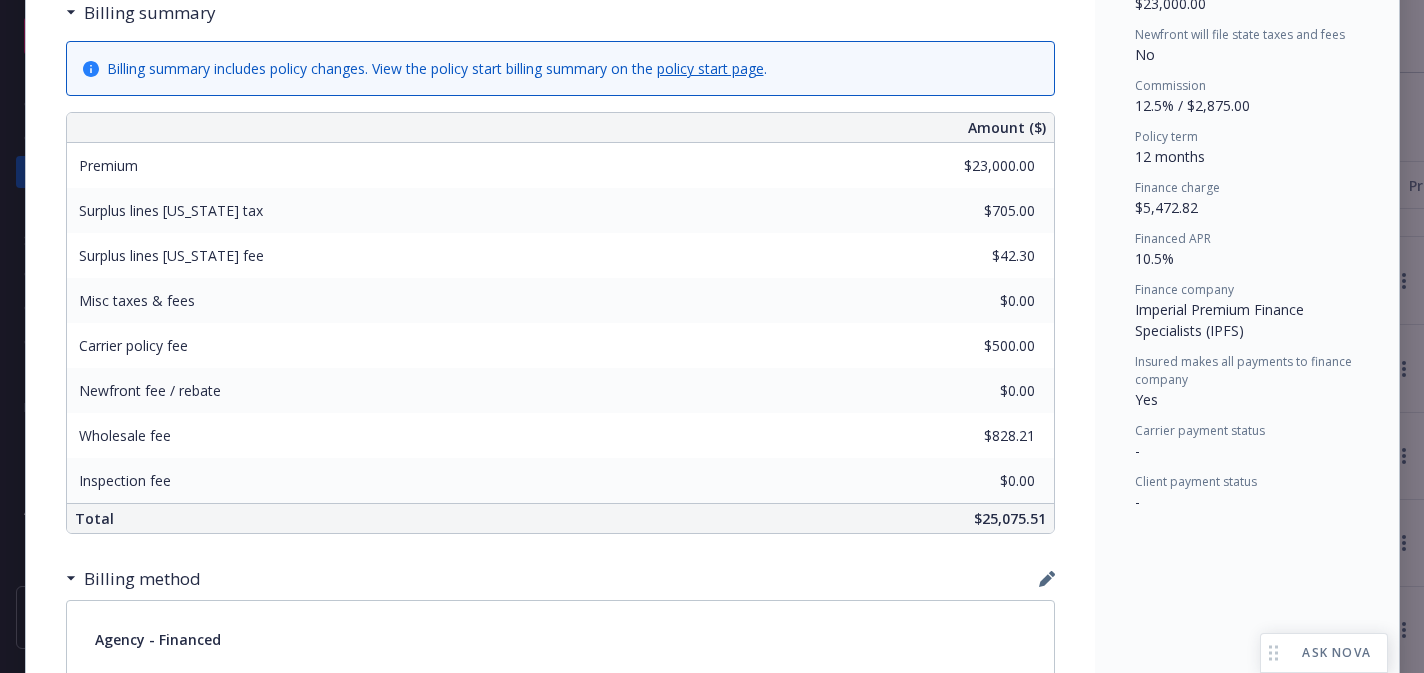 scroll, scrollTop: 914, scrollLeft: 0, axis: vertical 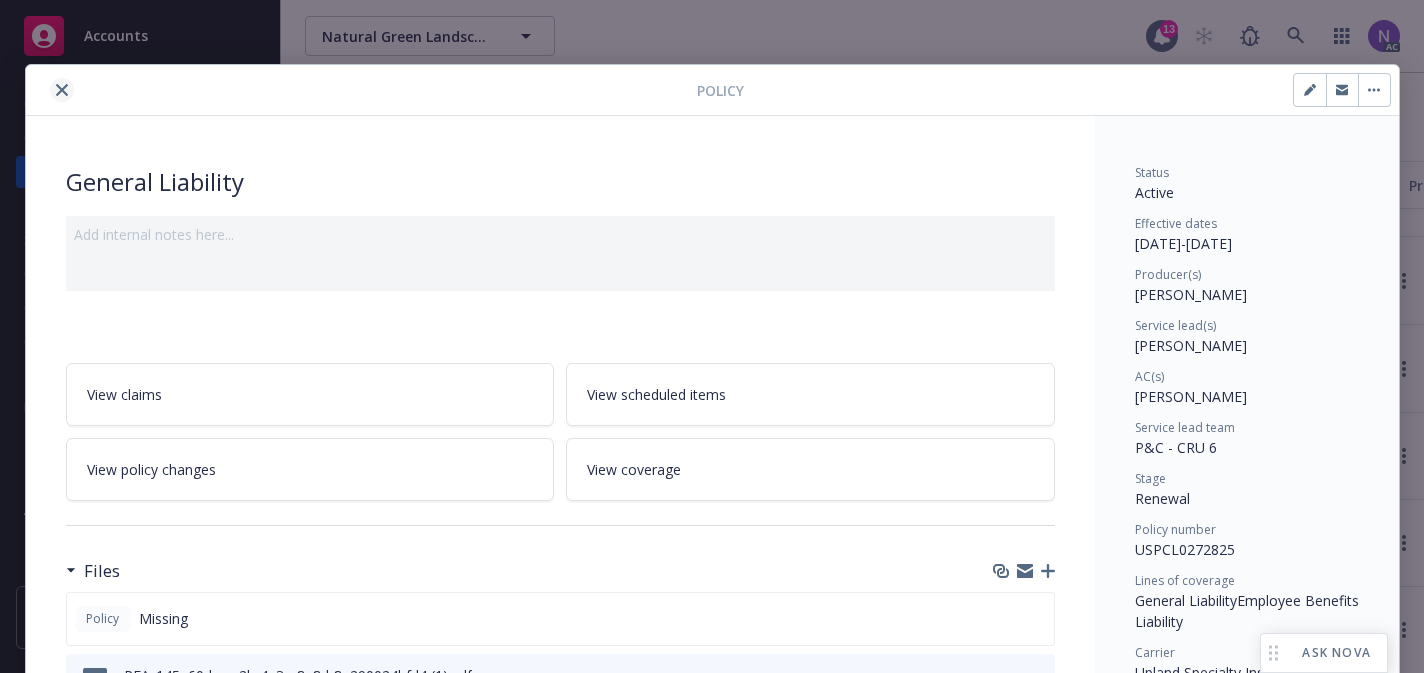 click 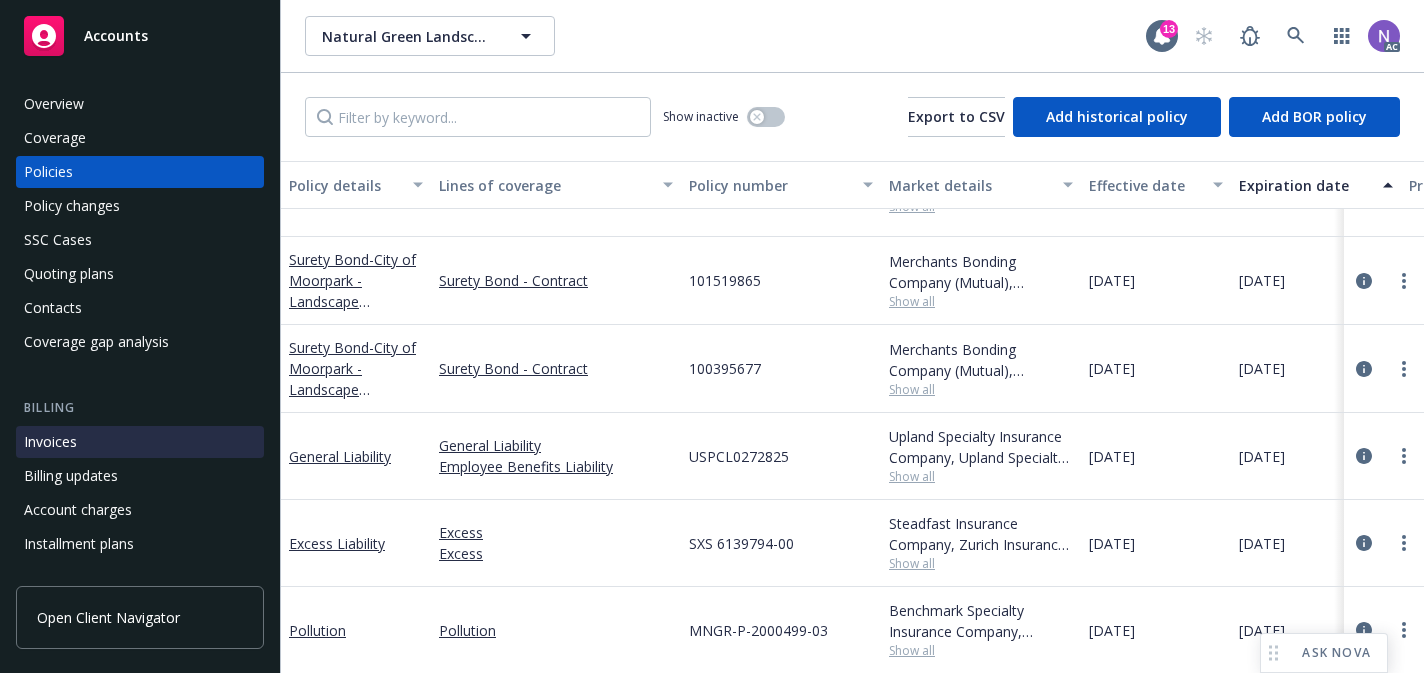 click on "Invoices" at bounding box center (140, 442) 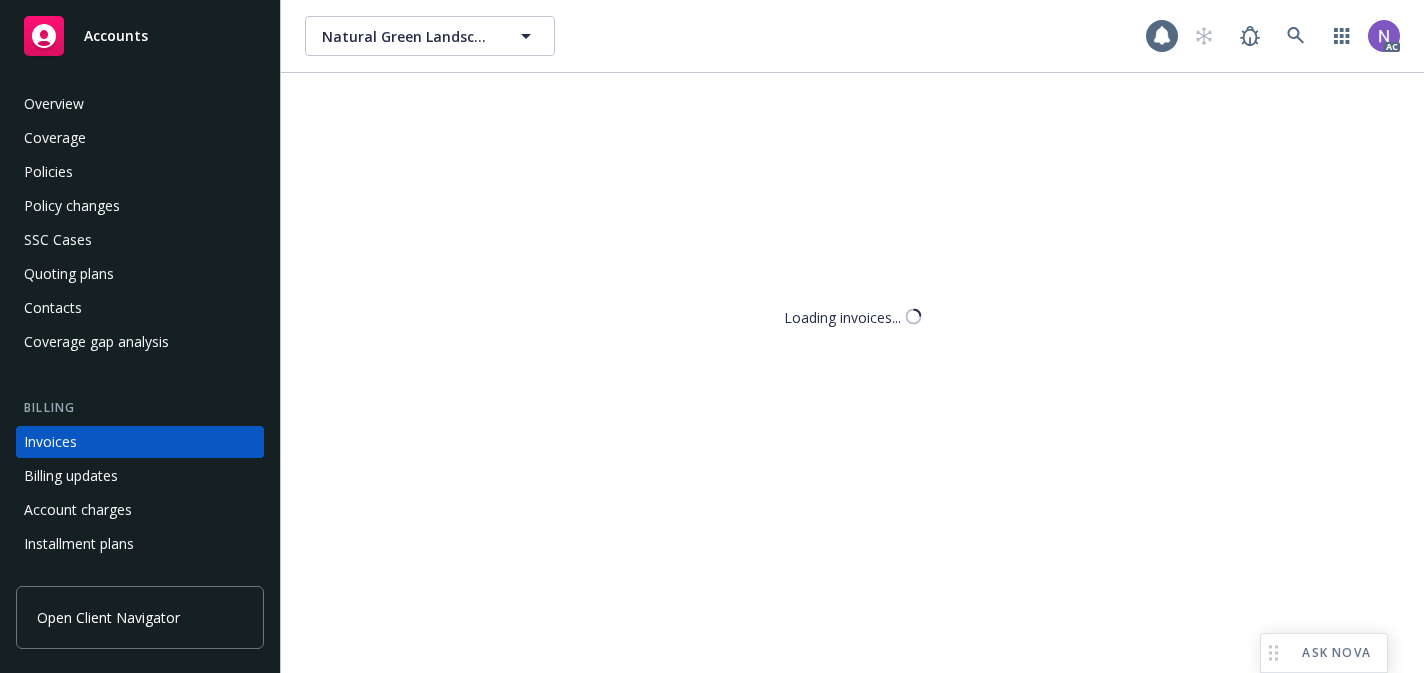 scroll, scrollTop: 73, scrollLeft: 0, axis: vertical 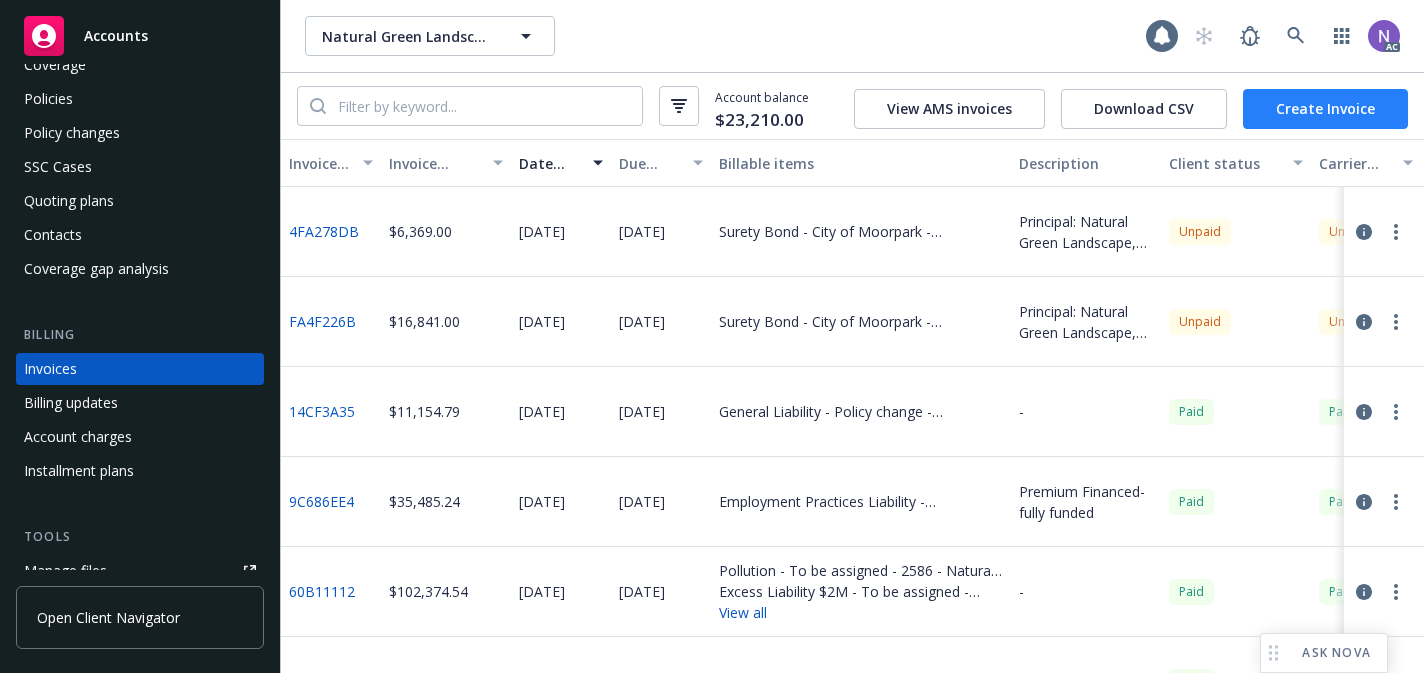 click on "Create Invoice" at bounding box center [1325, 109] 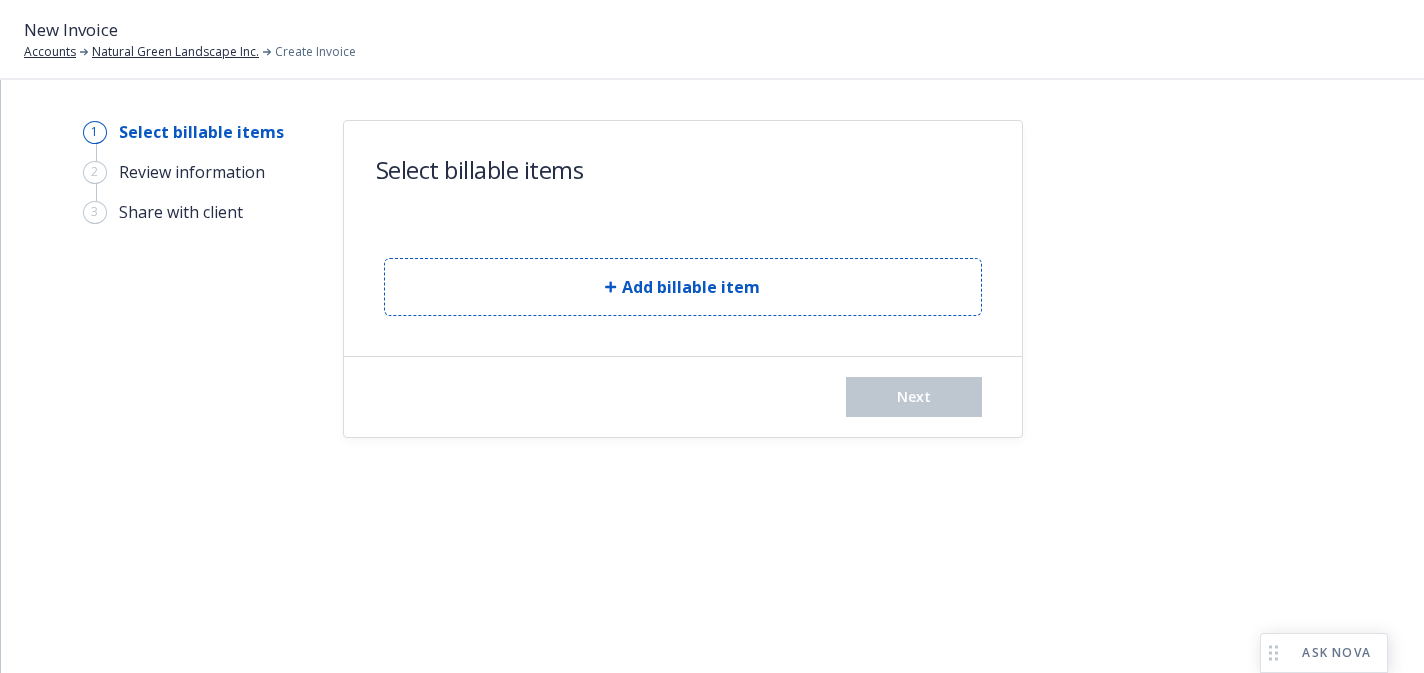 scroll, scrollTop: 0, scrollLeft: 0, axis: both 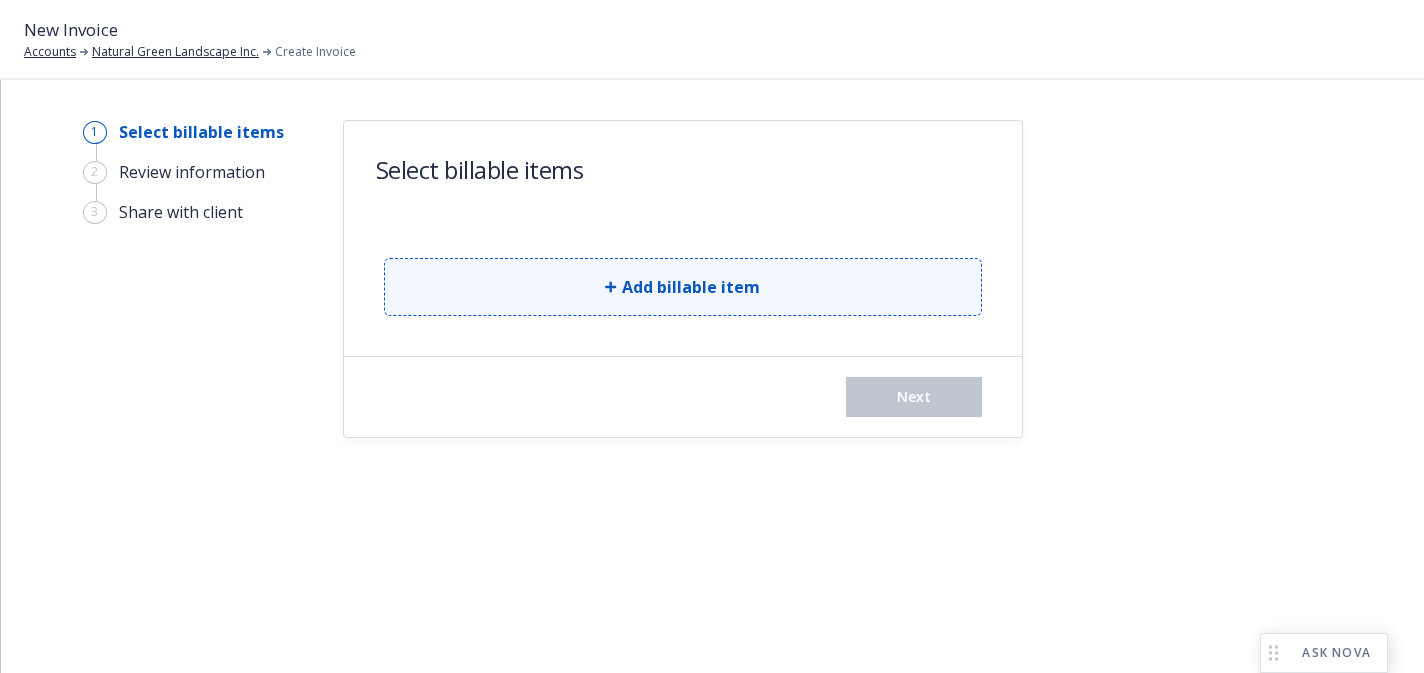 click on "Add billable item" at bounding box center [691, 287] 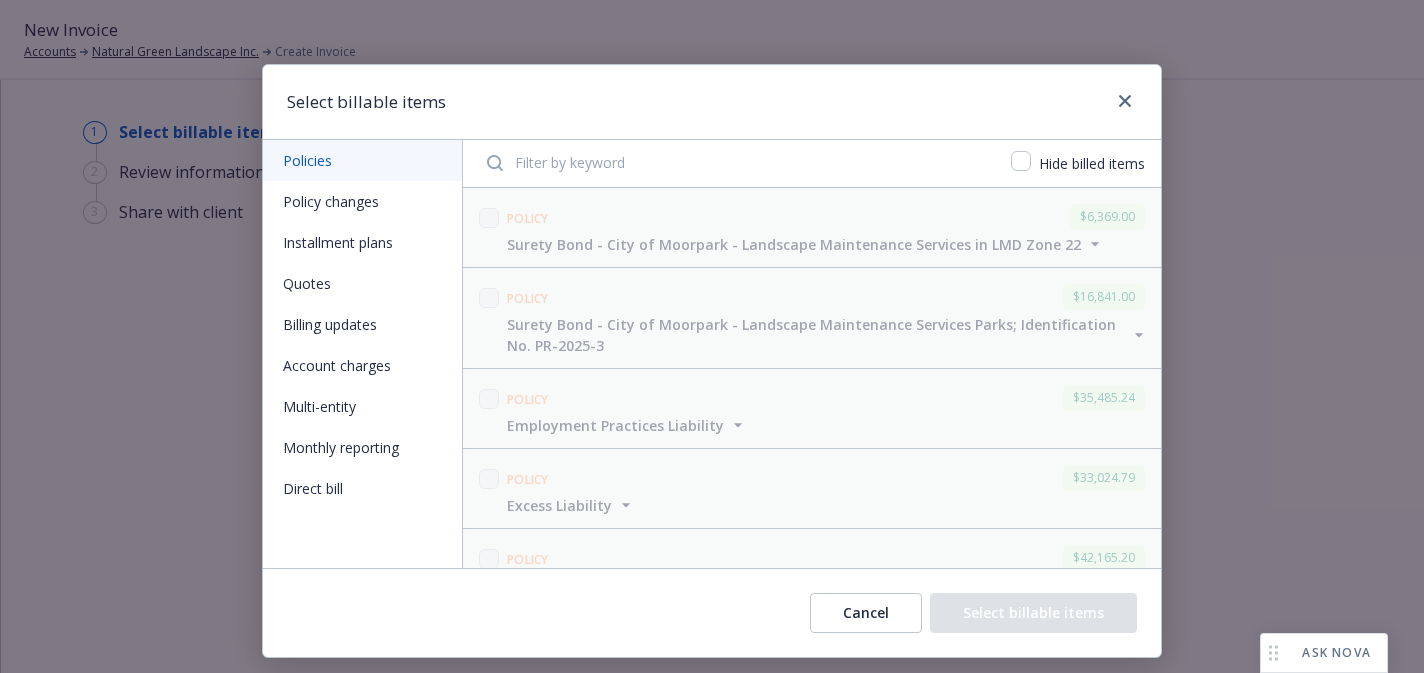 click on "Policy changes" at bounding box center [362, 201] 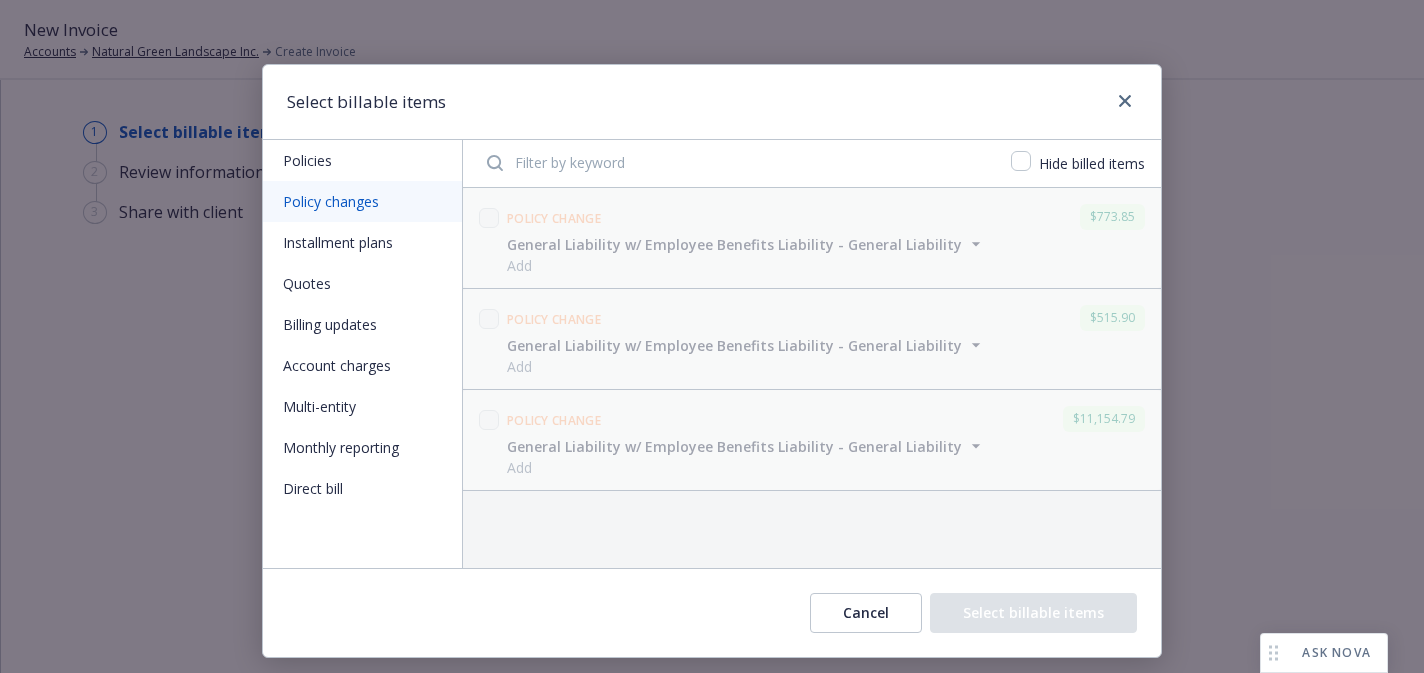 click on "Policies" at bounding box center [362, 160] 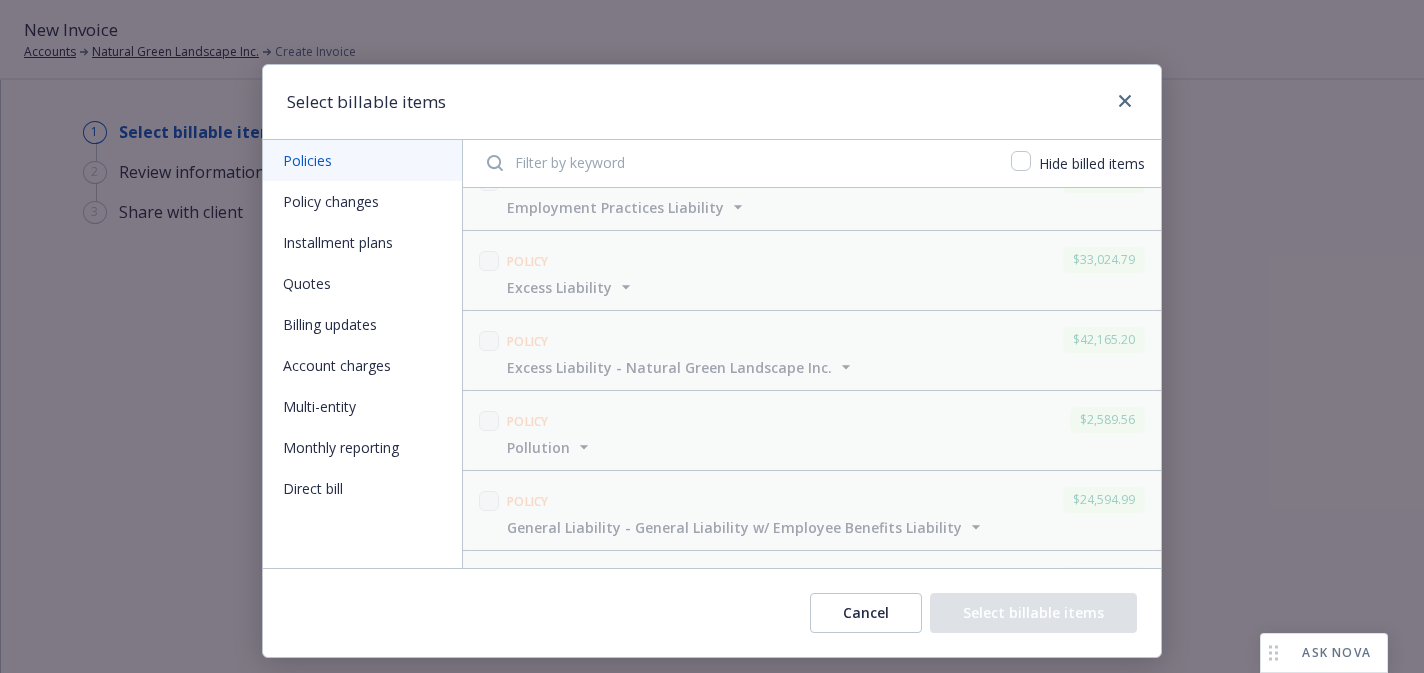scroll, scrollTop: 441, scrollLeft: 0, axis: vertical 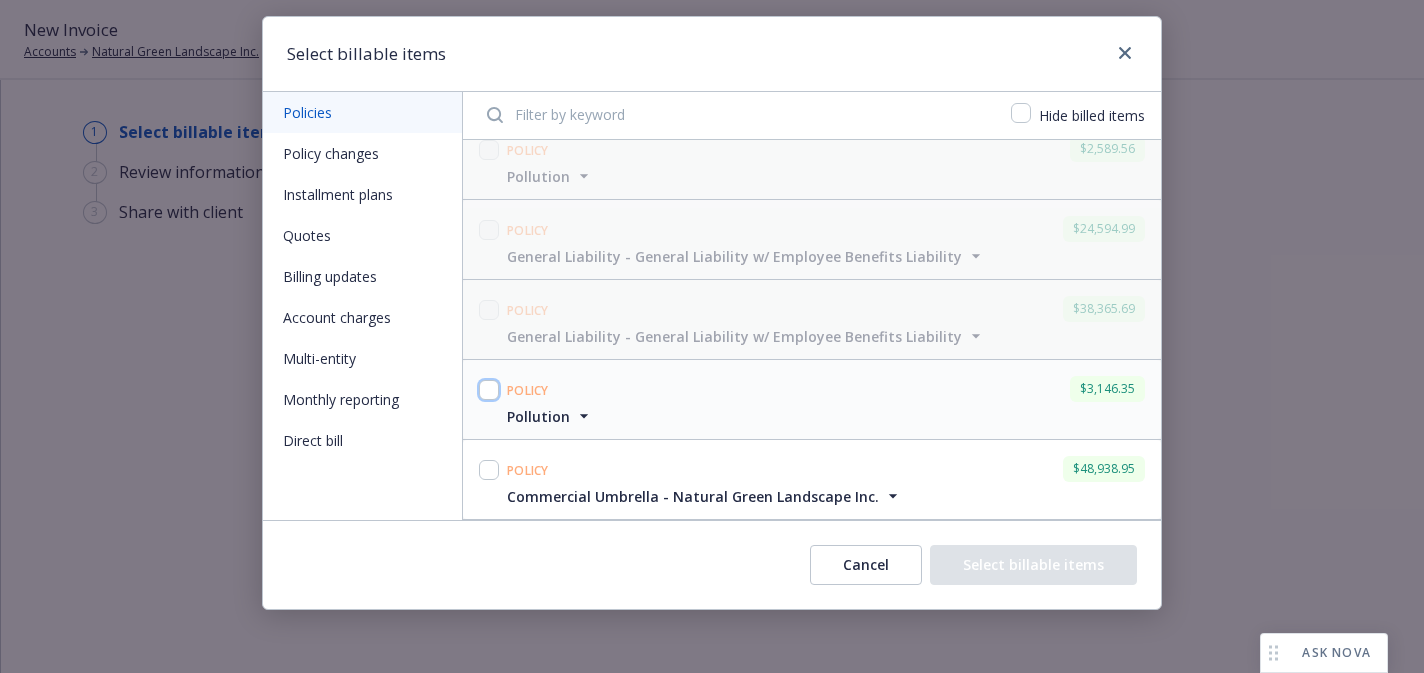 click at bounding box center [489, 390] 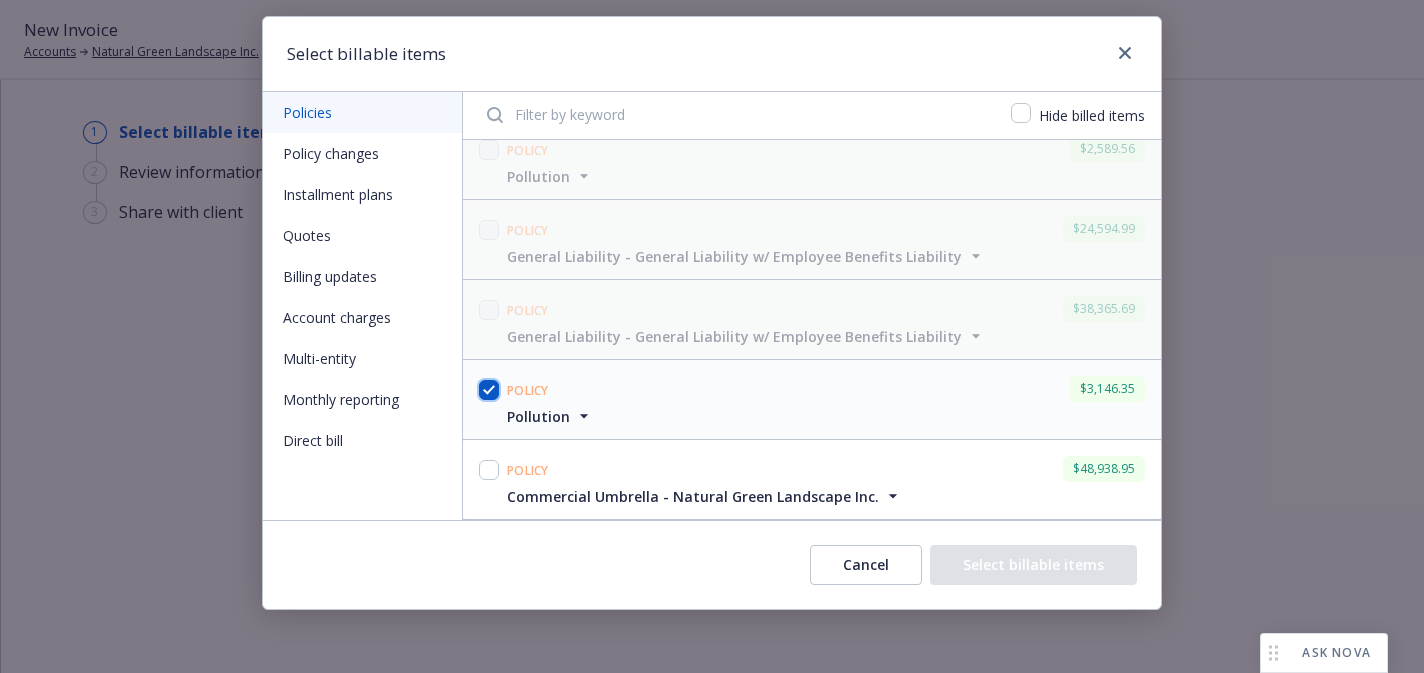 checkbox on "true" 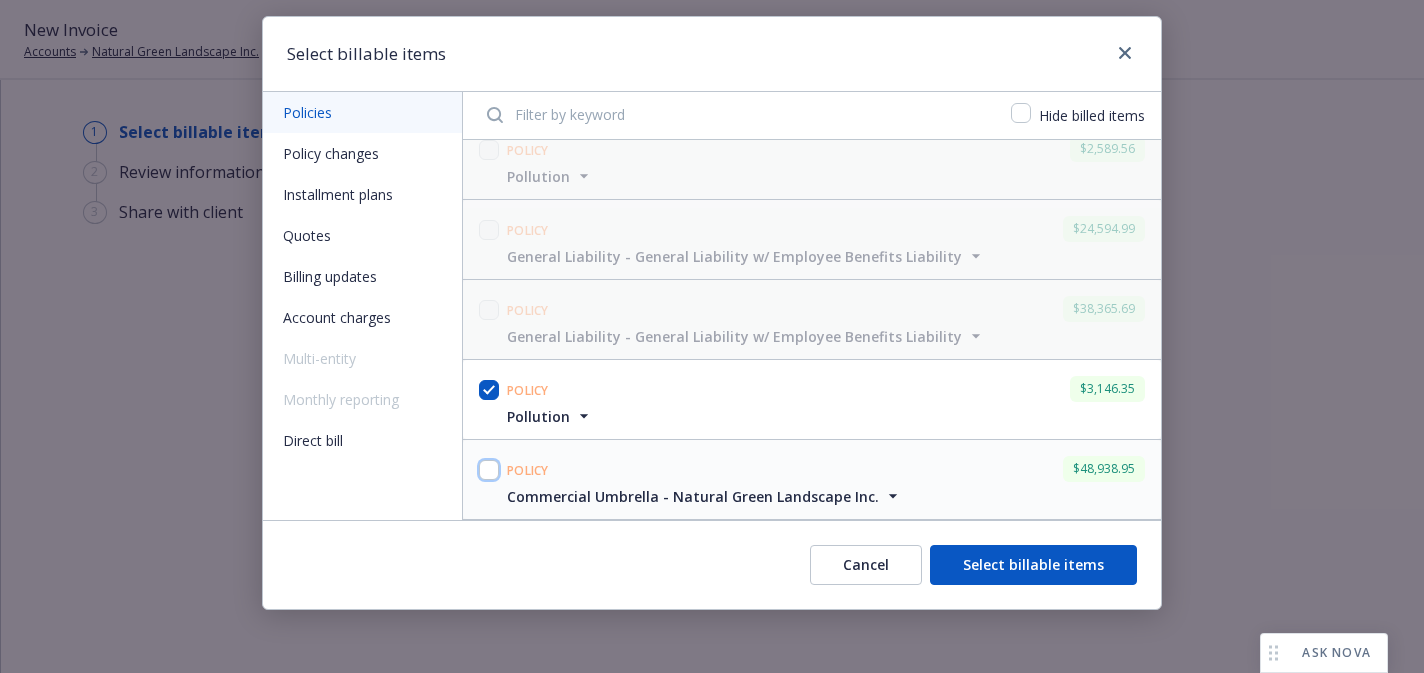 click at bounding box center [489, 470] 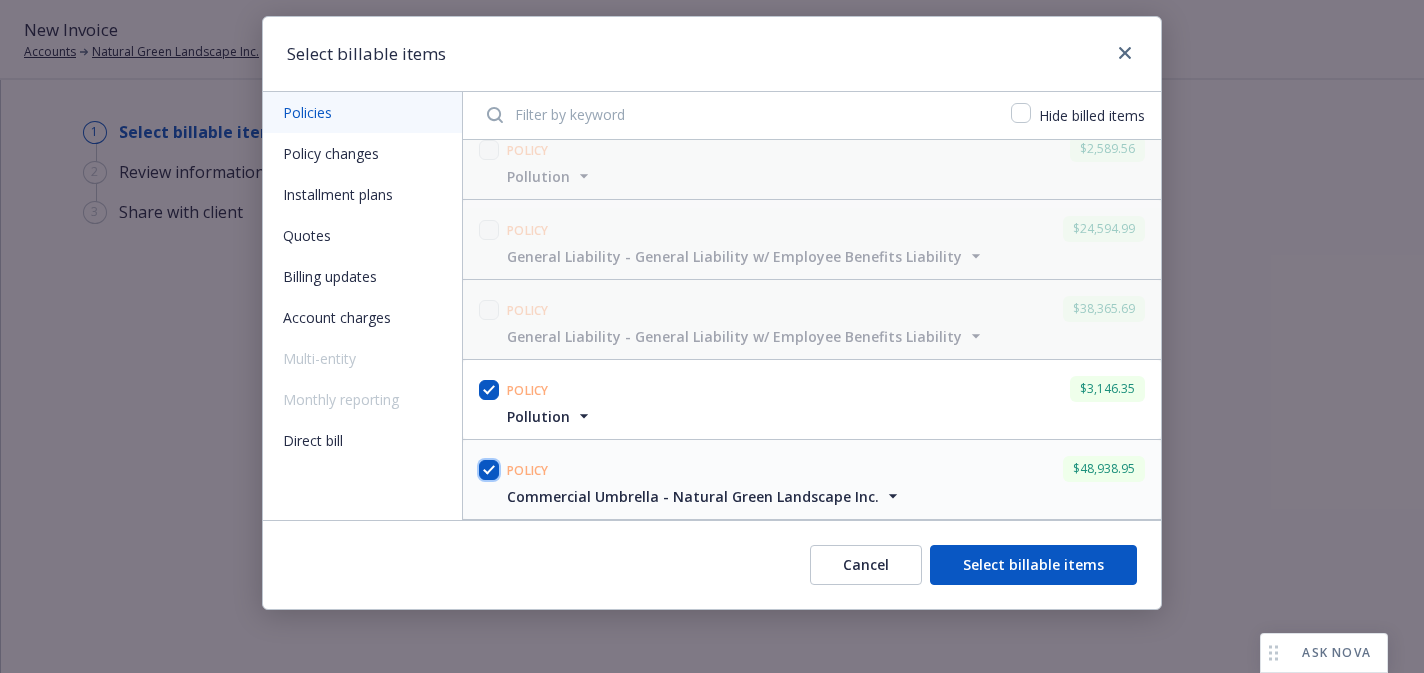 checkbox on "true" 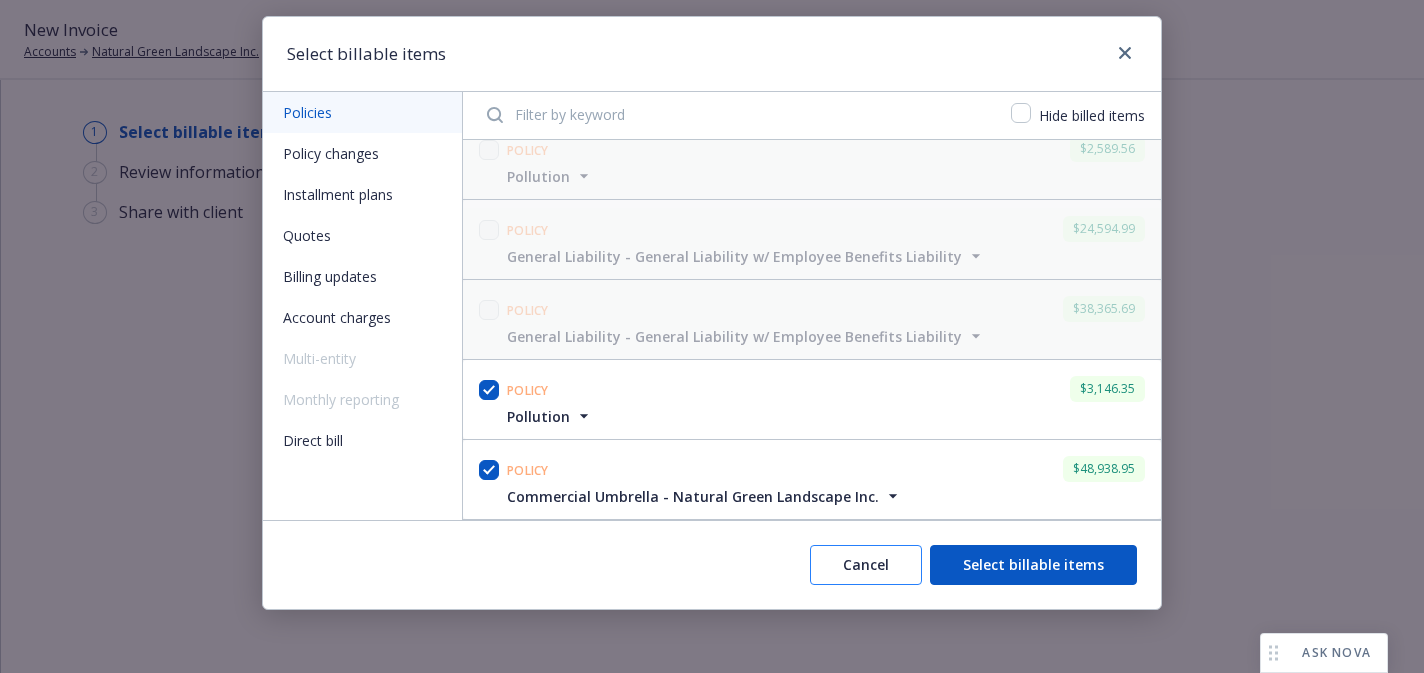 click on "Cancel" at bounding box center [866, 565] 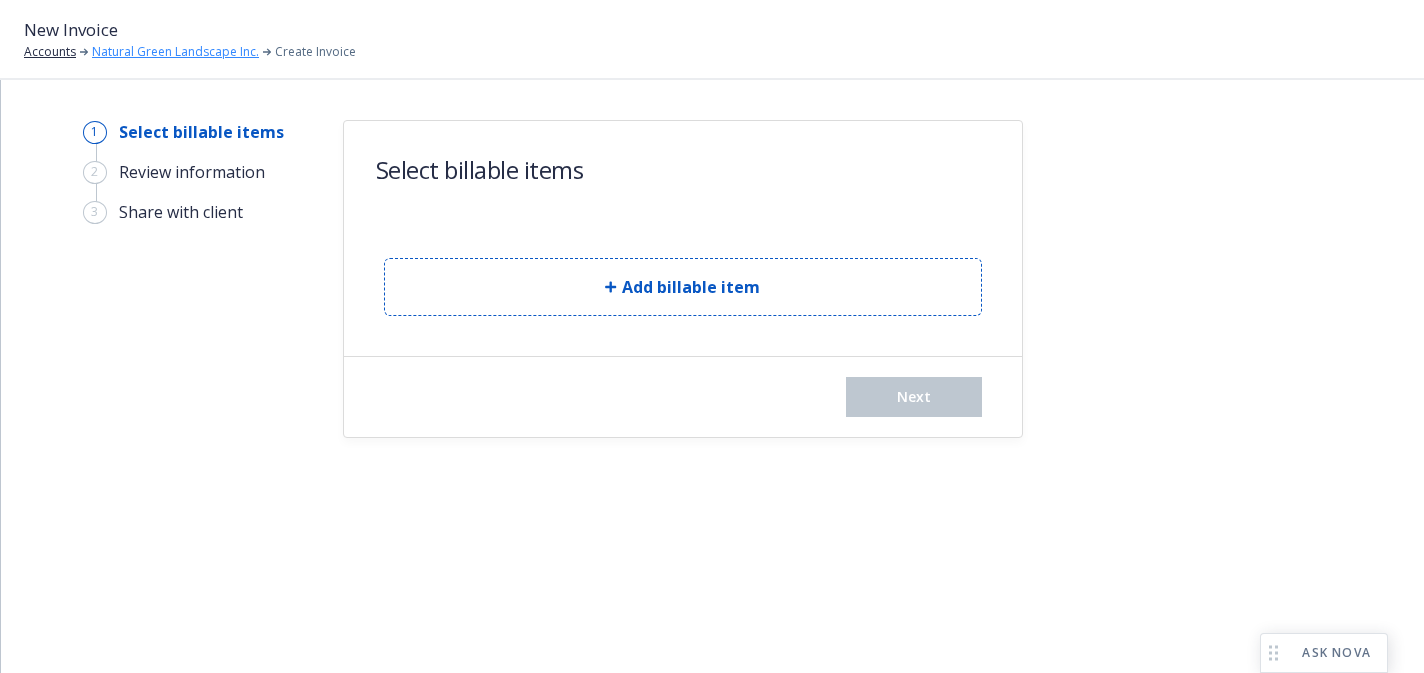 click on "Natural Green Landscape Inc." at bounding box center [175, 52] 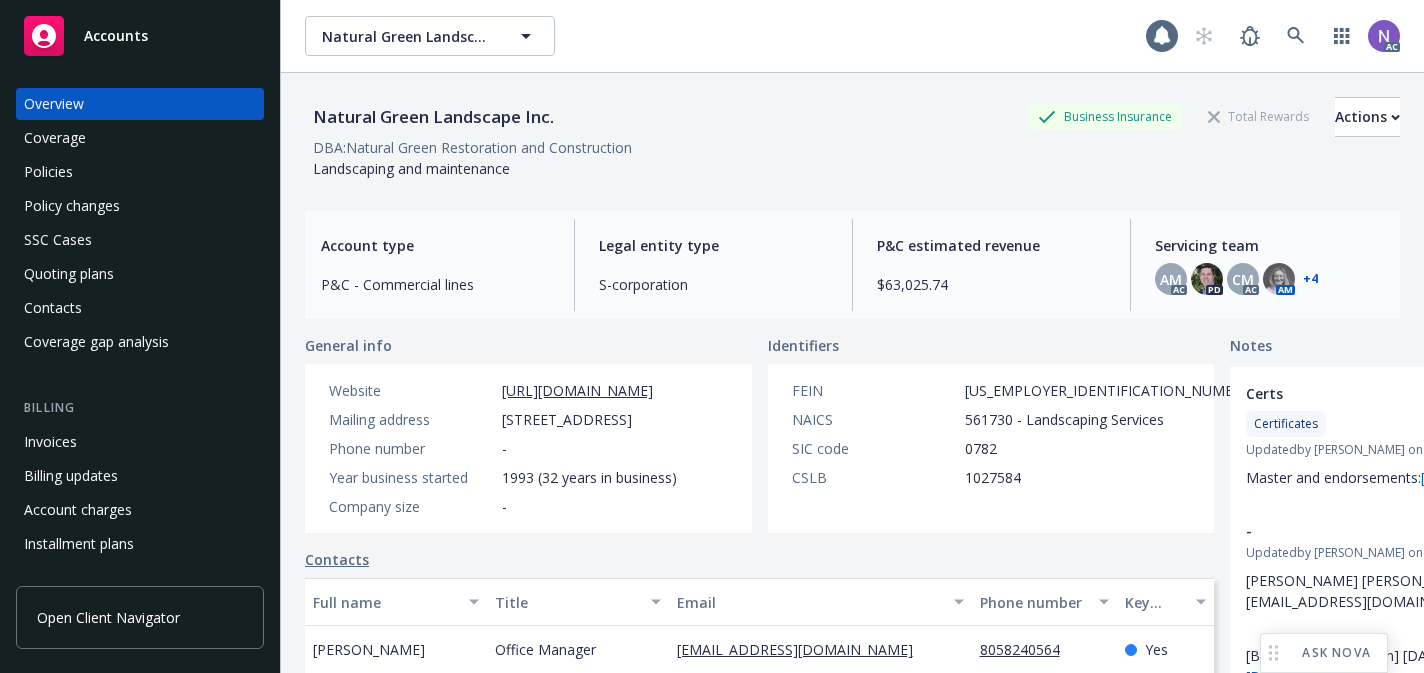 scroll, scrollTop: 0, scrollLeft: 0, axis: both 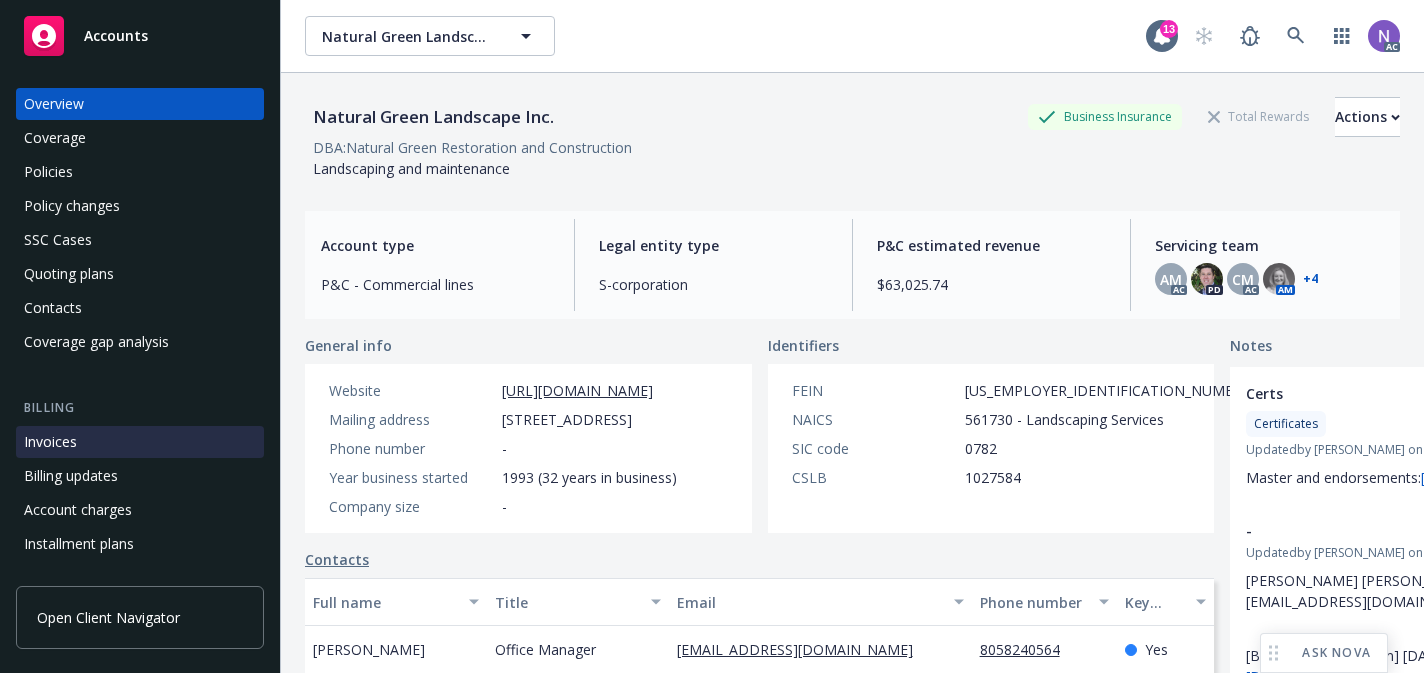 click on "Invoices" at bounding box center [140, 442] 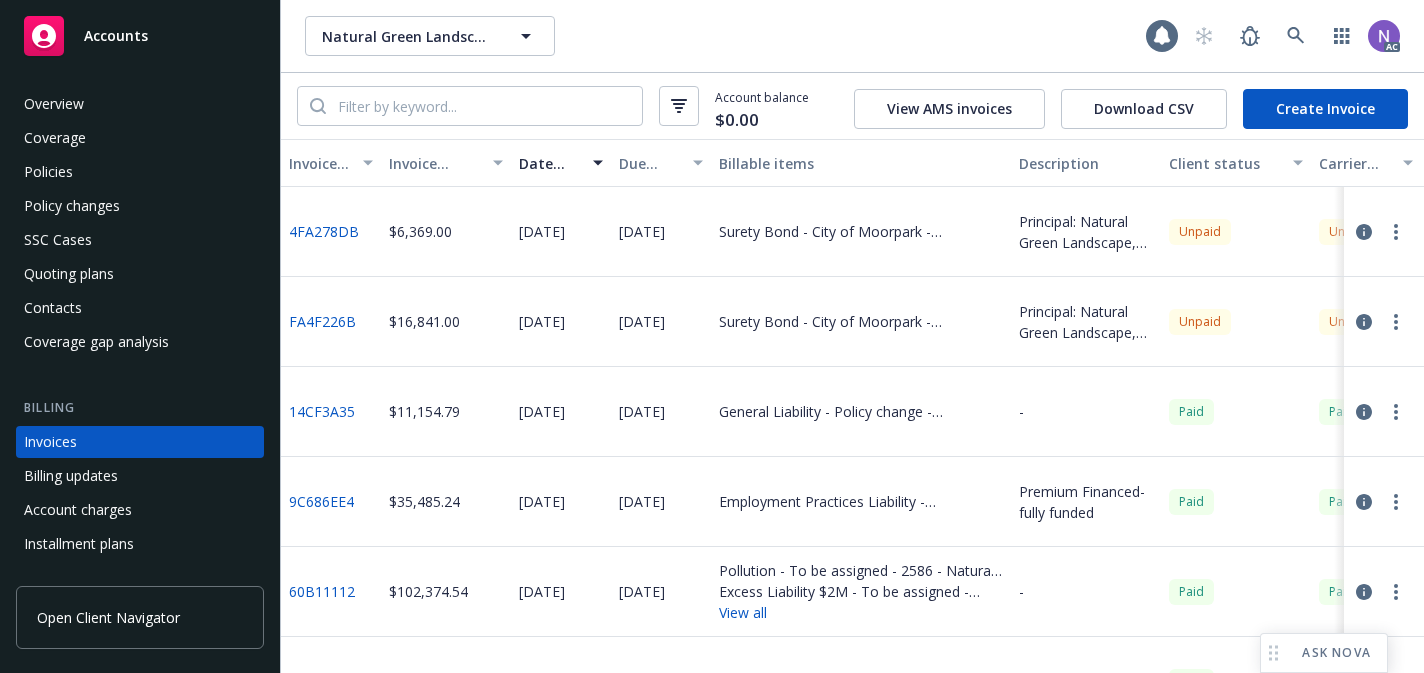 scroll, scrollTop: 73, scrollLeft: 0, axis: vertical 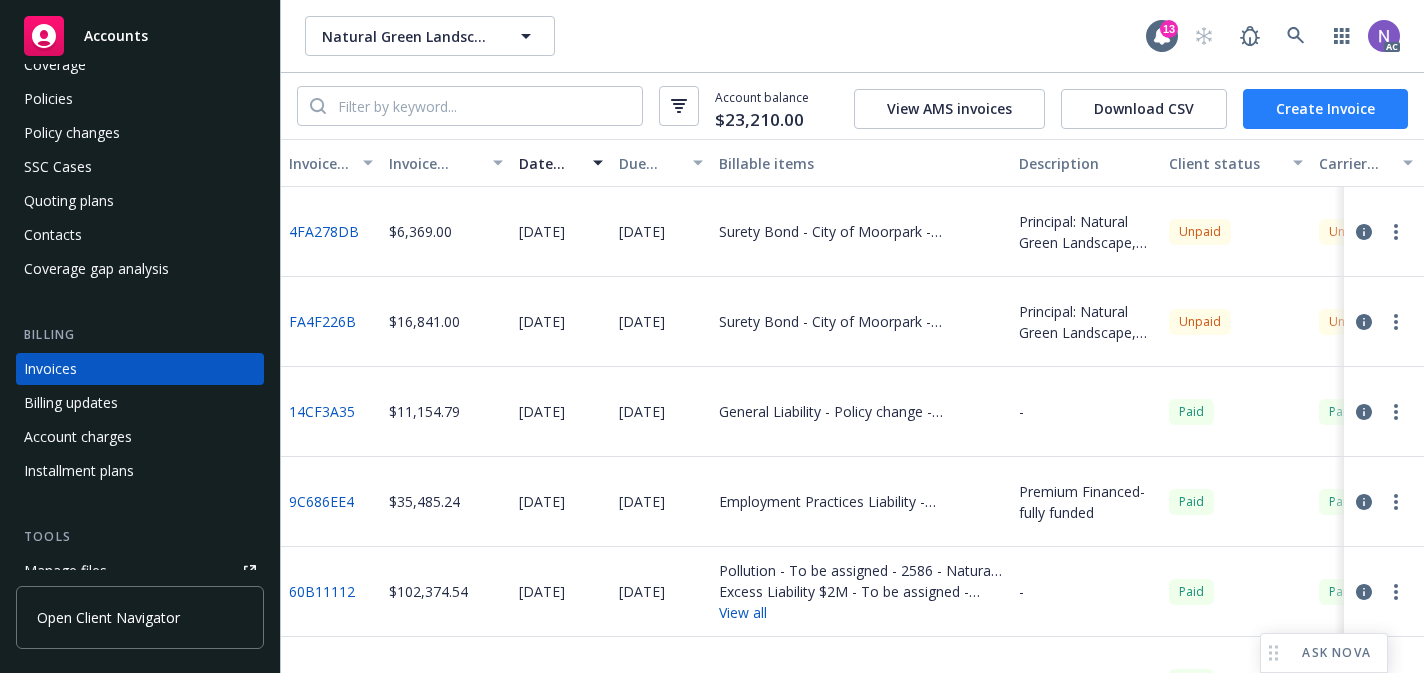 click on "Create Invoice" at bounding box center (1325, 109) 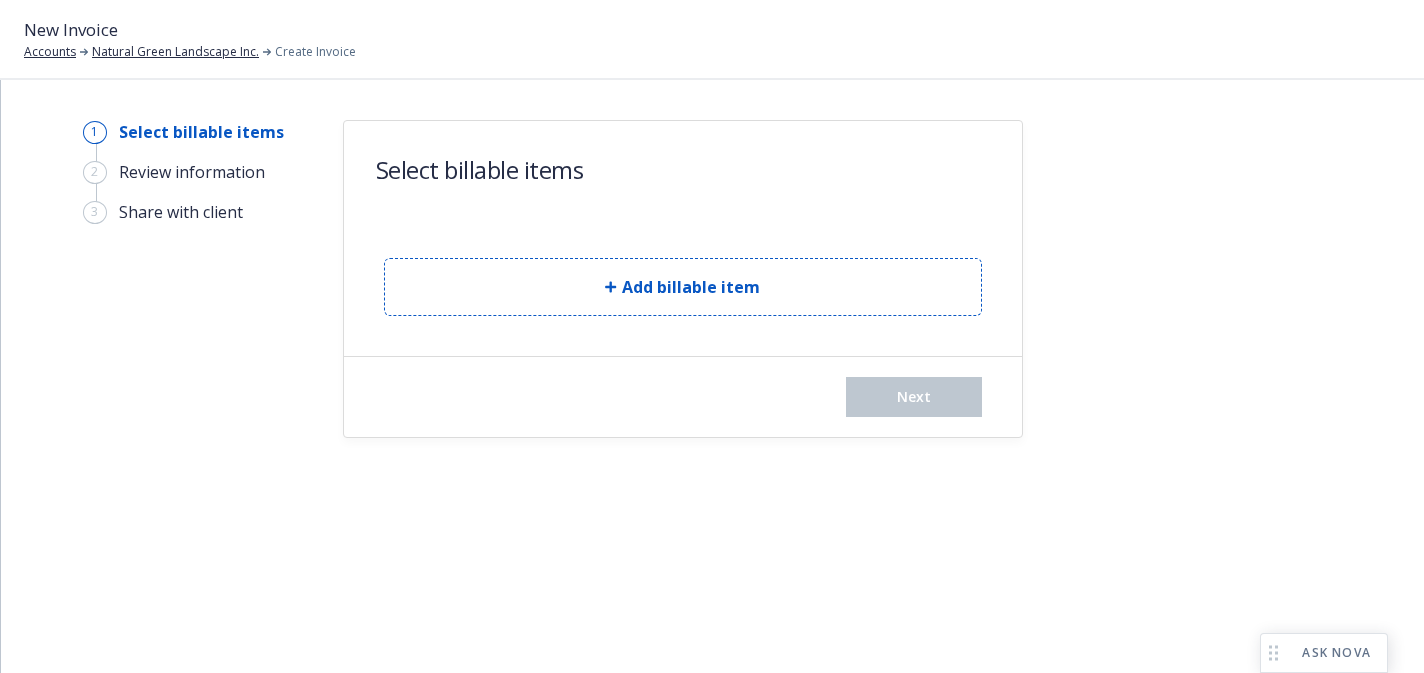 scroll, scrollTop: 0, scrollLeft: 0, axis: both 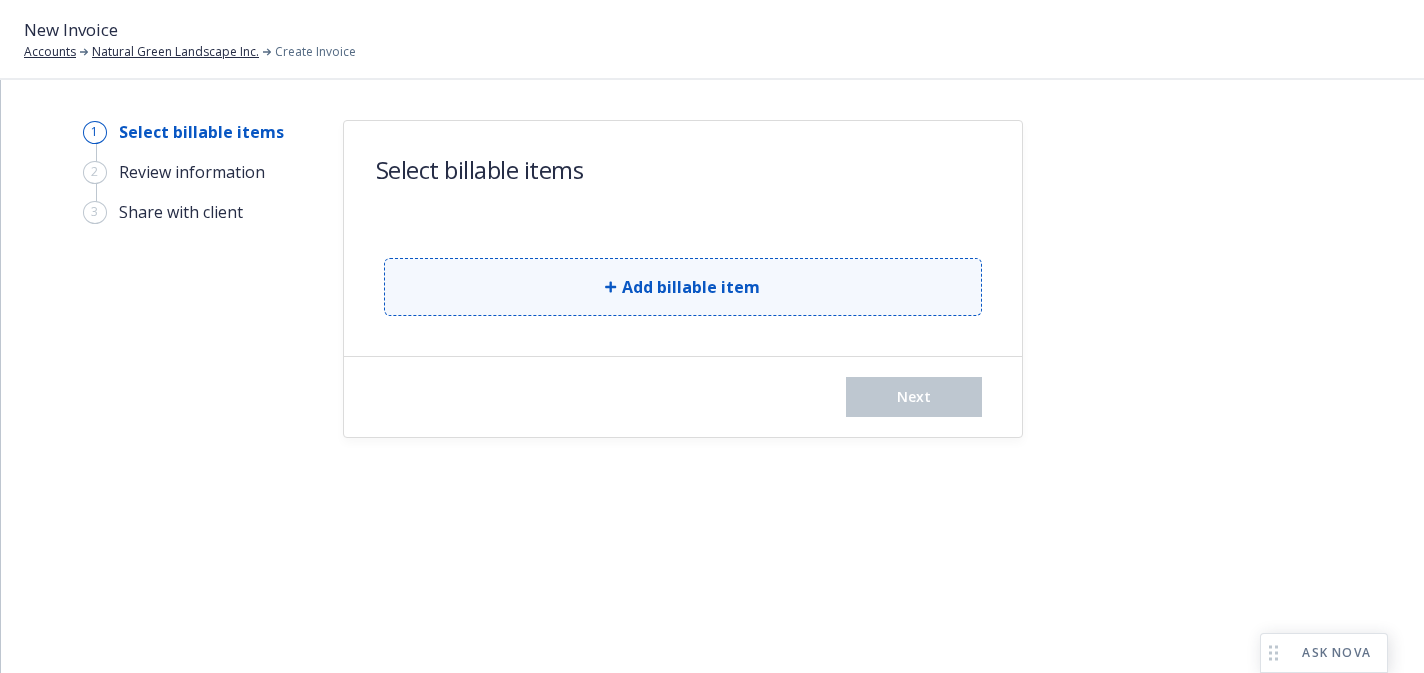 click on "Add billable item" at bounding box center [683, 287] 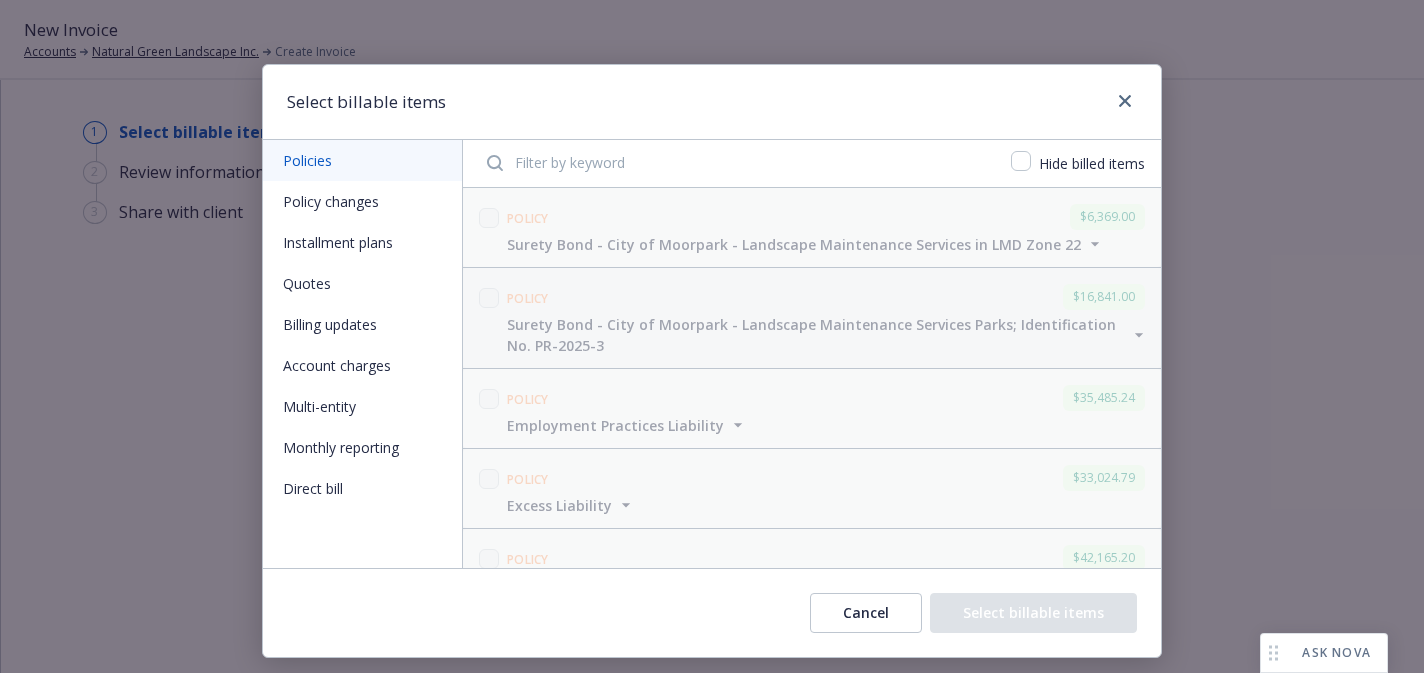 scroll, scrollTop: 441, scrollLeft: 0, axis: vertical 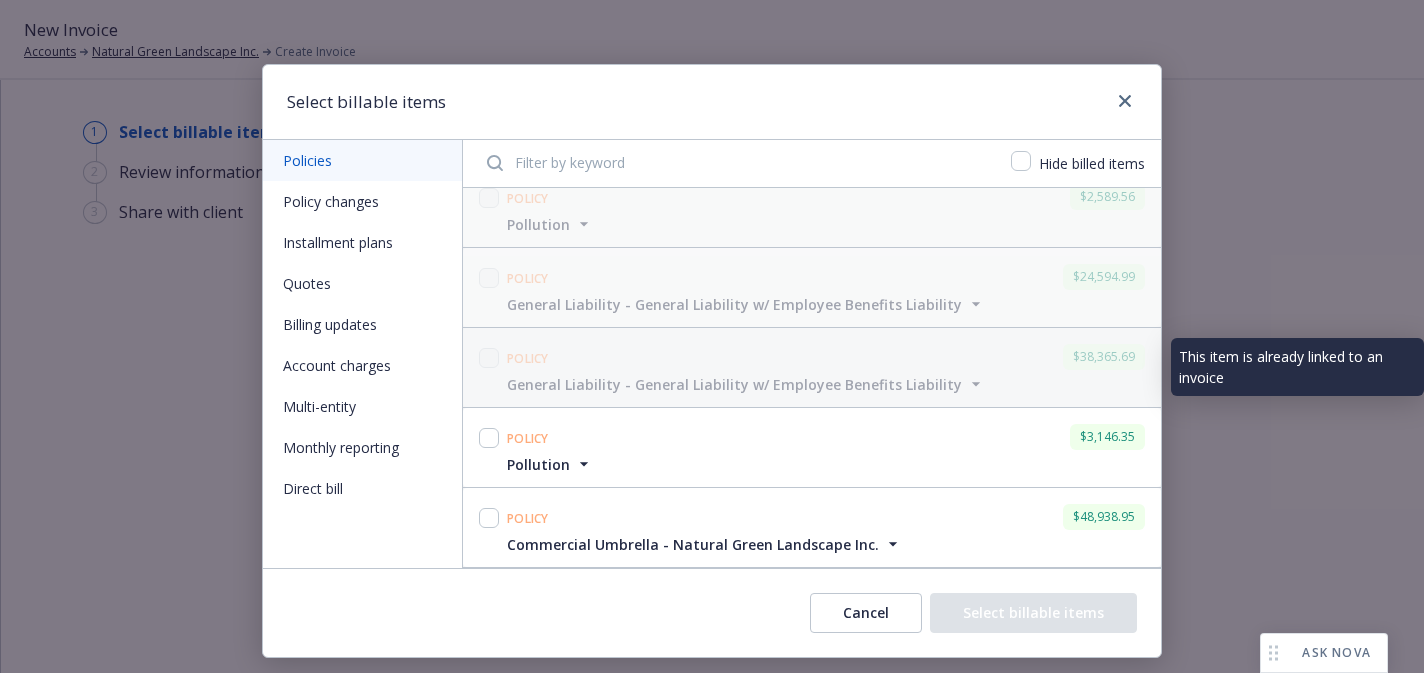 click on "General Liability - General Liability w/ Employee Benefits Liability" at bounding box center (734, 384) 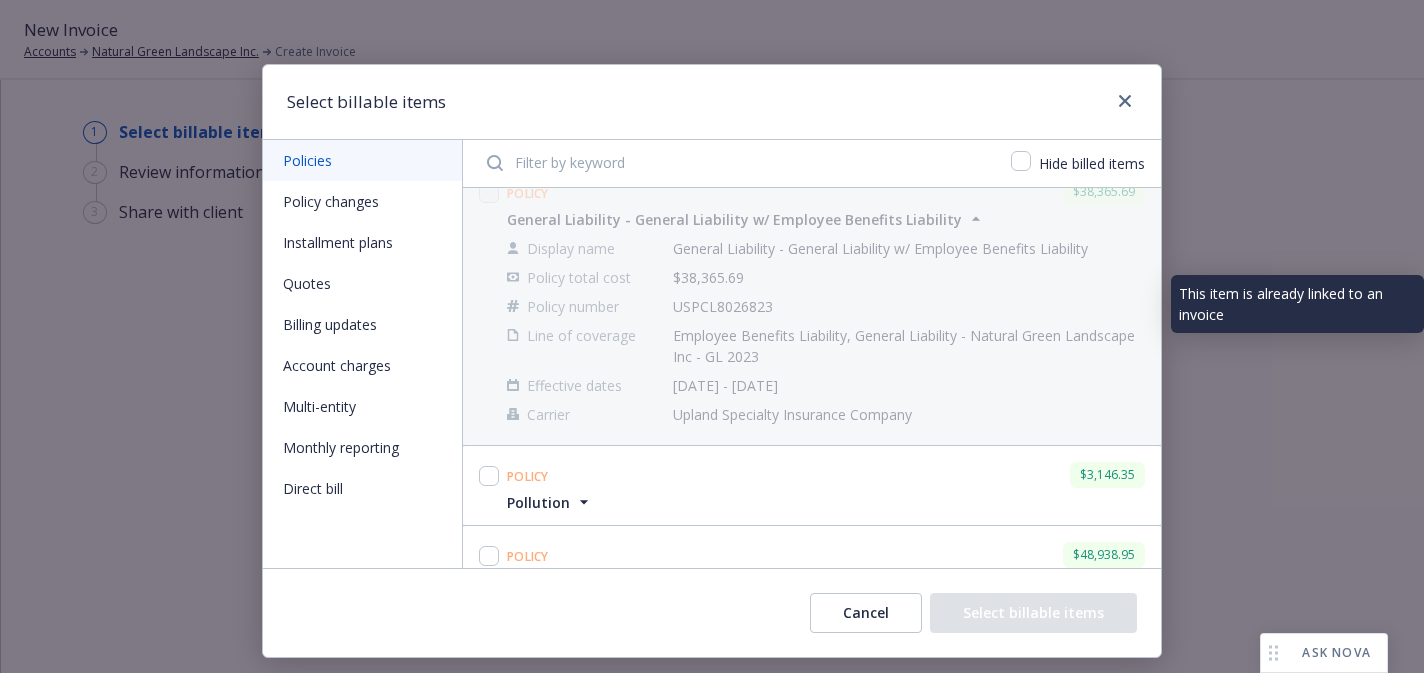 scroll, scrollTop: 644, scrollLeft: 0, axis: vertical 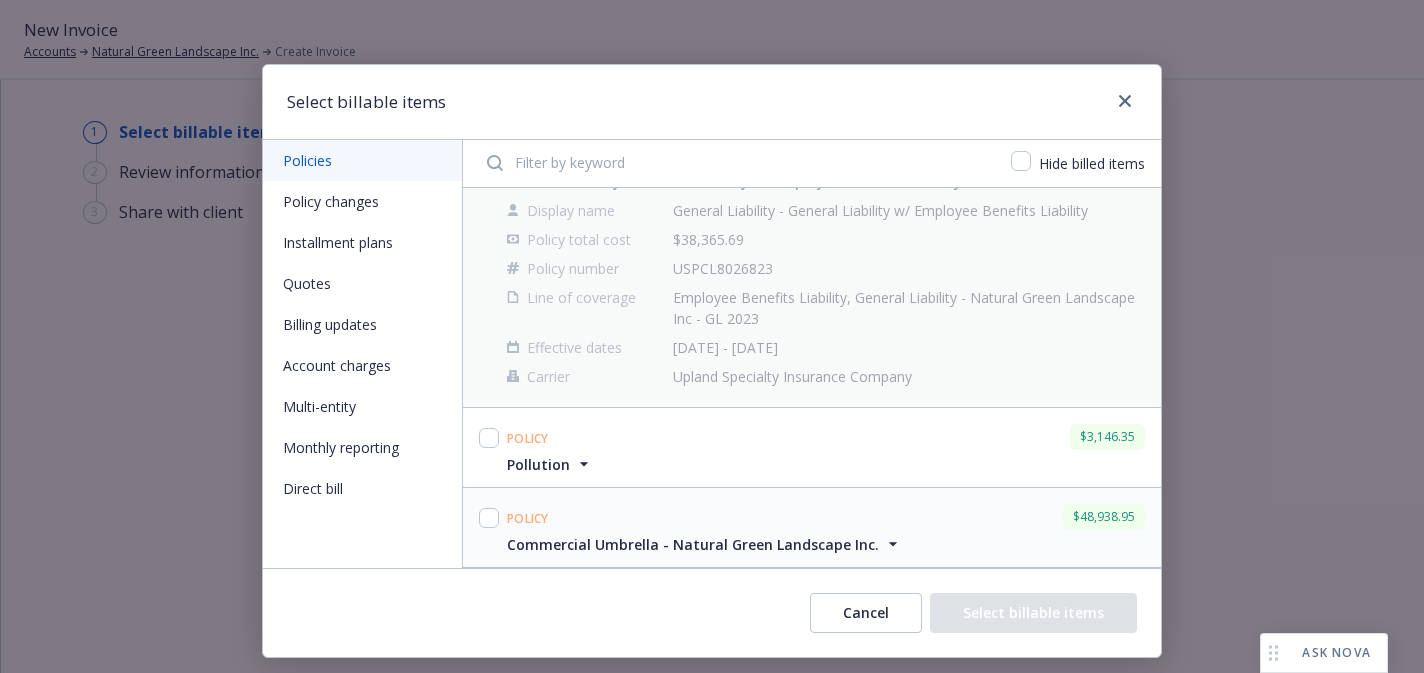 click on "Commercial Umbrella - Natural Green Landscape Inc." at bounding box center [693, 544] 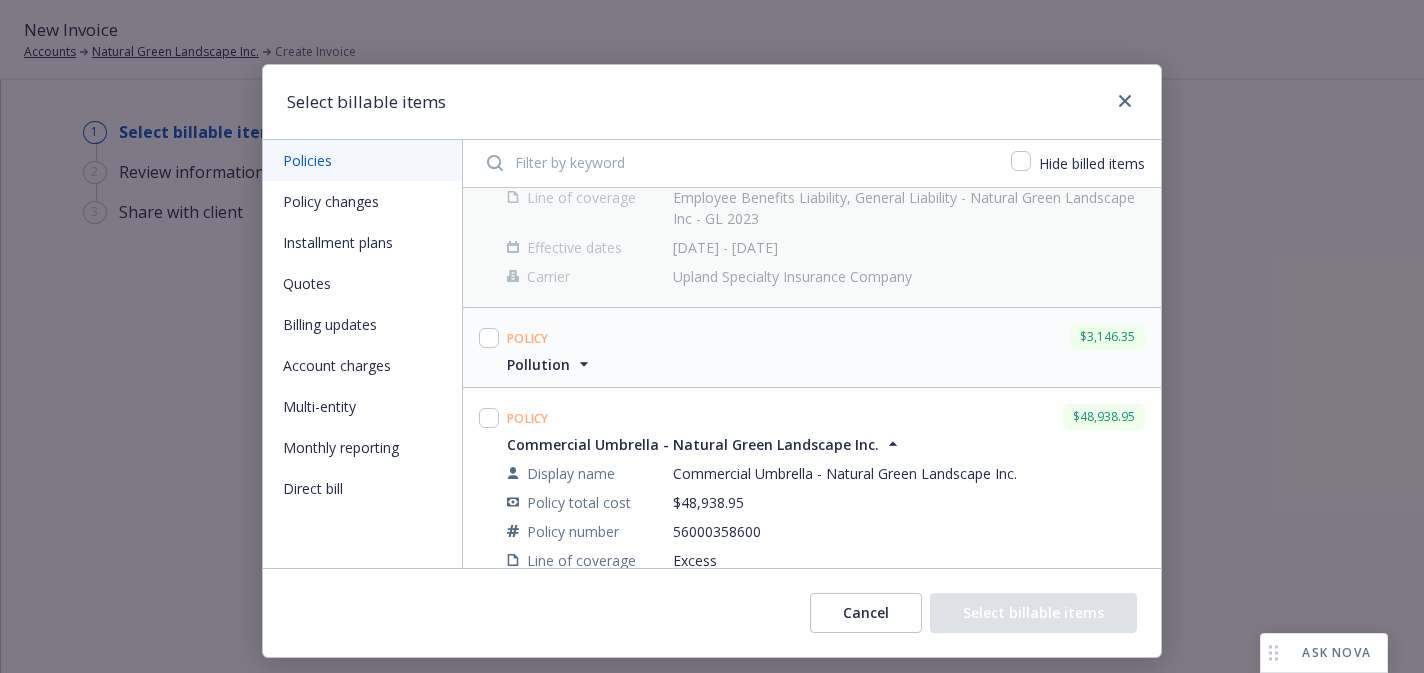 scroll, scrollTop: 826, scrollLeft: 0, axis: vertical 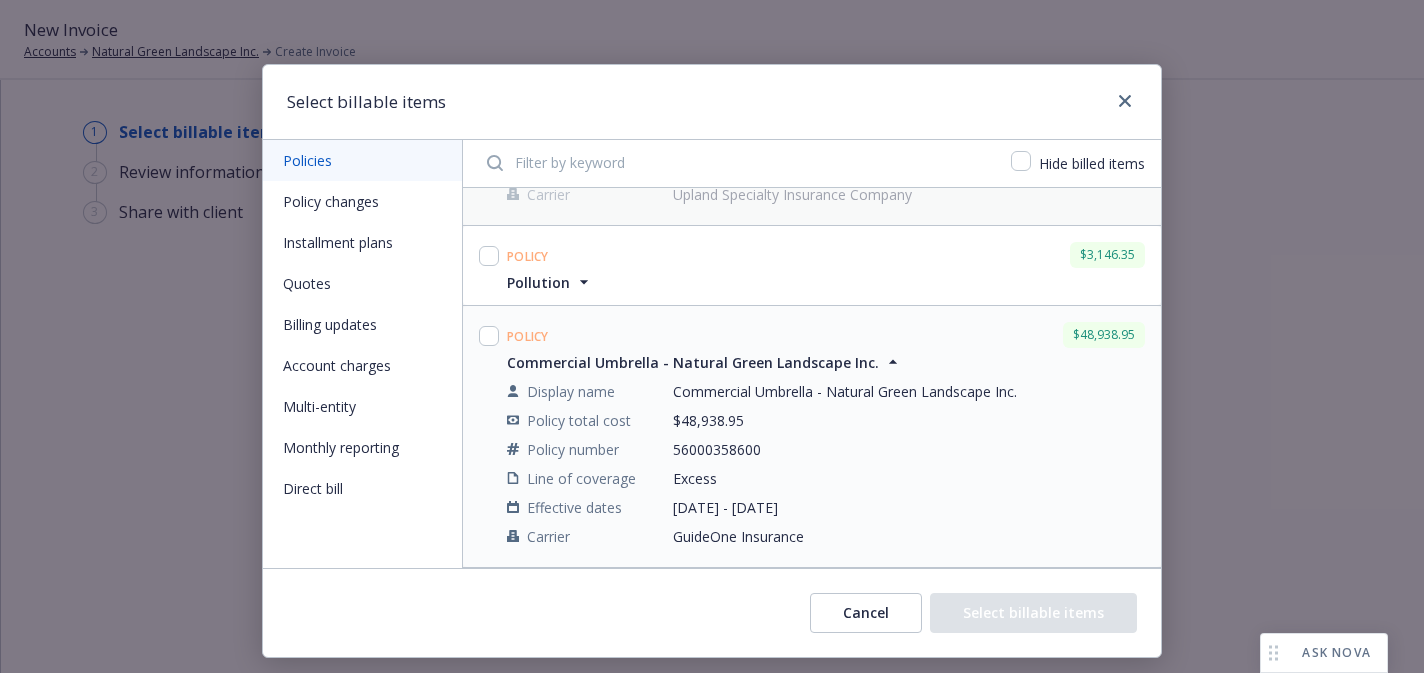 click on "Policy $48,938.95" at bounding box center (826, 335) 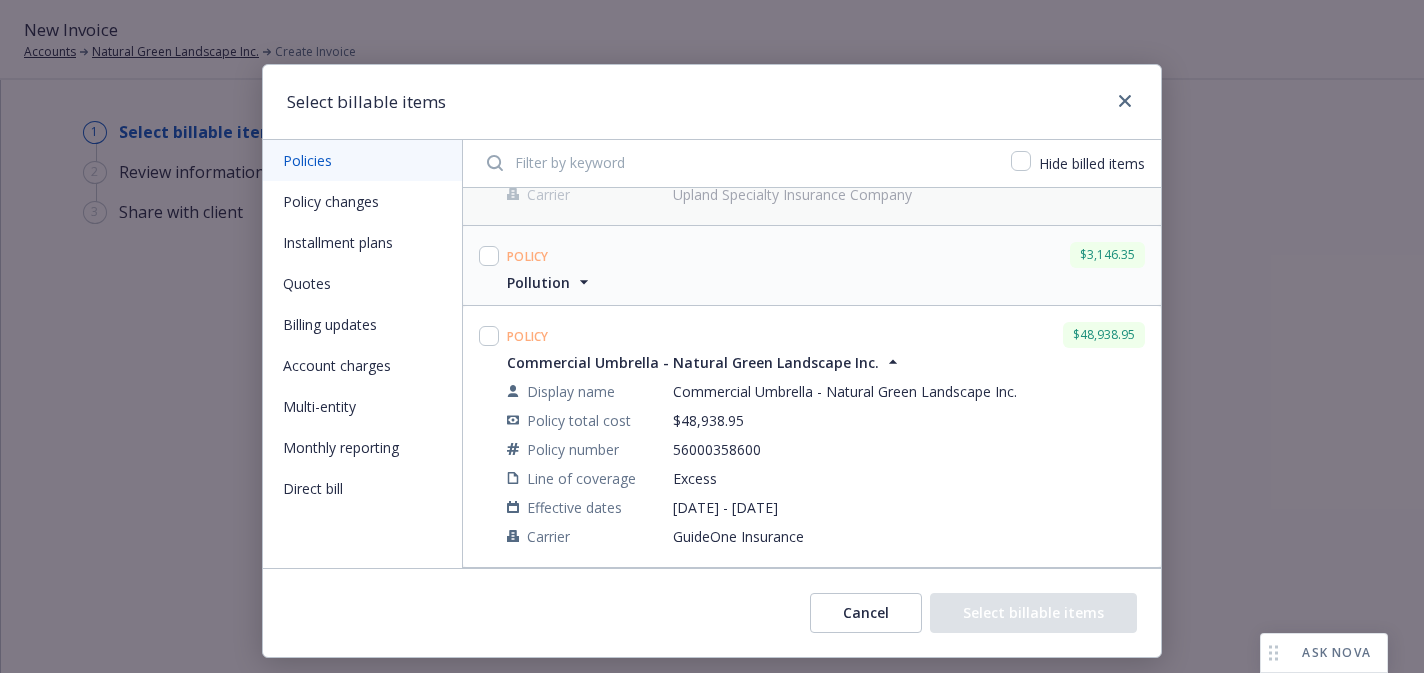 click on "Pollution" at bounding box center [538, 282] 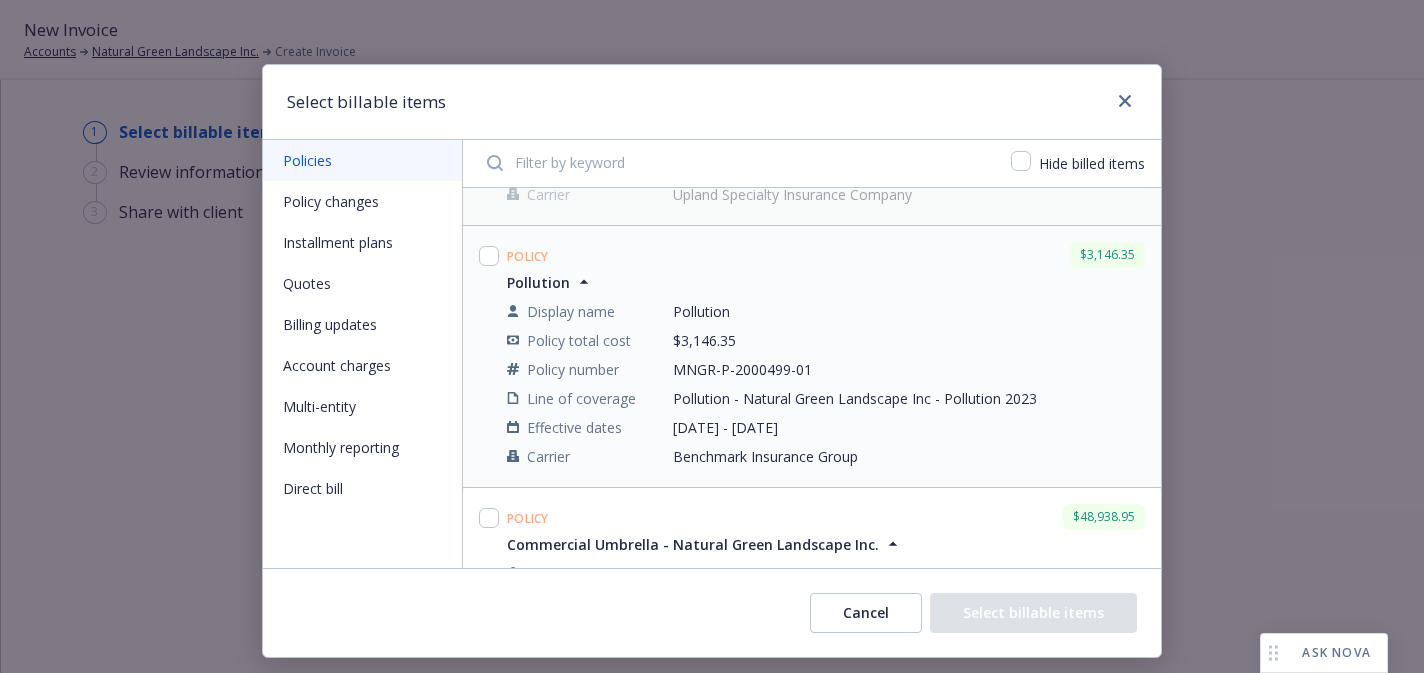click on "Pollution" at bounding box center [538, 282] 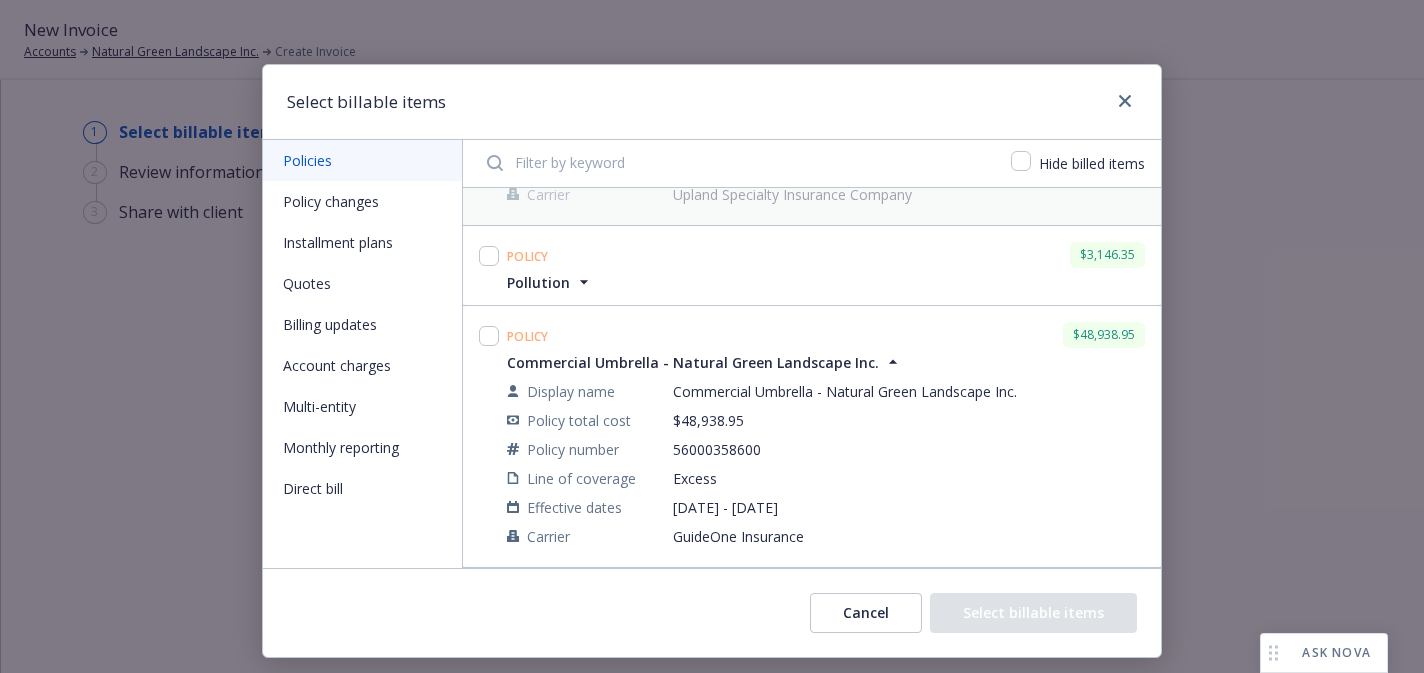 click on "Direct bill" at bounding box center [362, 488] 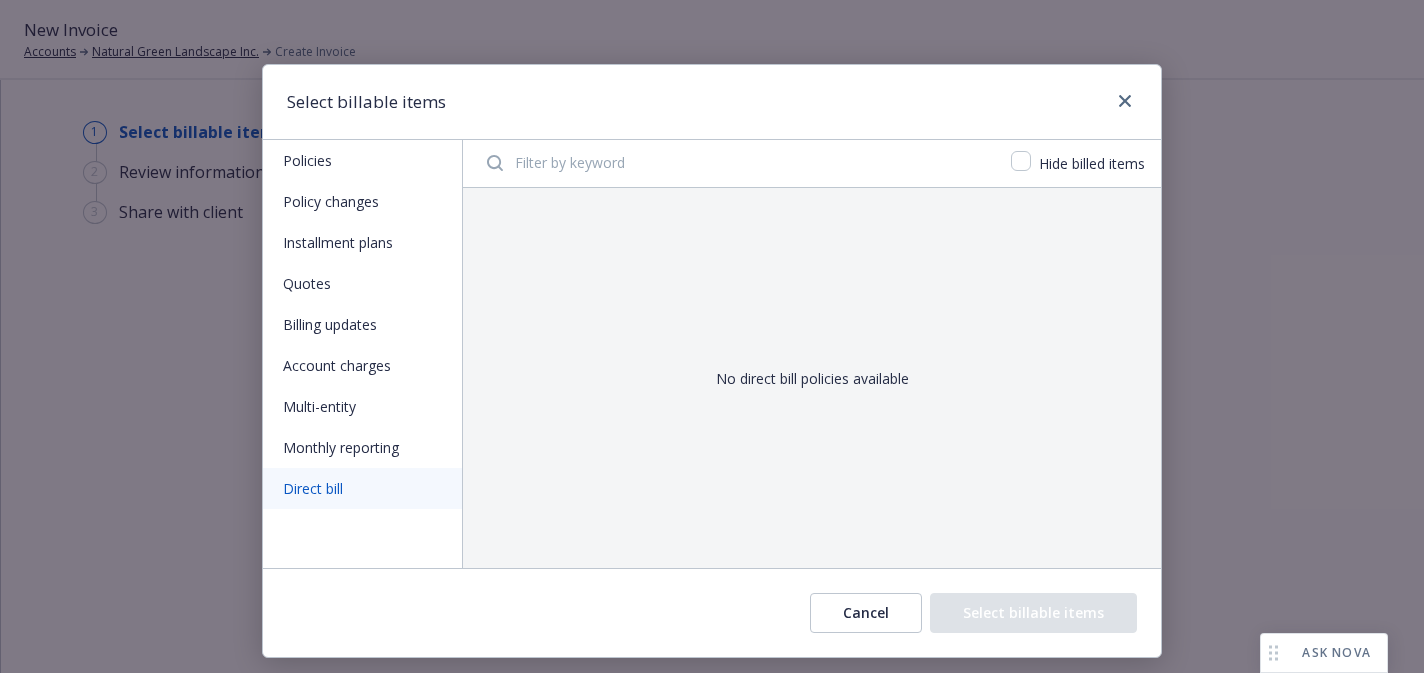 click on "Monthly reporting" at bounding box center (362, 447) 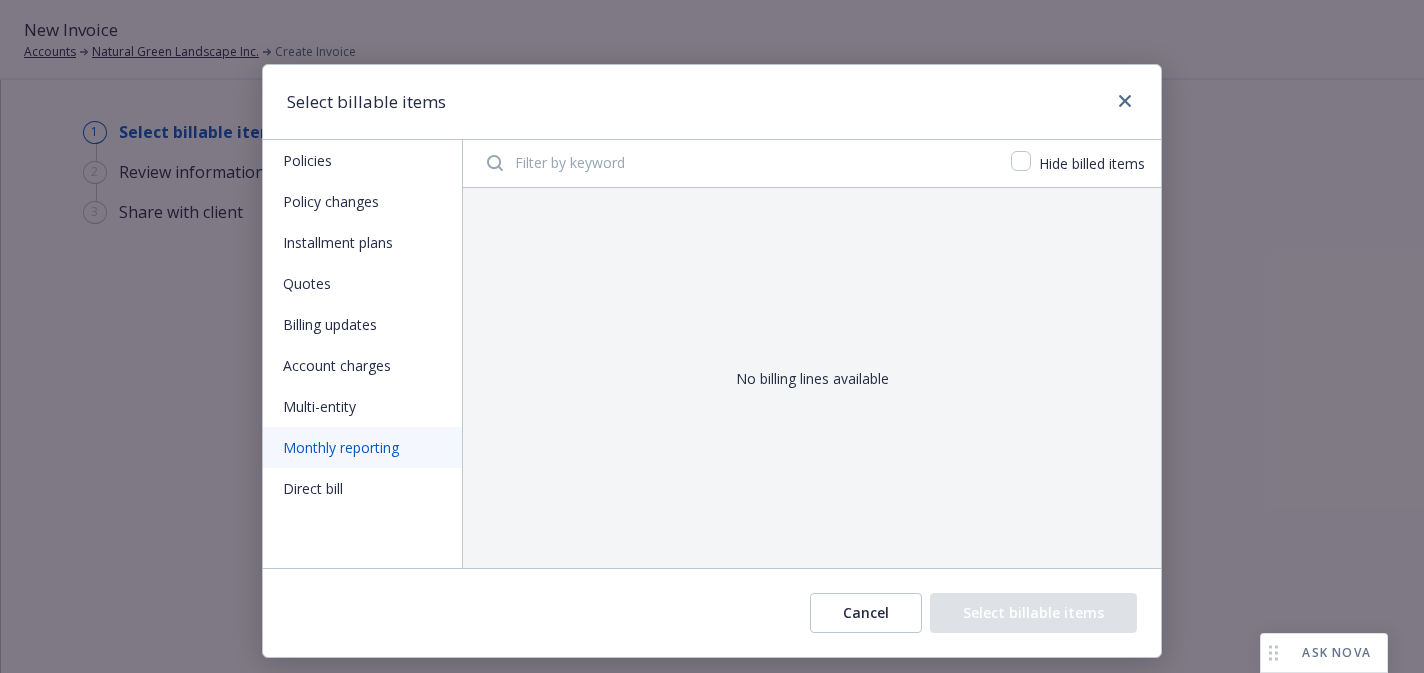click on "Multi-entity" at bounding box center [362, 406] 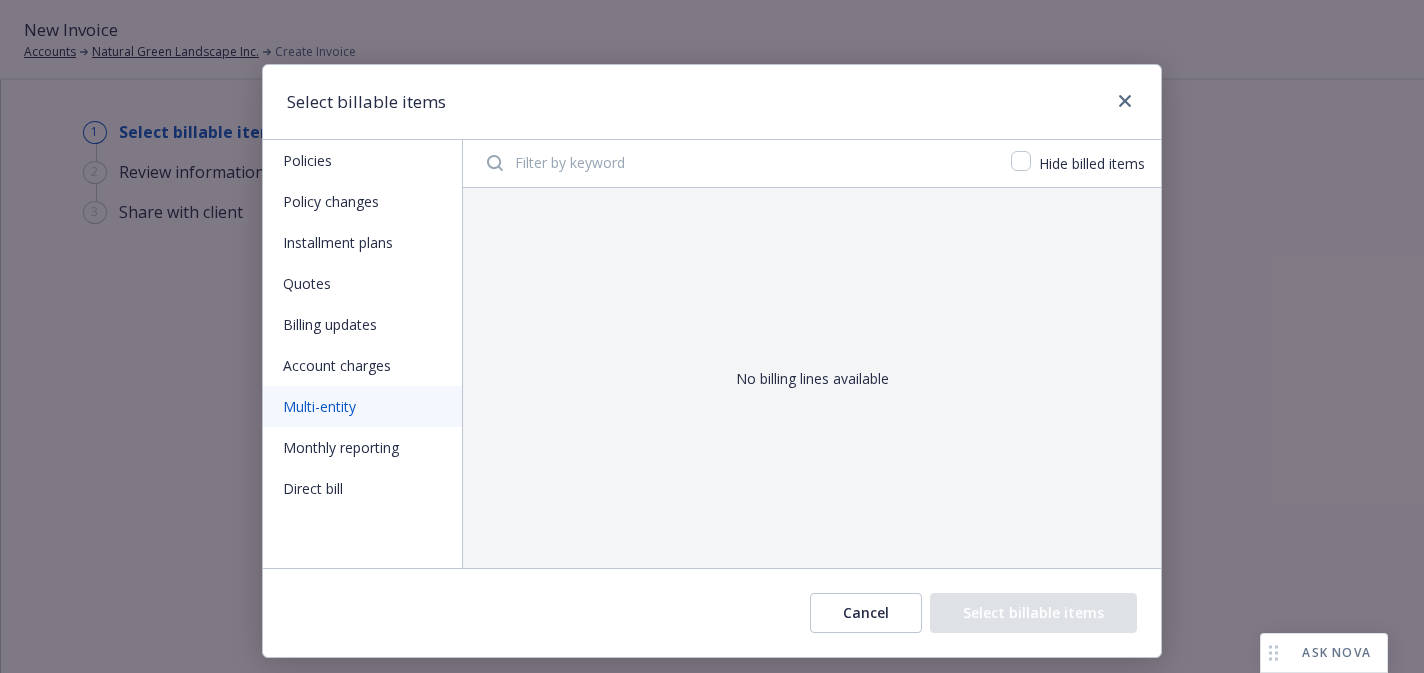 click on "Account charges" at bounding box center (362, 365) 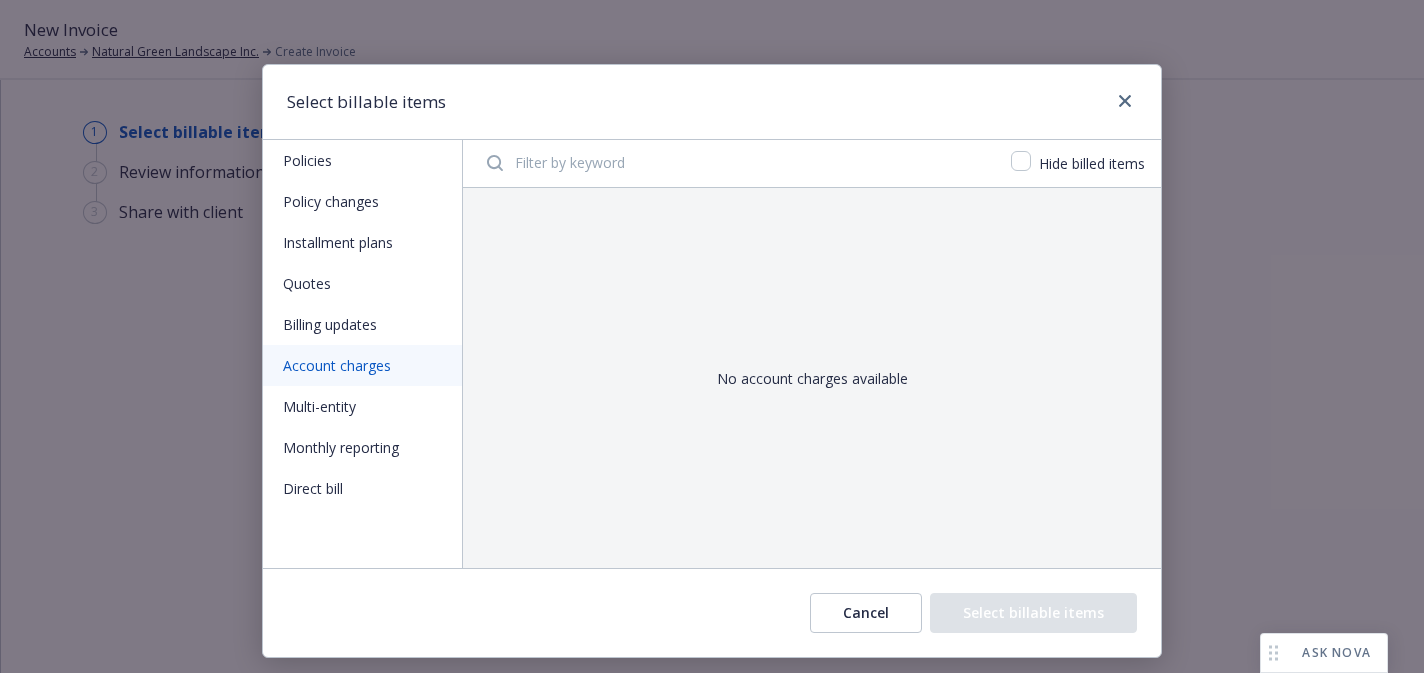 click on "Billing updates" at bounding box center [362, 324] 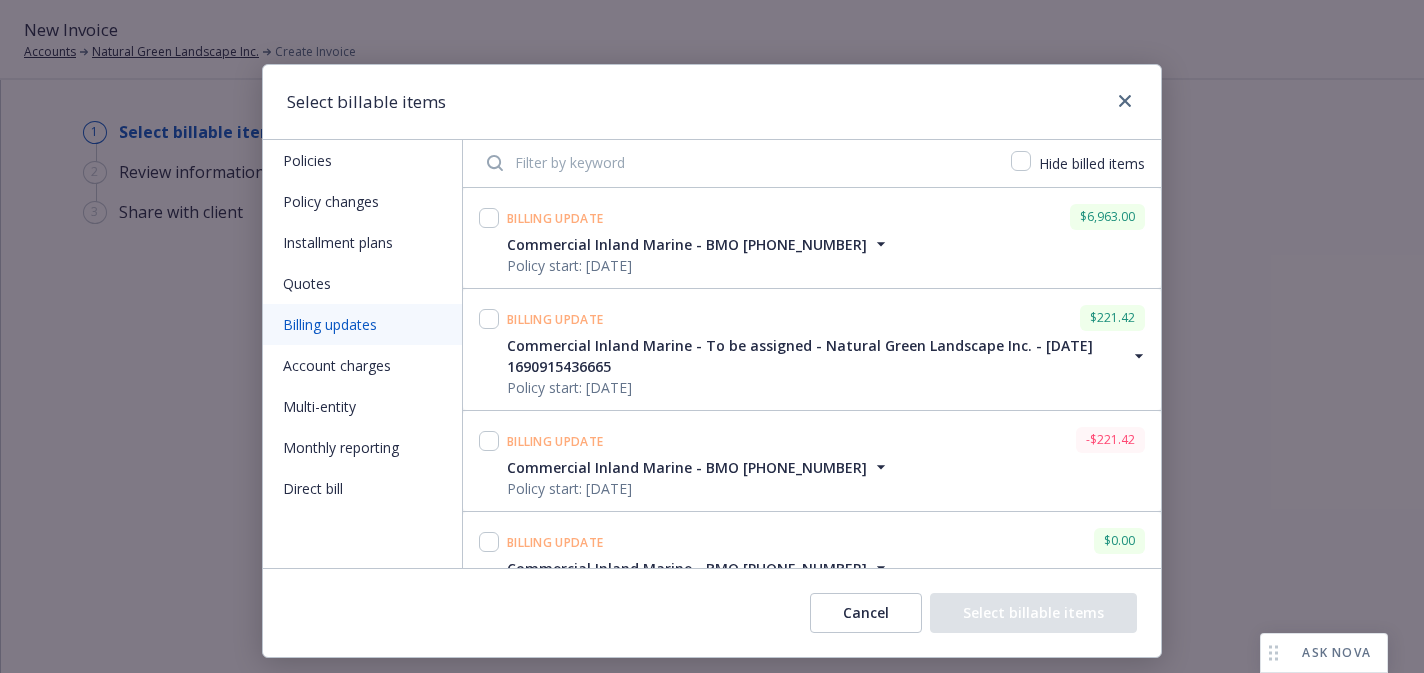 click on "Quotes" at bounding box center (362, 283) 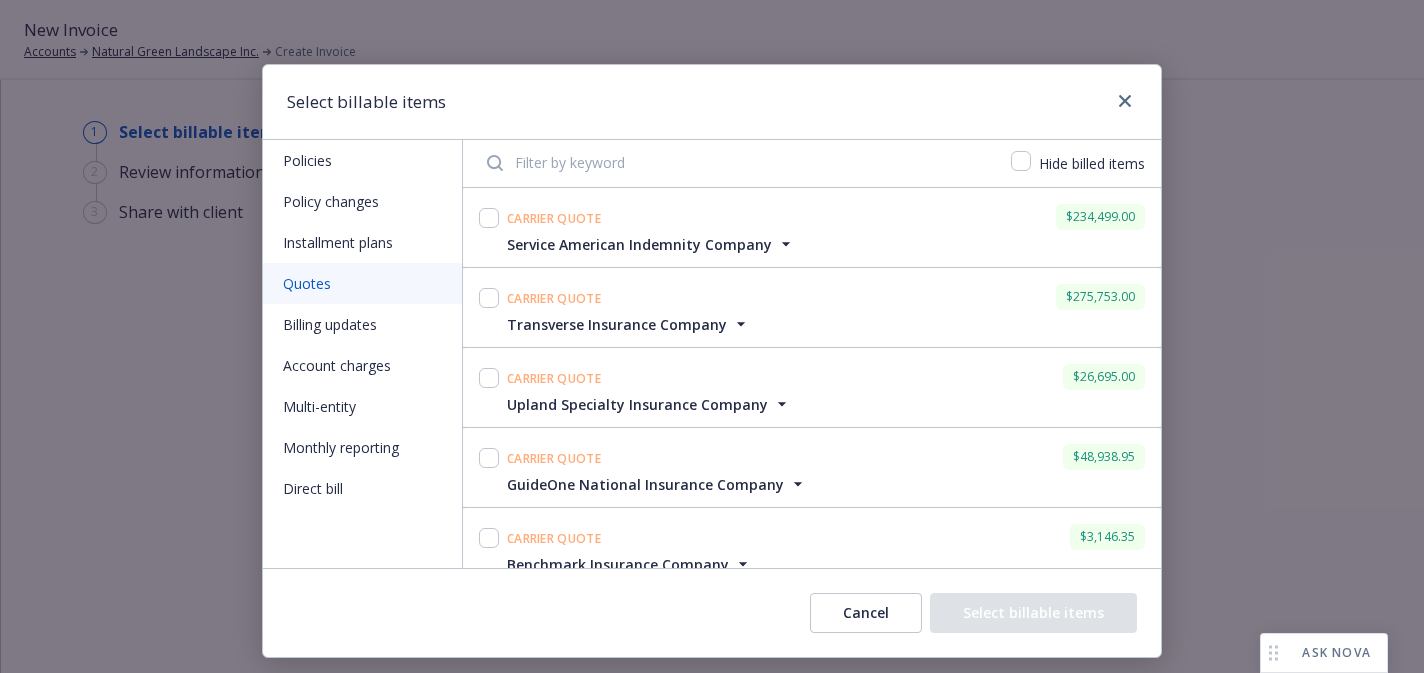 click on "Installment plans" at bounding box center (362, 242) 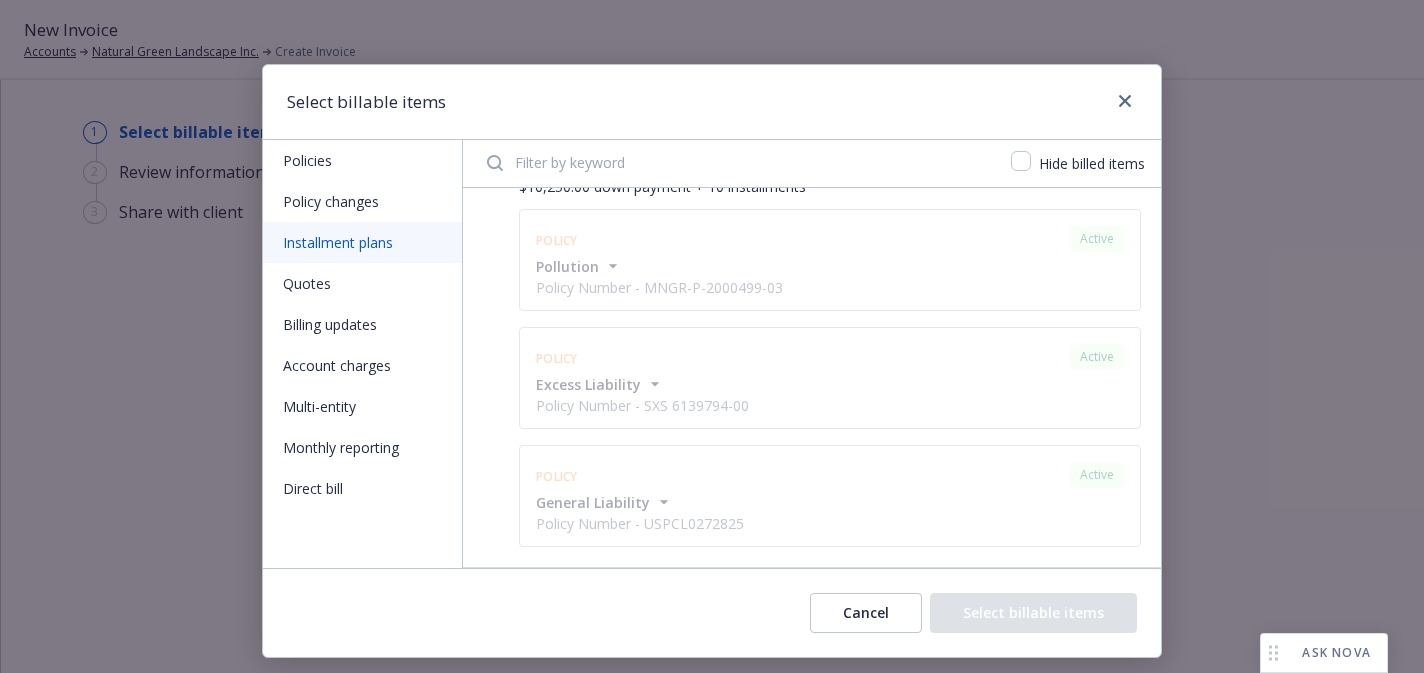 scroll, scrollTop: 0, scrollLeft: 0, axis: both 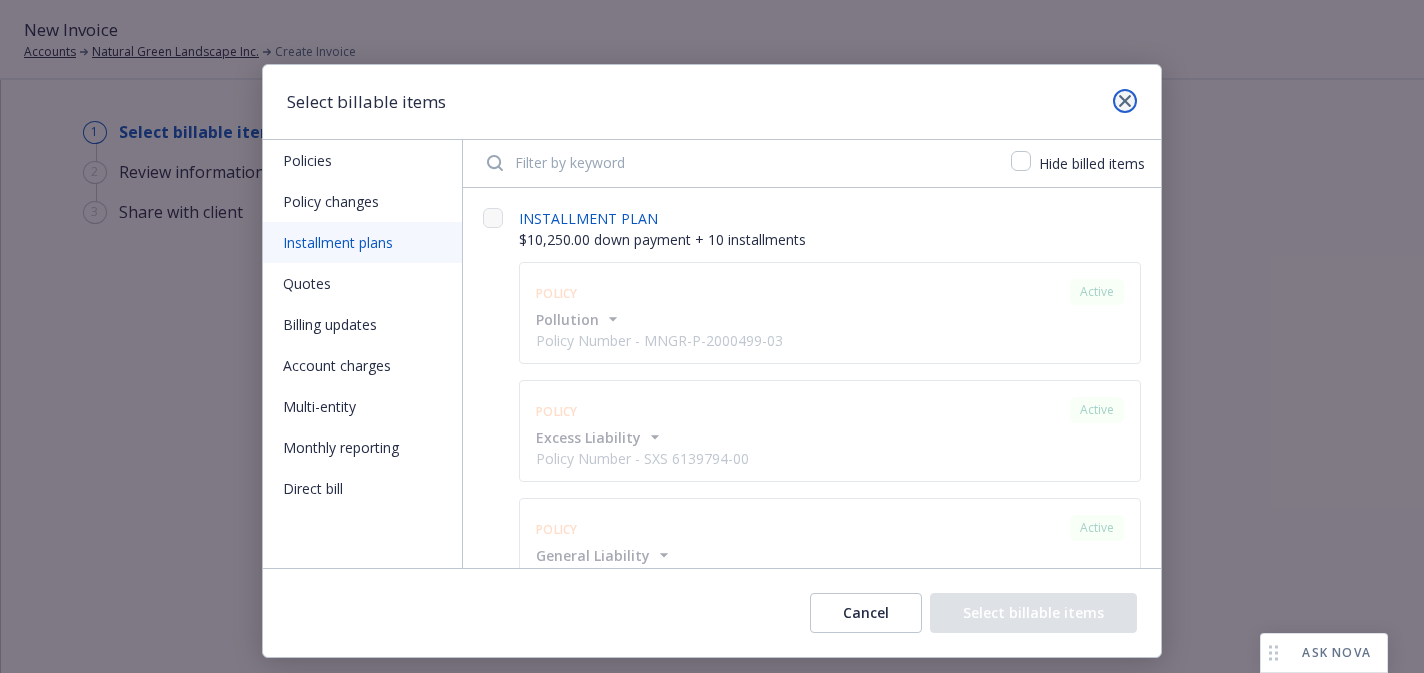 click at bounding box center [1125, 101] 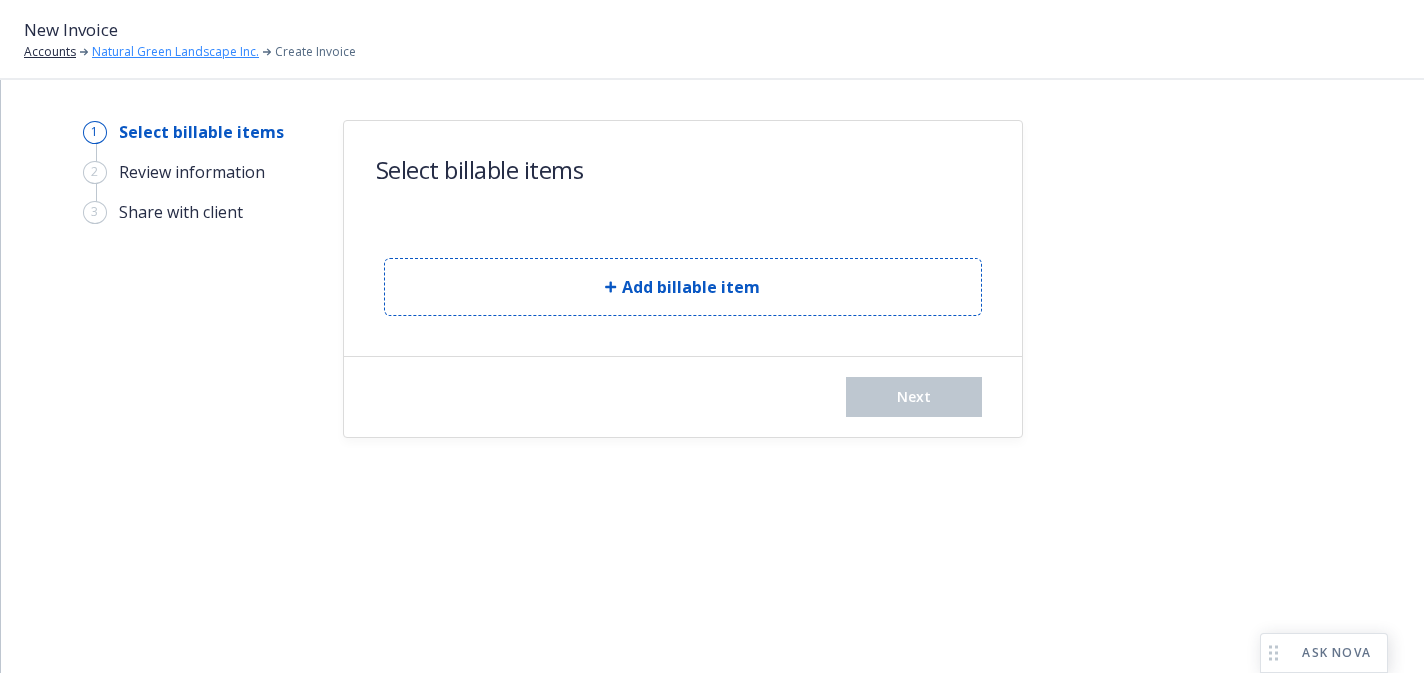click on "Natural Green Landscape Inc." at bounding box center (175, 52) 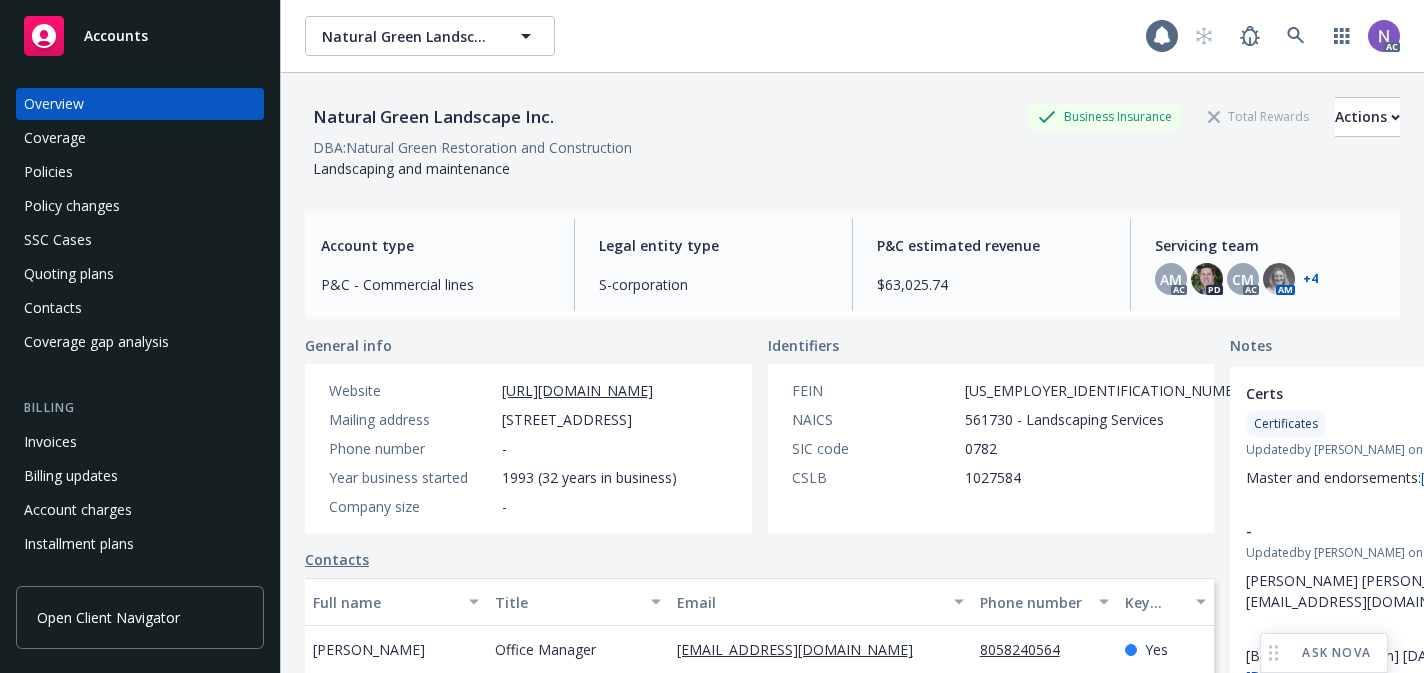 scroll, scrollTop: 0, scrollLeft: 0, axis: both 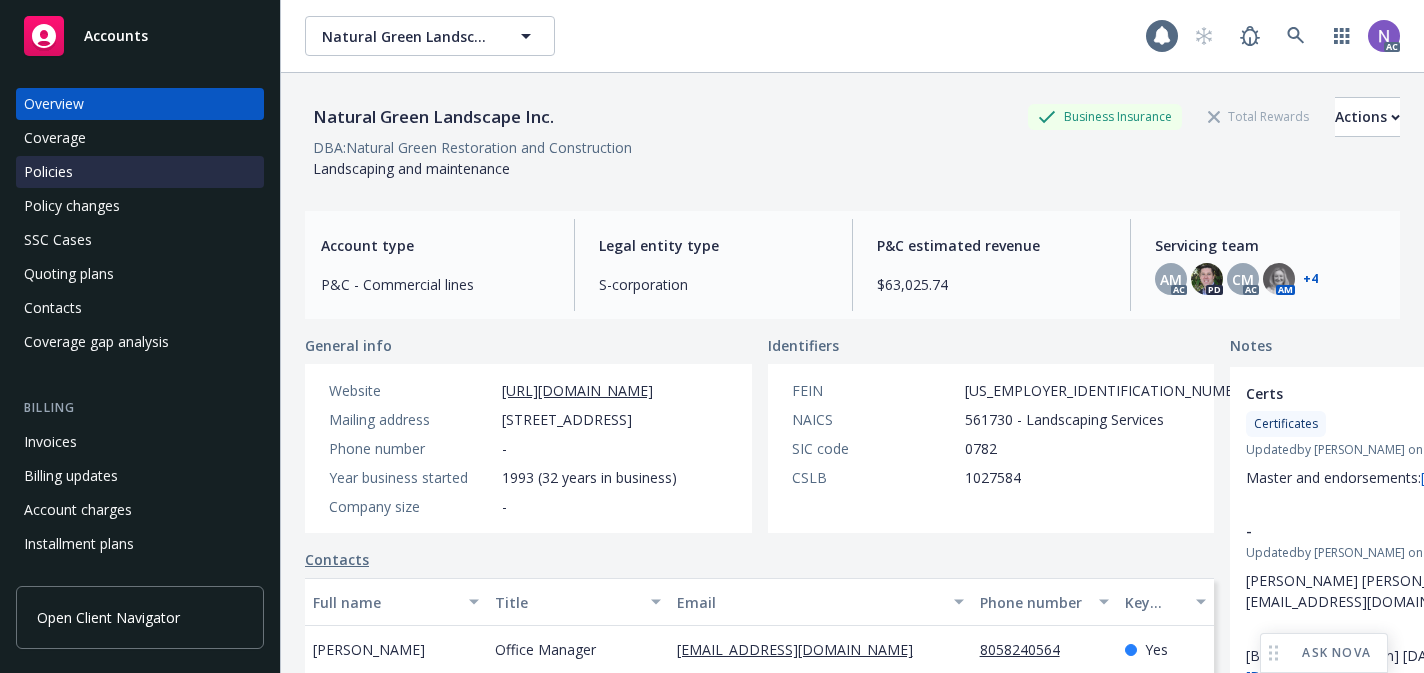 click on "Policies" at bounding box center (140, 172) 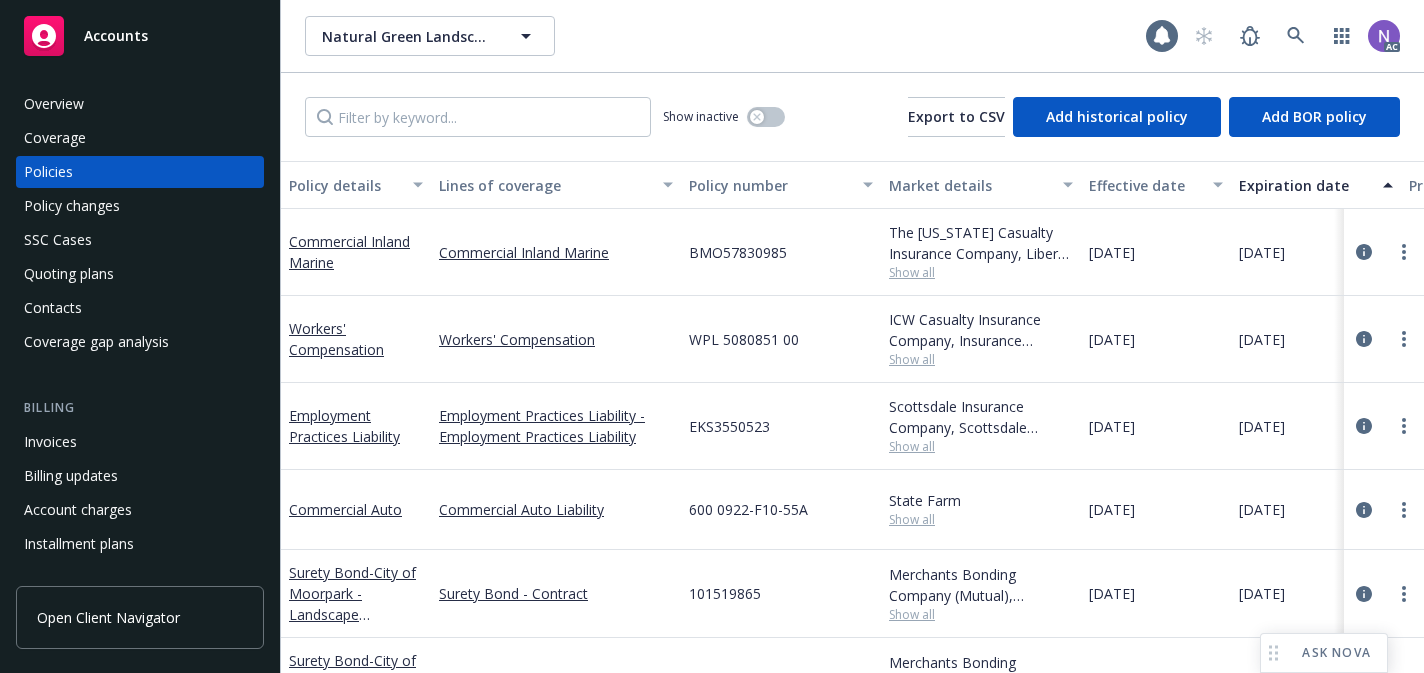 scroll, scrollTop: 300, scrollLeft: 0, axis: vertical 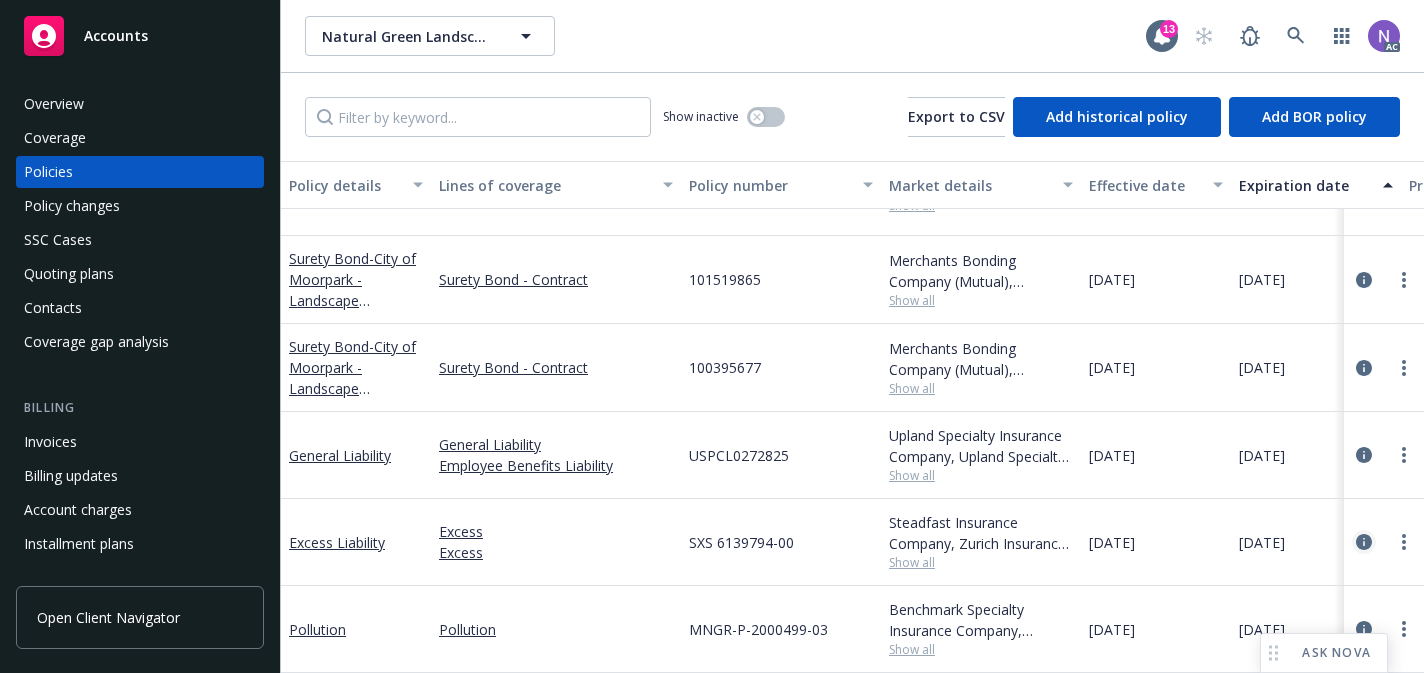 click 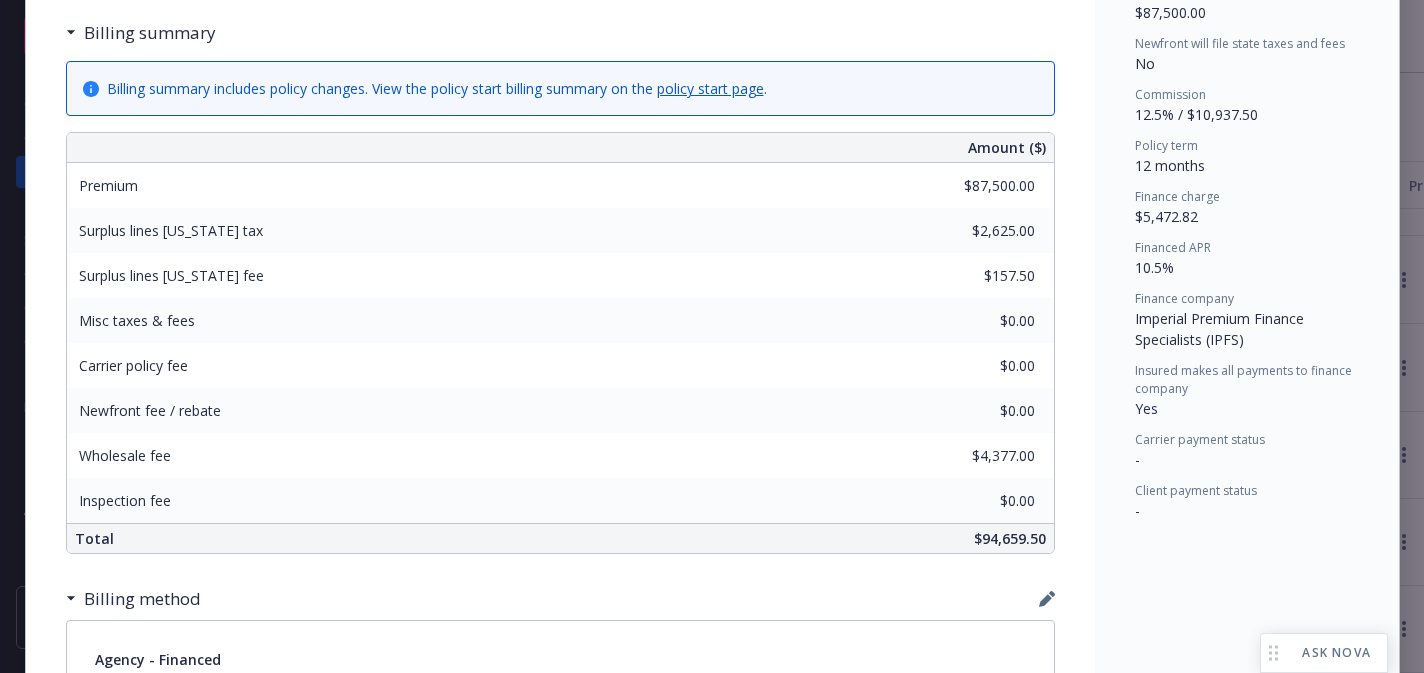 scroll, scrollTop: 844, scrollLeft: 0, axis: vertical 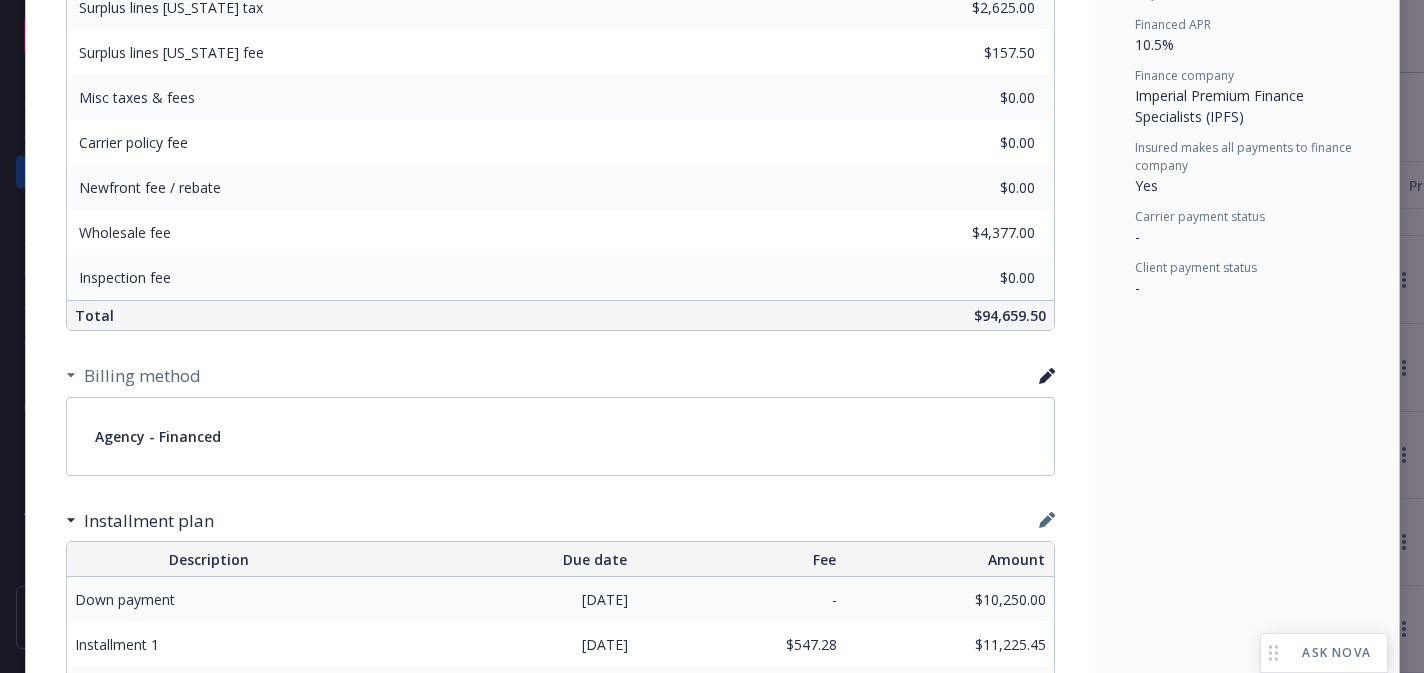 click 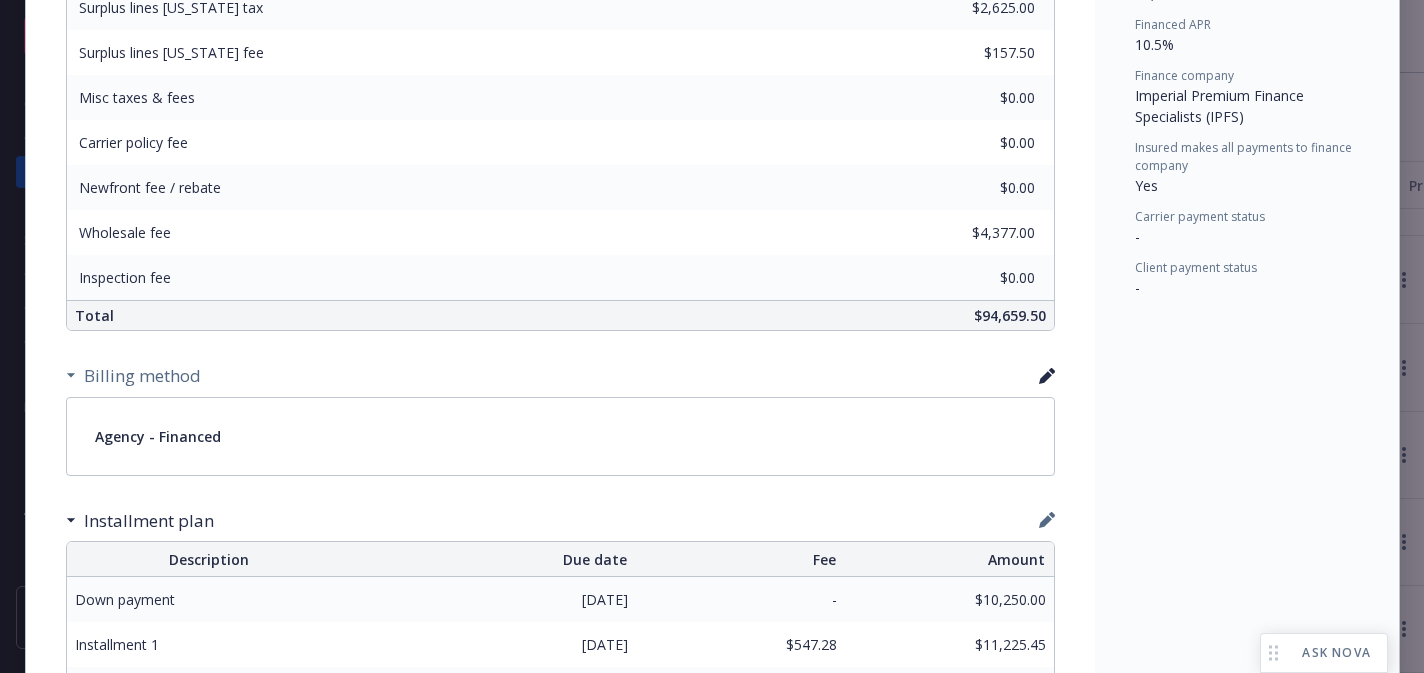 select on "Imperial Premium Finance Specialists (IPFS)" 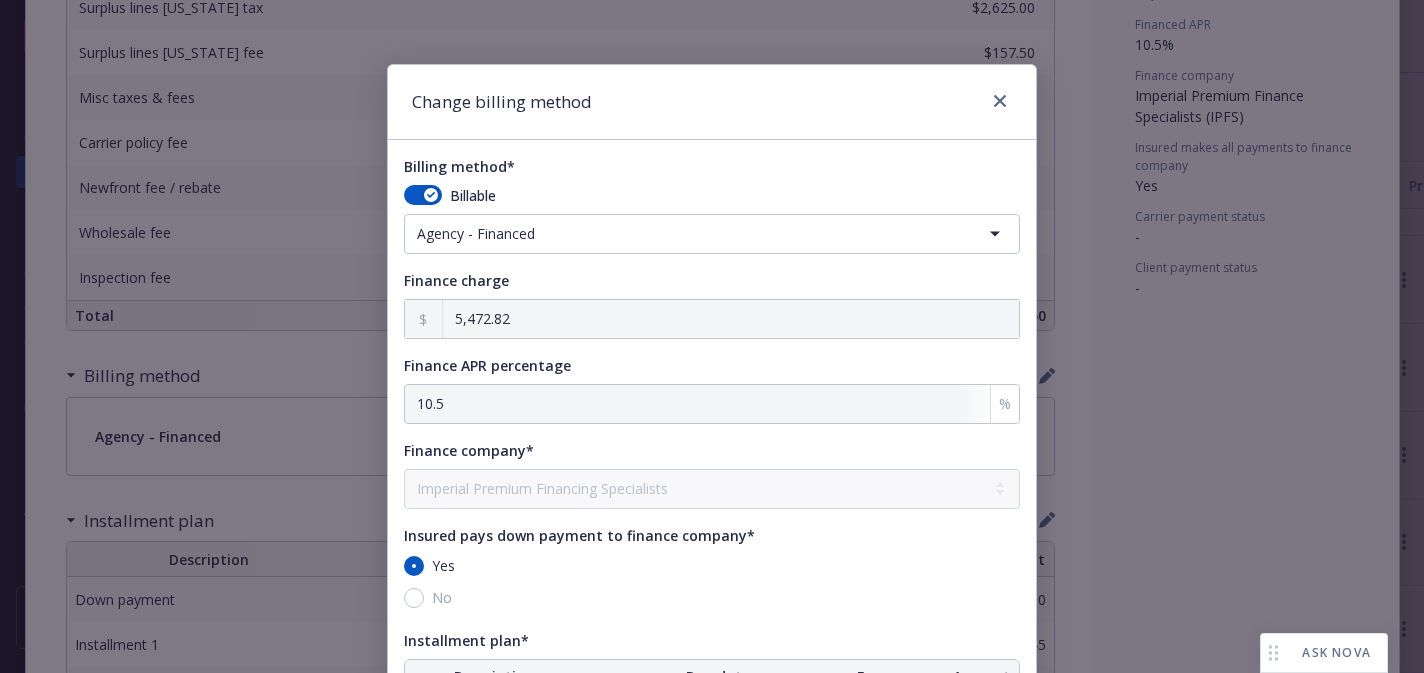 click on "Billing method* Billable Agency - Financed Agency - Financed Agency - Monthly reporting Agency - Multi-entity Agency - Pay in full Direct Direct - Financed Direct - Installments Direct - Monthly reporting Direct - Multi-entity Finance charge 5,472.82 Finance APR percentage 10.5 % Finance company* -- select an option -- Imperial Premium Financing Specialists Next Wave First Insurance Funding Valley Premium Finance Company - MSO use only AFCO Insured pays down payment to finance company* Yes No Installment plan* Description Due date Fee Amount Down payment 07/02/2025 - $10,250.00 Installment 1 08/02/2025 $547.28 $11,225.45 Installment 2 09/02/2025 $547.28 $11,225.45 Installment 3 10/02/2025 $547.28 $11,225.45 Installment 4 11/02/2025 $547.28 $11,225.45 Installment 5 12/02/2025 $547.28 $11,225.45 Installment 6 01/02/2026 $547.28 $11,225.45 Installment 7 02/02/2026 $547.28 $11,225.45 Installment 8 03/02/2026 $547.28 $11,225.45 Installment 9 04/02/2026 $547.28 $11,225.45 Installment 10 05/02/2026 $547.30 $5,472.82" at bounding box center [712, 731] 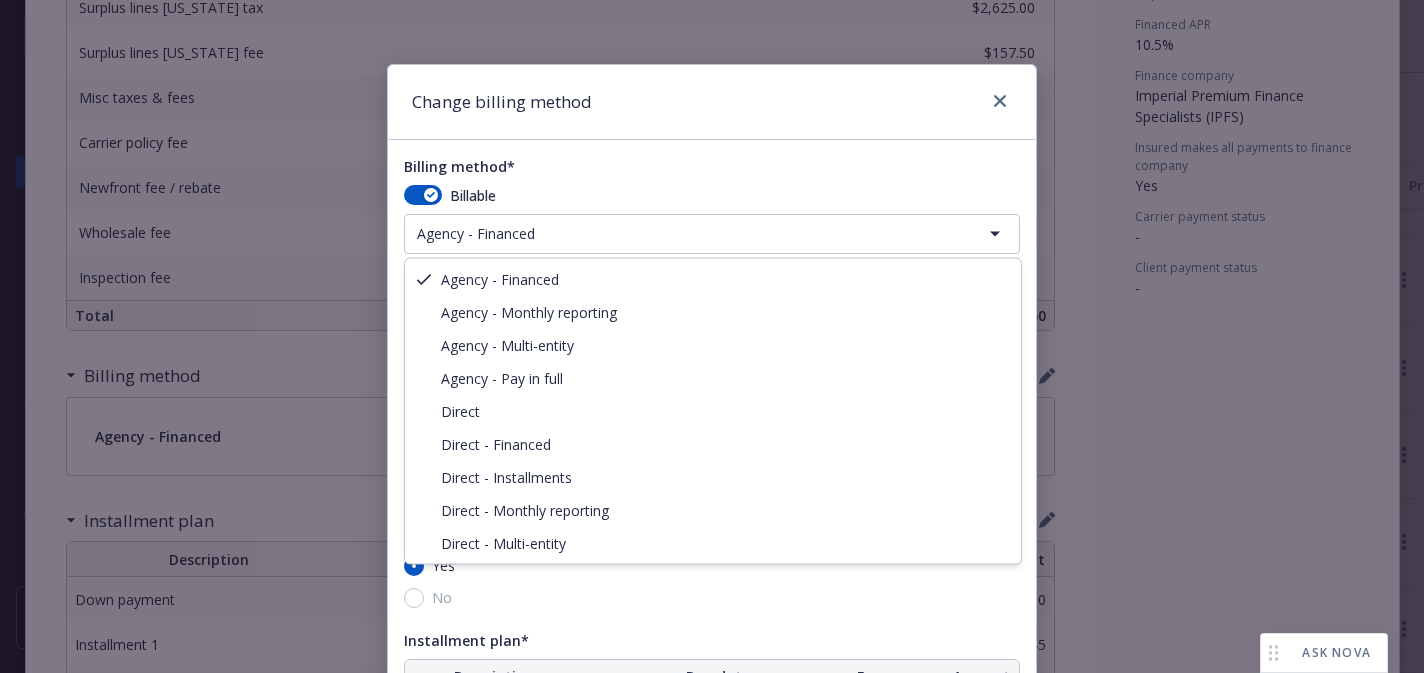 click on "Accounts Overview Coverage Policies Policy changes SSC Cases Quoting plans Contacts Coverage gap analysis Billing Invoices Billing updates Account charges Installment plans Tools Manage files Manage exposures Manage certificates Manage claims Manage BORs Summary of insurance Analytics hub Loss summary generator Account settings Service team Sales relationships Related accounts Client navigator features Client access Open Client Navigator Natural Green Landscape Inc. Natural Green Landscape Inc. 13 AC Show inactive Export to CSV Add historical policy Add BOR policy Policy details Lines of coverage Policy number Market details Effective date Expiration date Premium Billing method Stage Status Service team leaders Employment Practices Liability Employment Practices Liability - Employment Practices Liability EKS3550523 Scottsdale Insurance Company, Scottsdale Insurance Company (Nationwide), RT Specialty Insurance Services, LLC (RSG Specialty, LLC) Show all 12/01/2024 12/01/2025 $33,907.00 Agency - Pay in full AC" at bounding box center [712, 336] 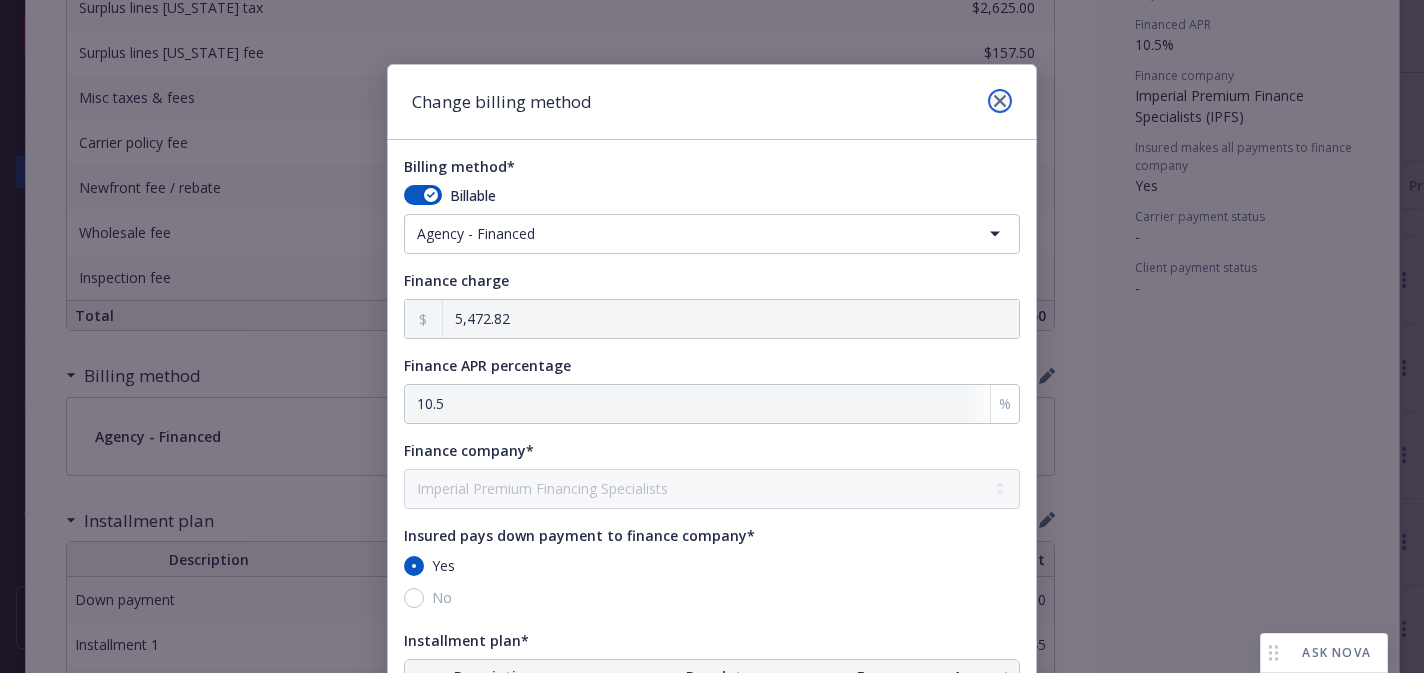 click 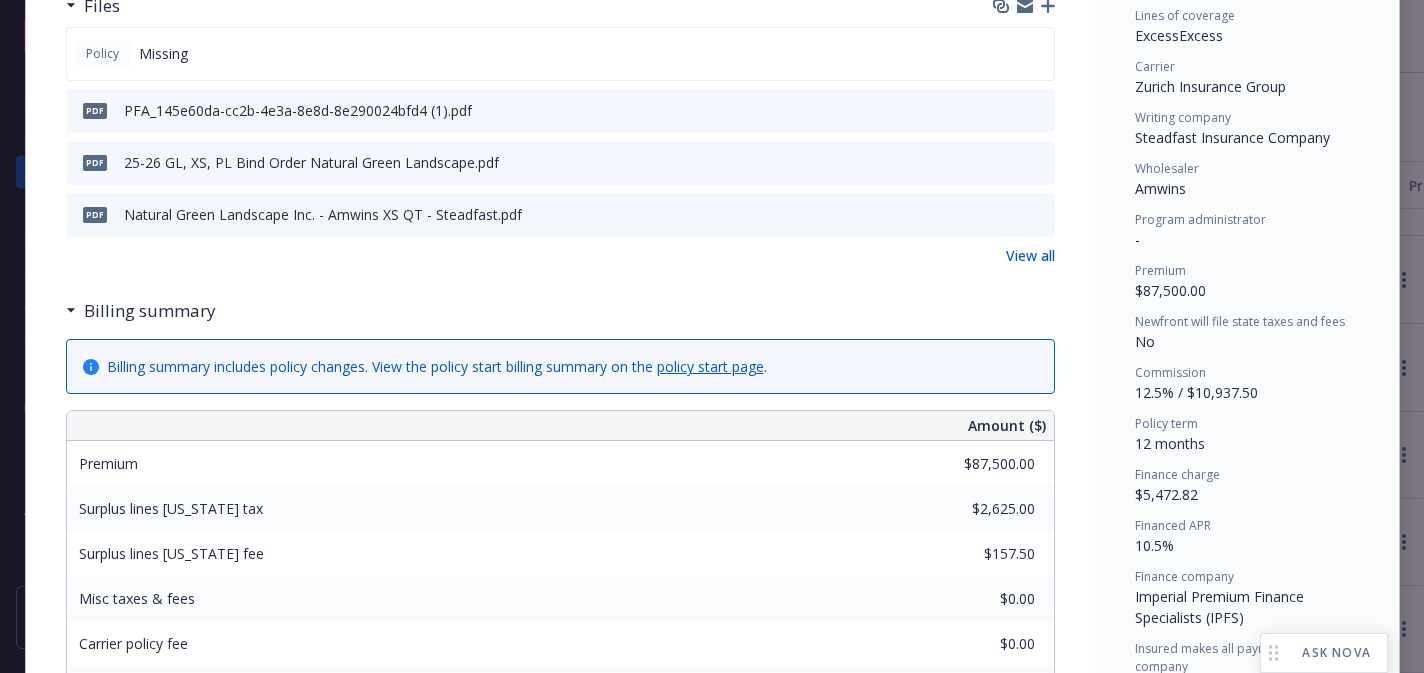 scroll, scrollTop: 0, scrollLeft: 0, axis: both 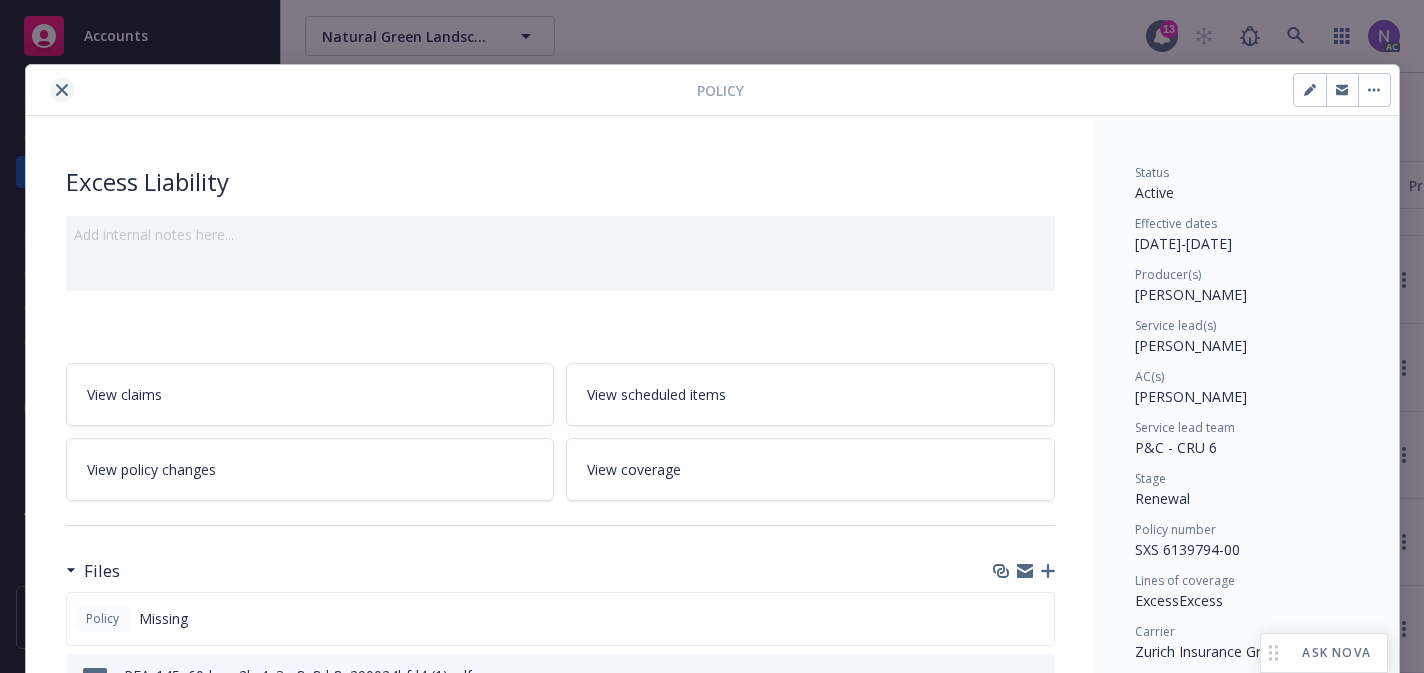 click at bounding box center [62, 90] 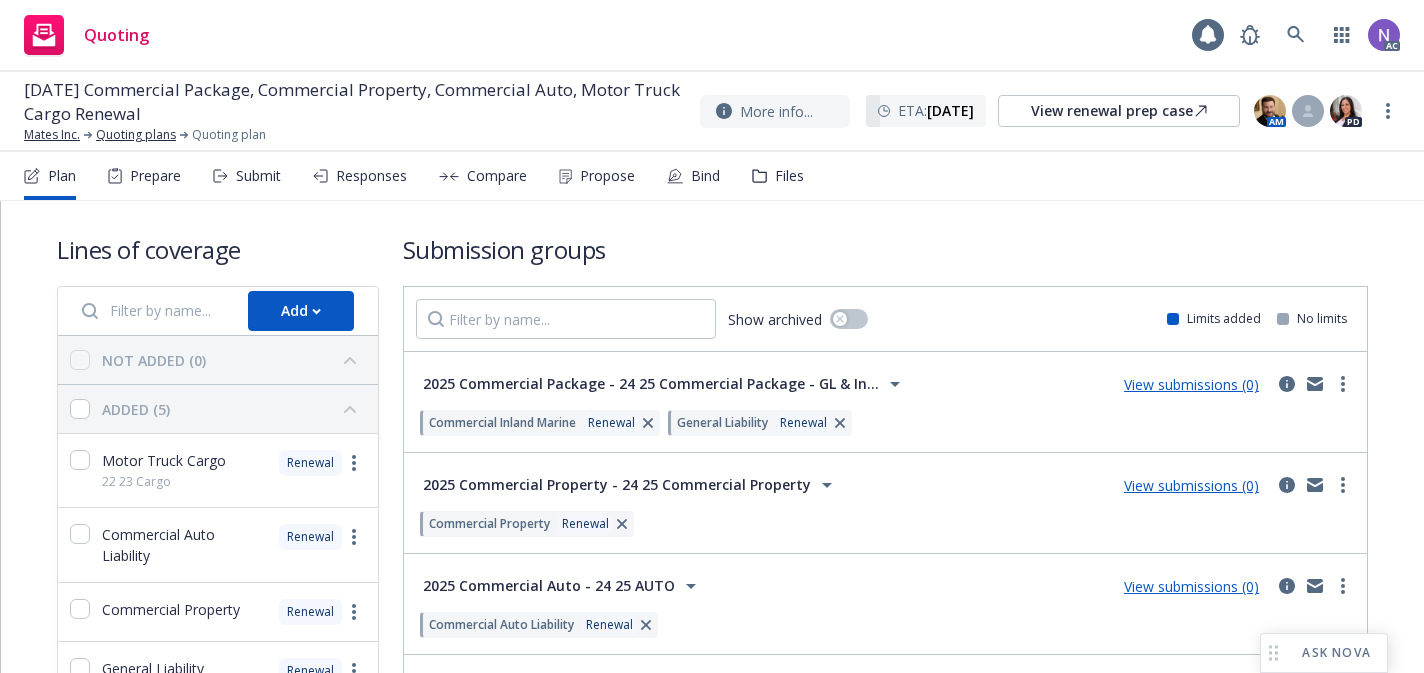 scroll, scrollTop: 0, scrollLeft: 0, axis: both 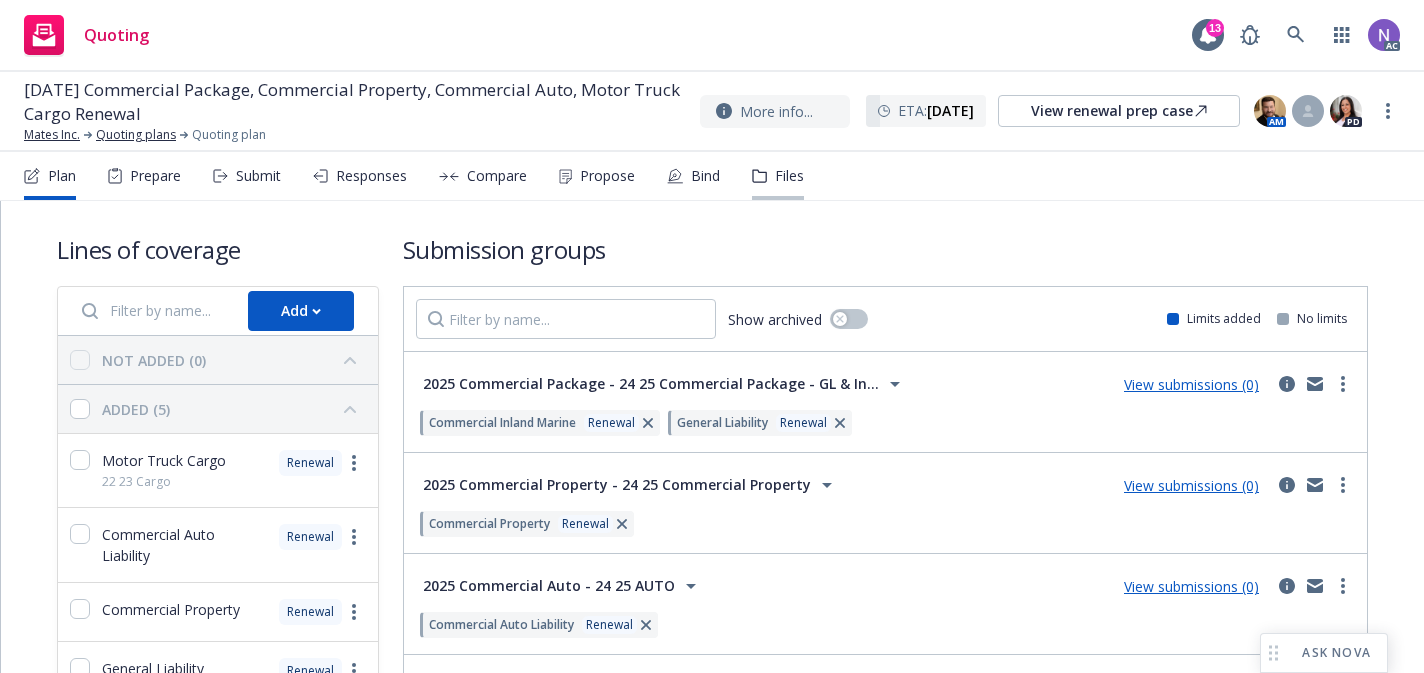 click on "Files" at bounding box center (778, 176) 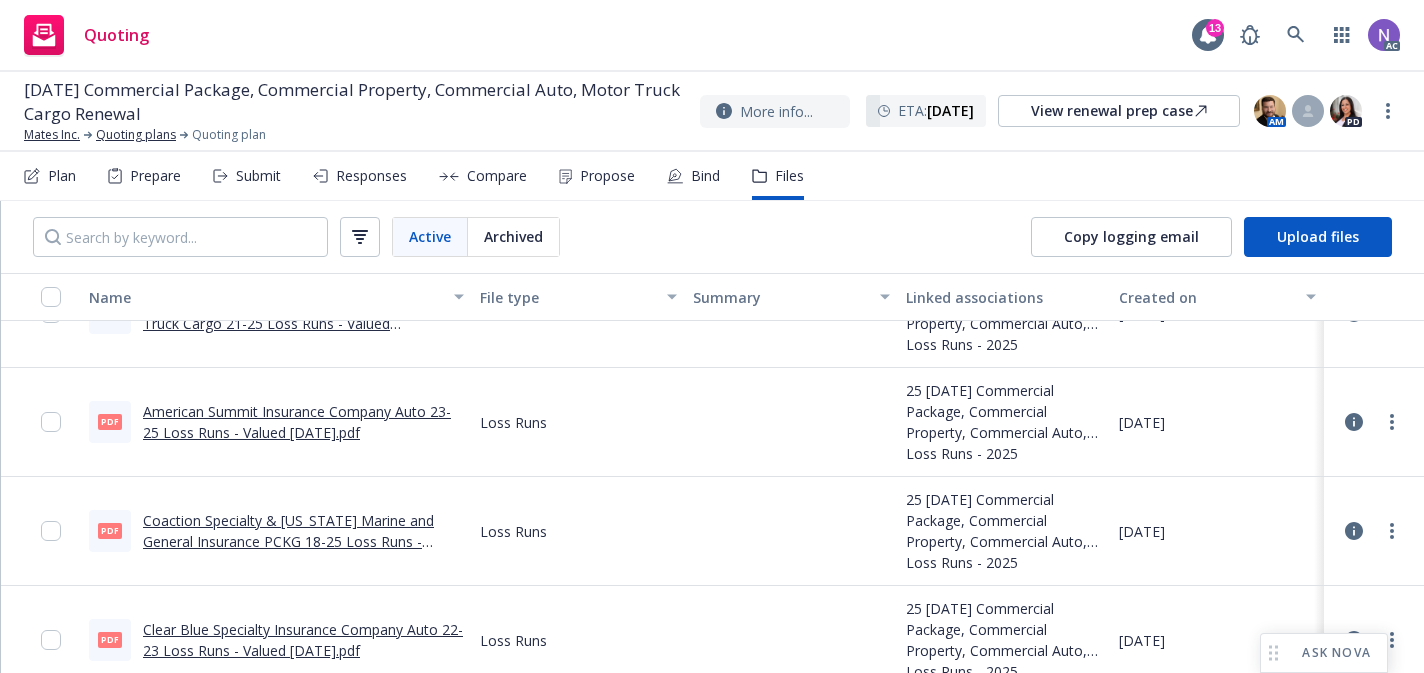 scroll, scrollTop: 0, scrollLeft: 0, axis: both 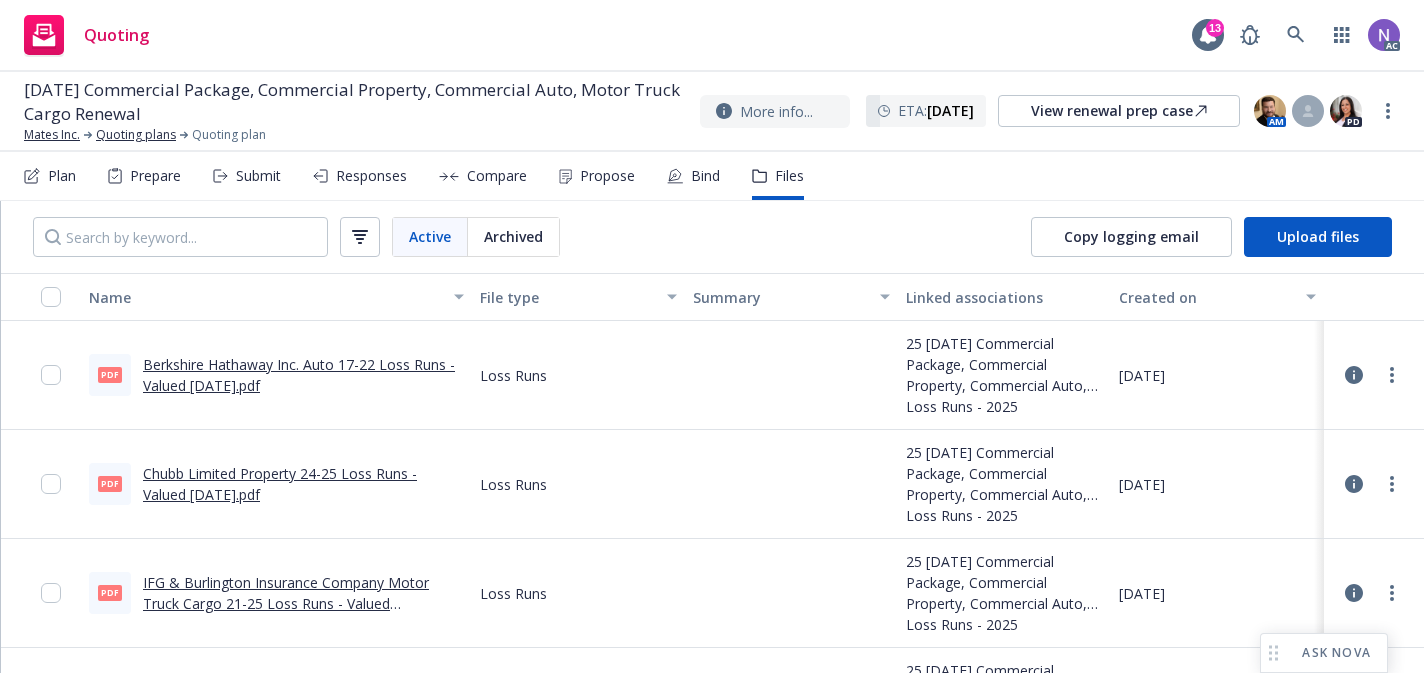 click on "Plan Prepare Submit Responses Compare Propose Bind Files" at bounding box center [414, 176] 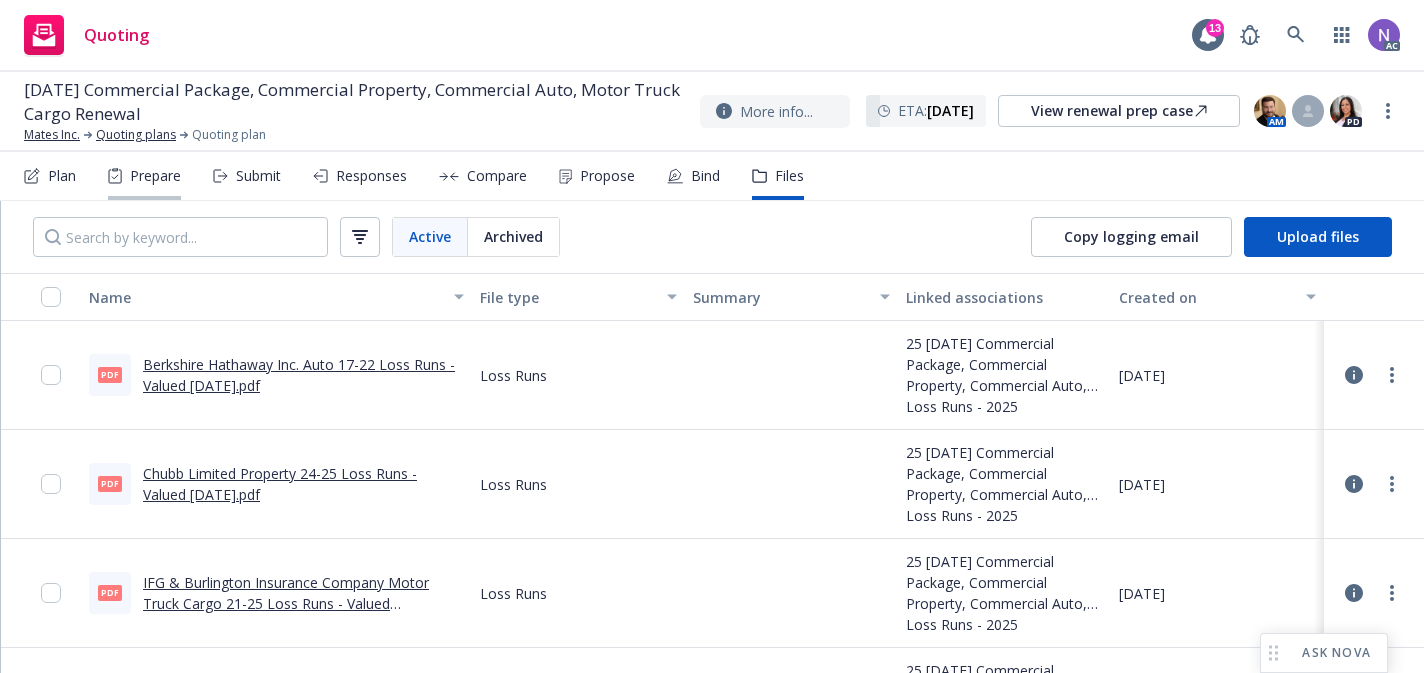 click on "Prepare" at bounding box center [155, 176] 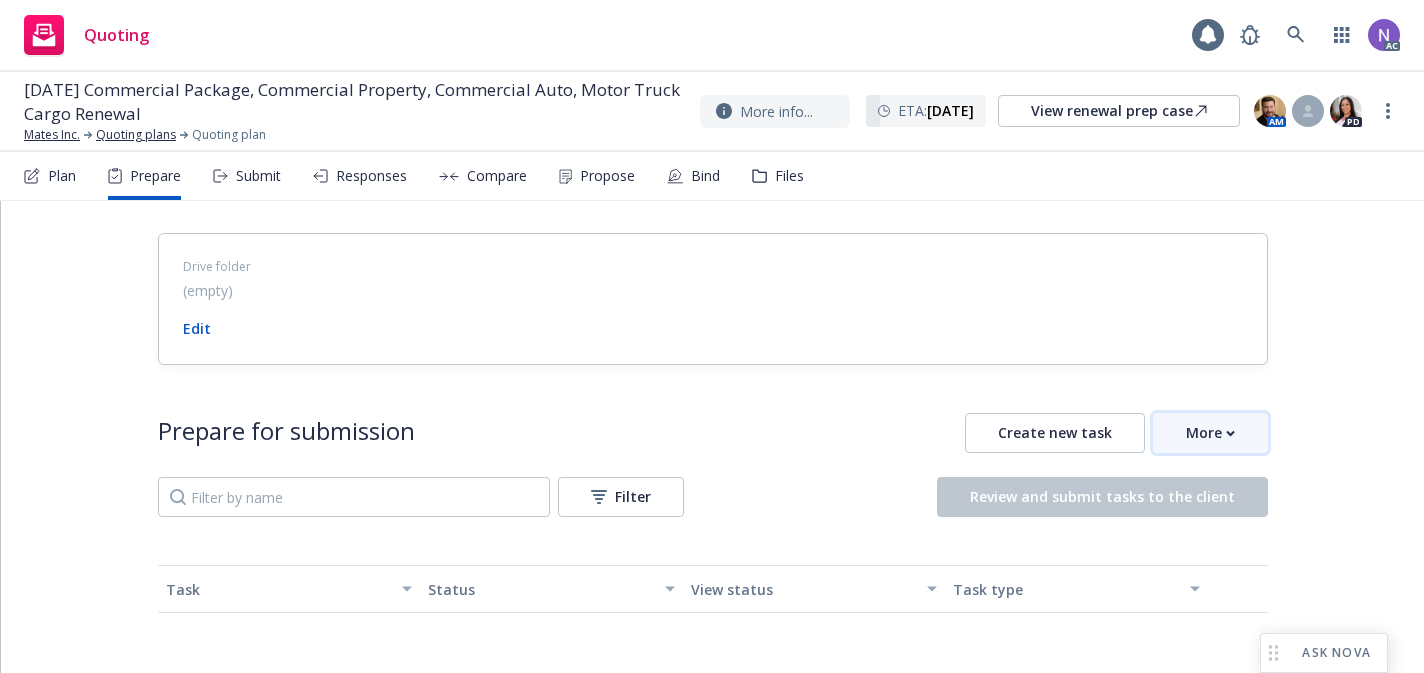 click on "More" at bounding box center (1210, 433) 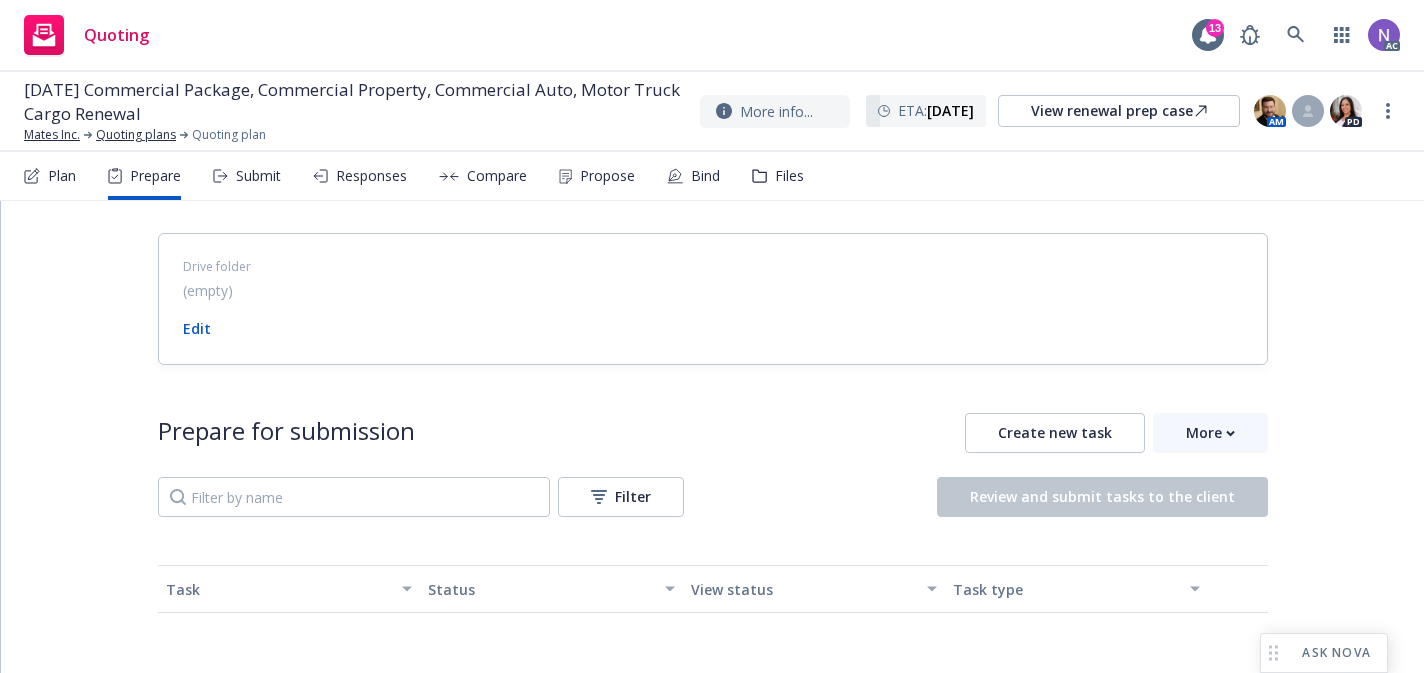 click on "Go to Indio account" at bounding box center [1242, 524] 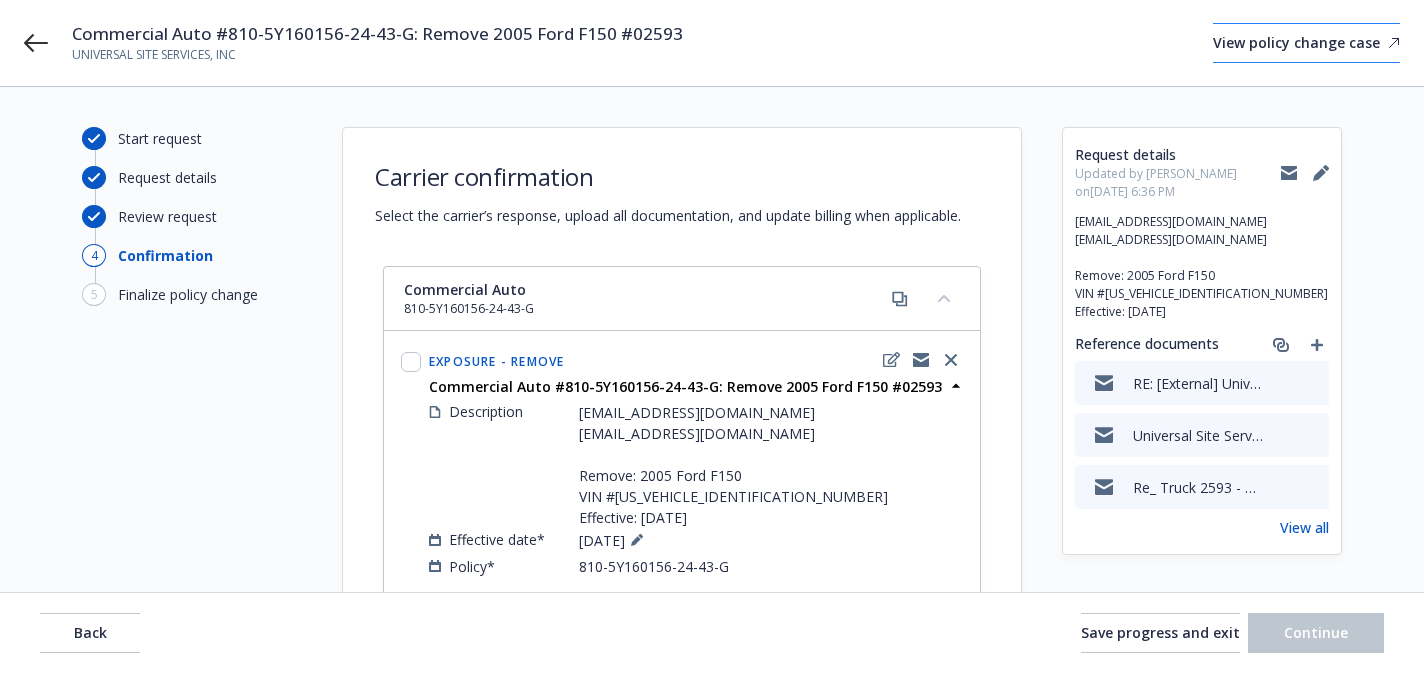 scroll, scrollTop: 187, scrollLeft: 0, axis: vertical 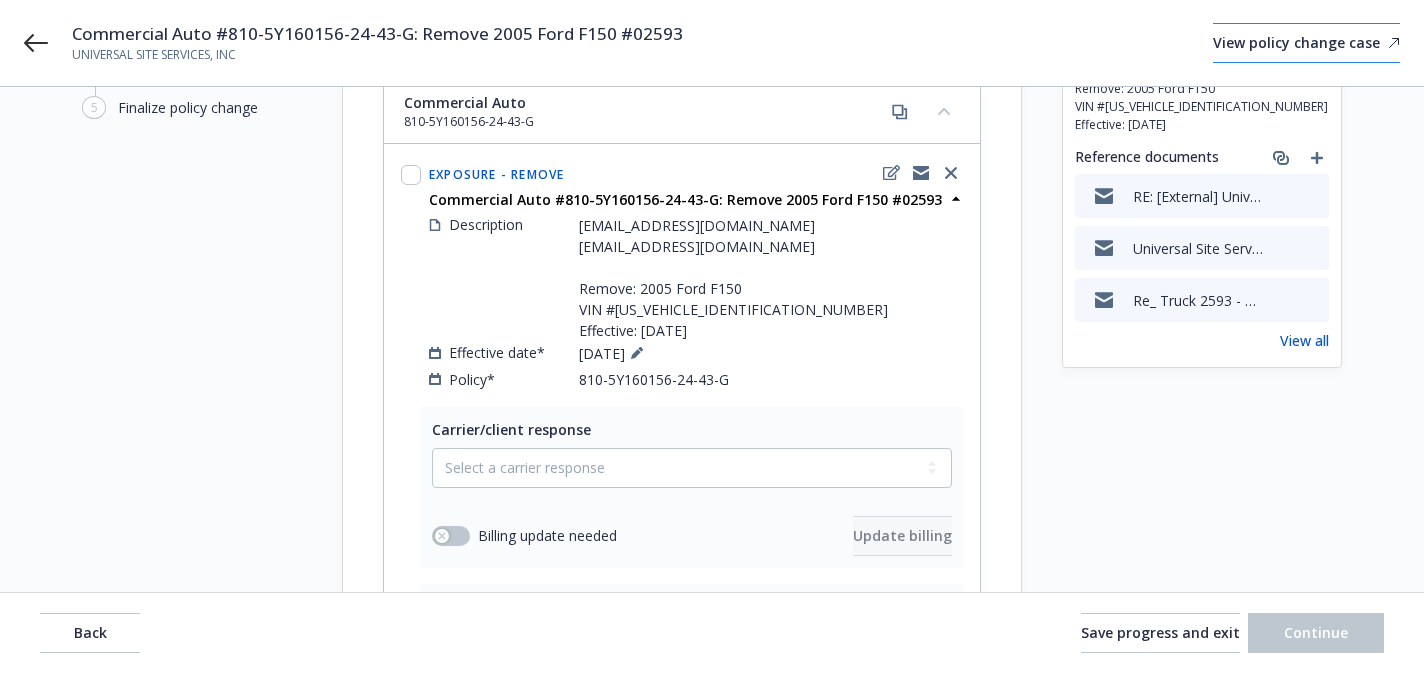 click on "View policy change case" at bounding box center [1306, 43] 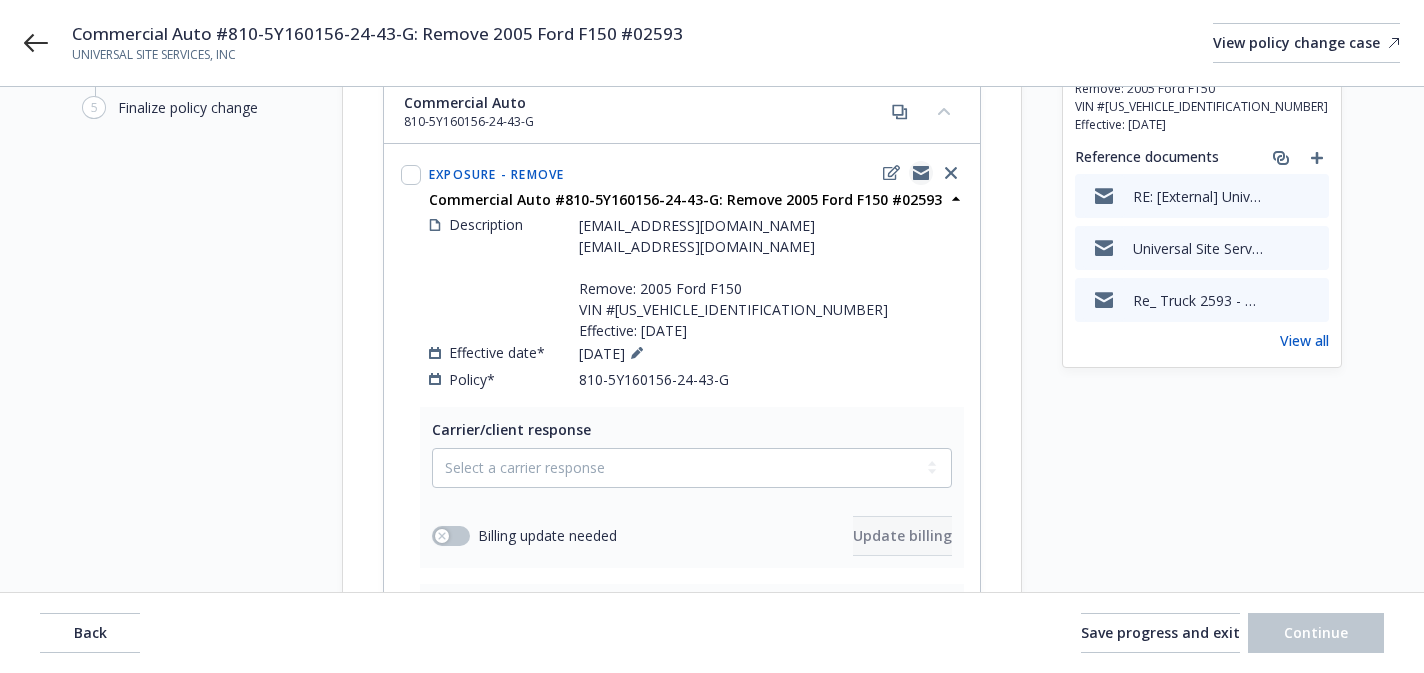 click 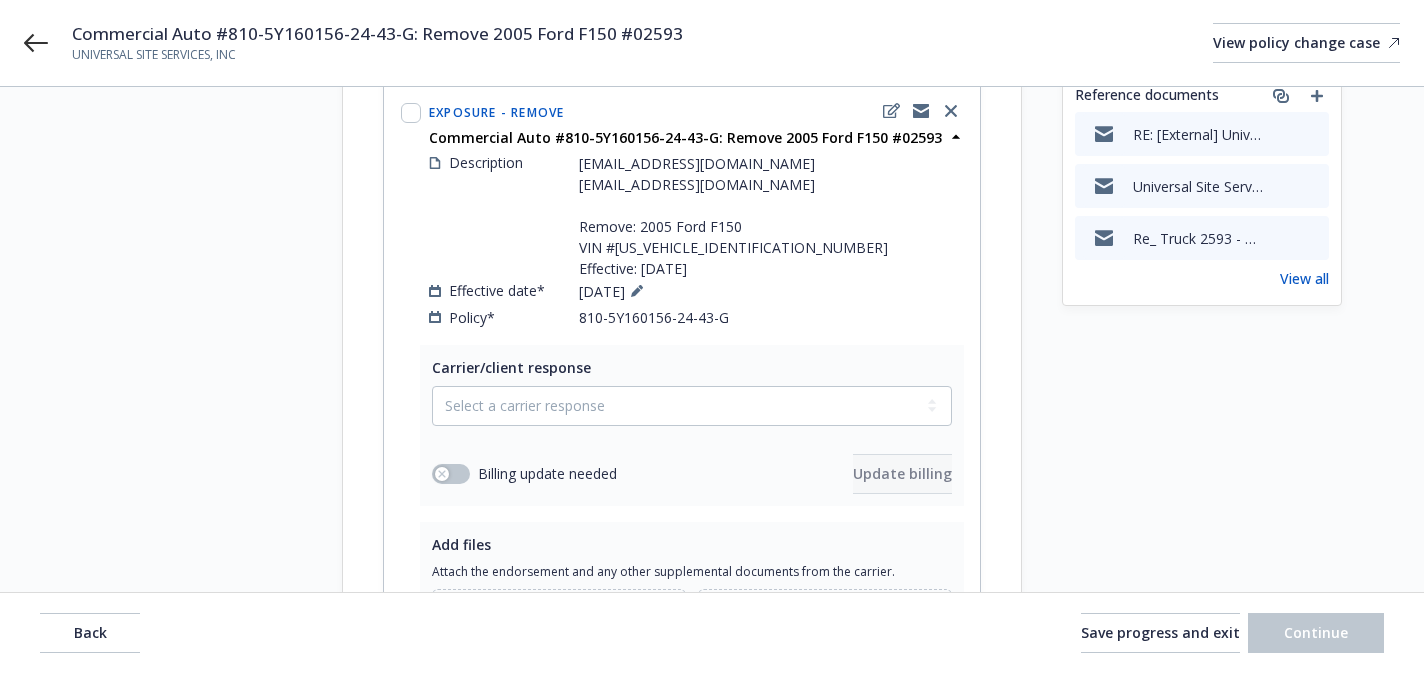 scroll, scrollTop: 251, scrollLeft: 0, axis: vertical 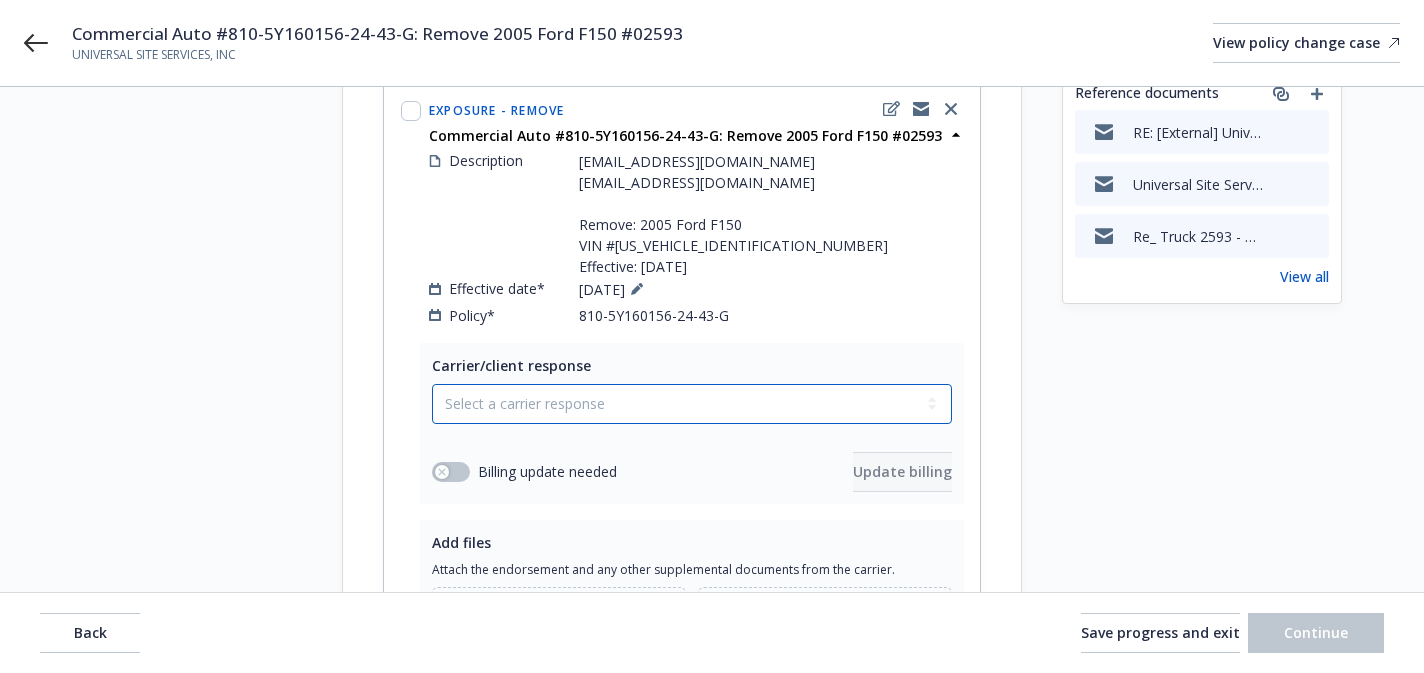 click on "Select a carrier response Accepted Accepted with revision No endorsement needed Declined by carrier Rejected by client" at bounding box center (692, 404) 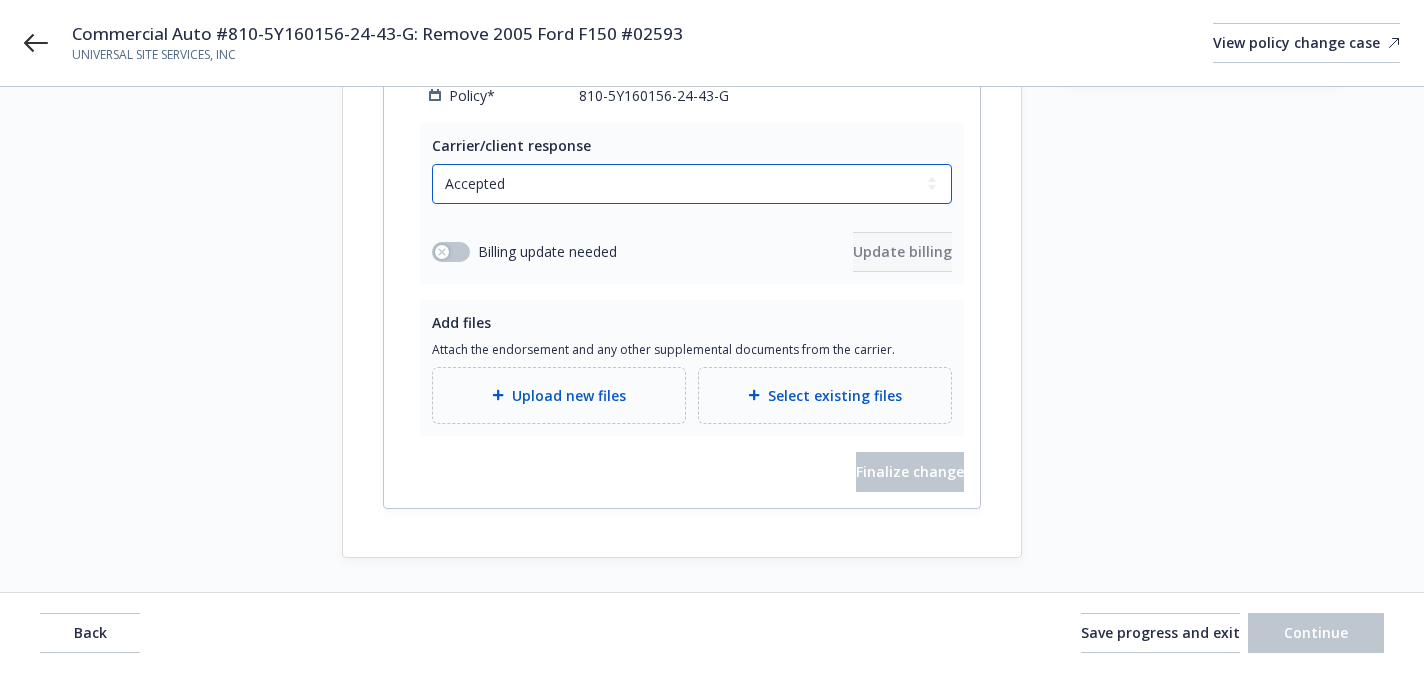 scroll, scrollTop: 476, scrollLeft: 0, axis: vertical 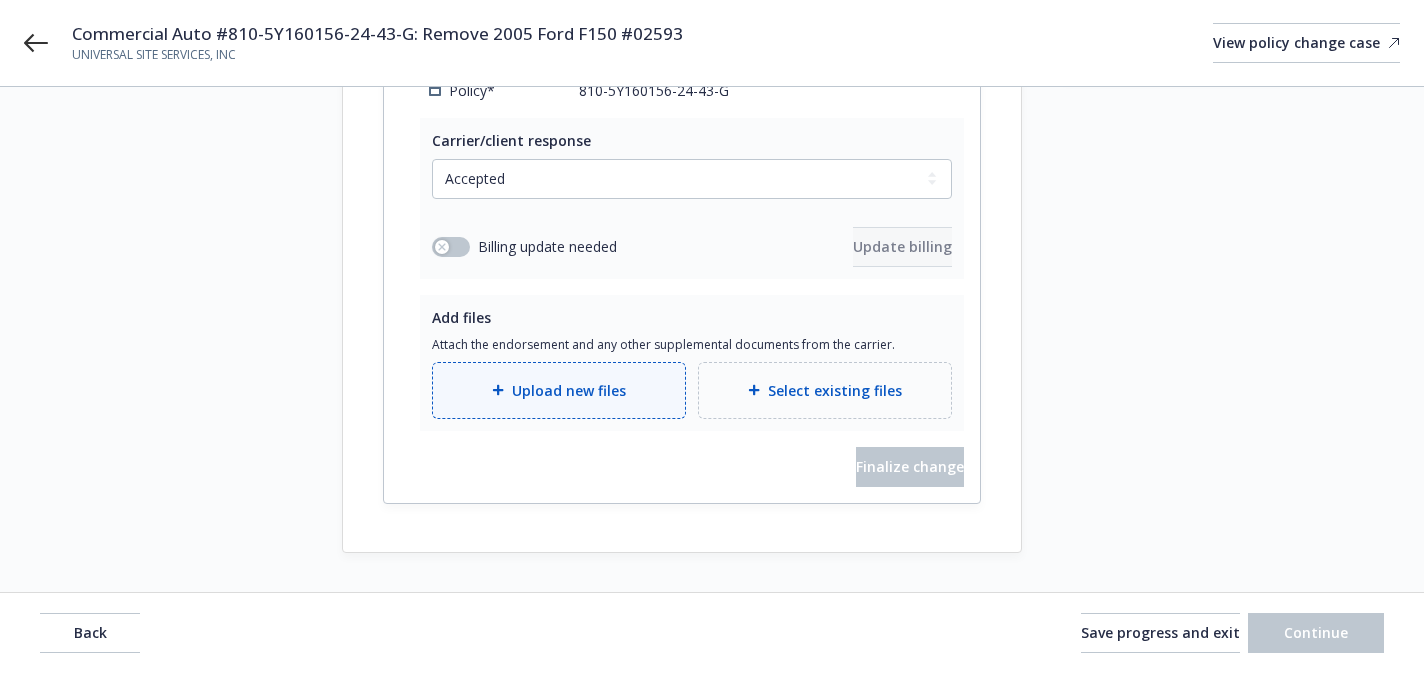 click on "Upload new files" at bounding box center (559, 390) 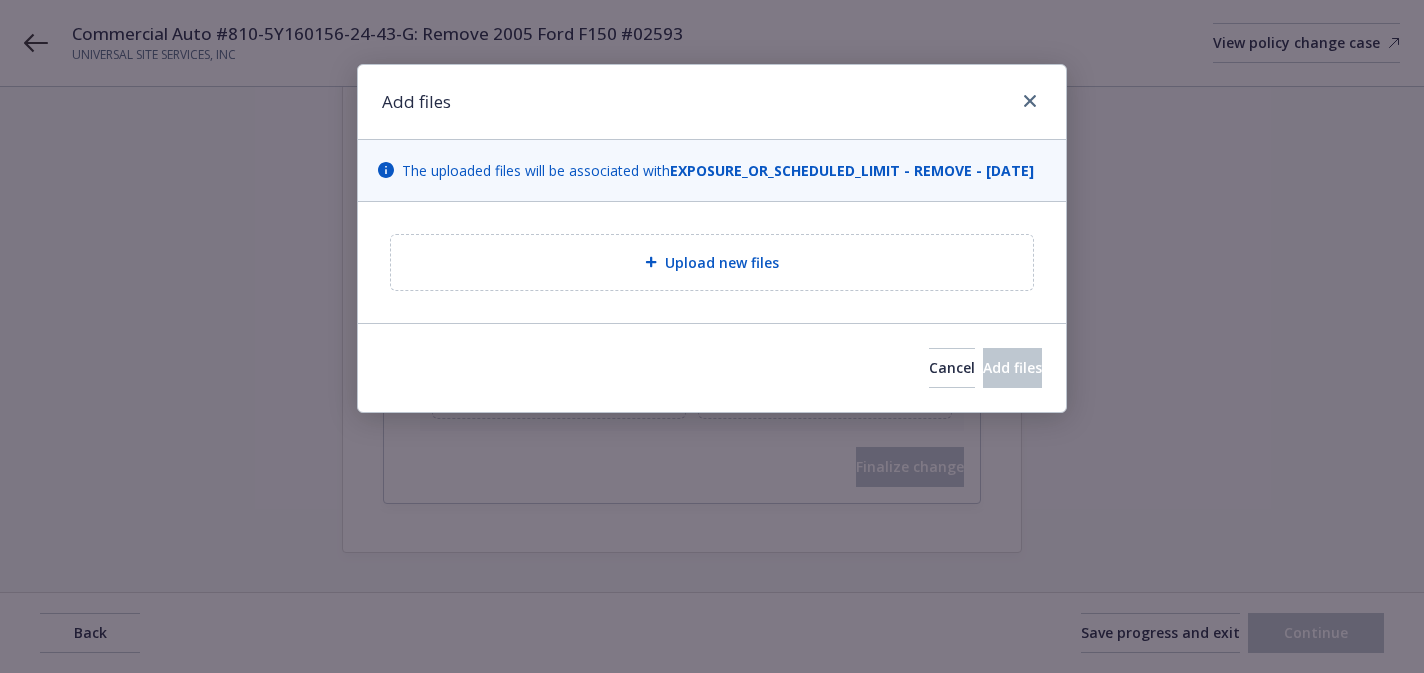 click on "Upload new files" at bounding box center (712, 262) 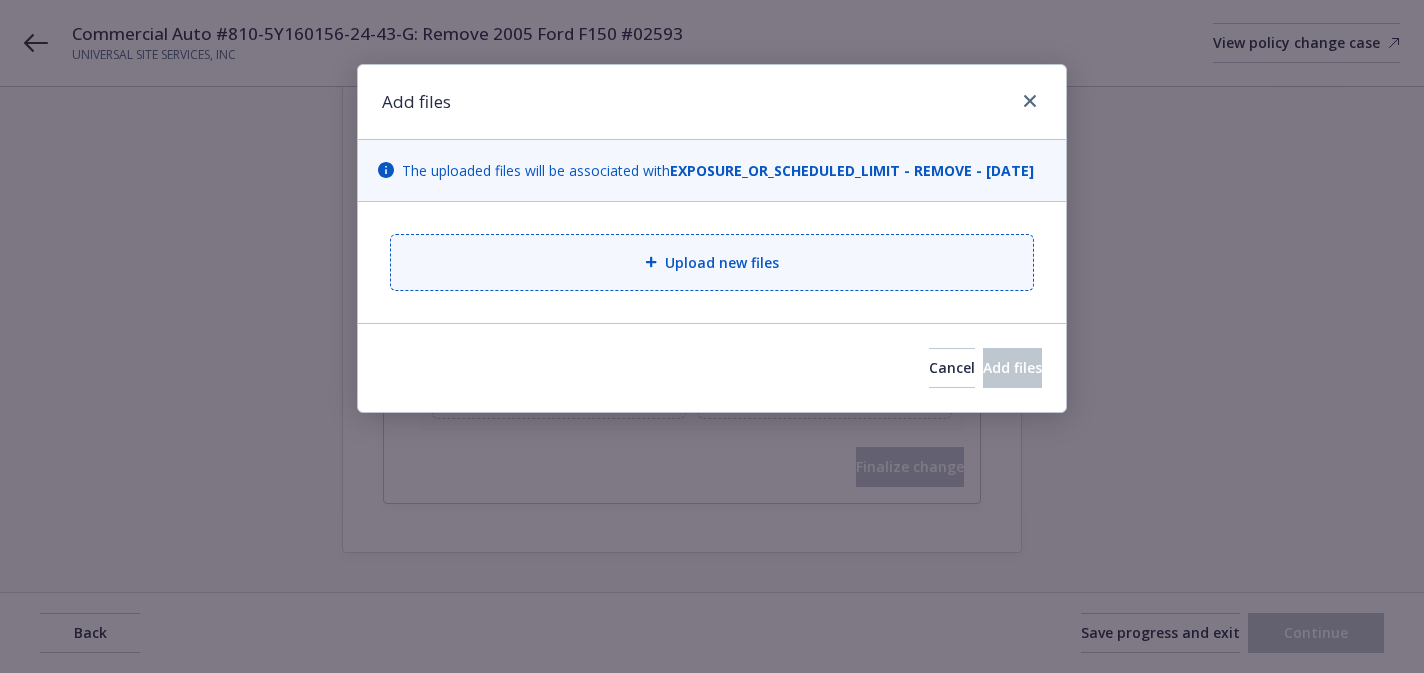 click on "Upload new files" at bounding box center [712, 262] 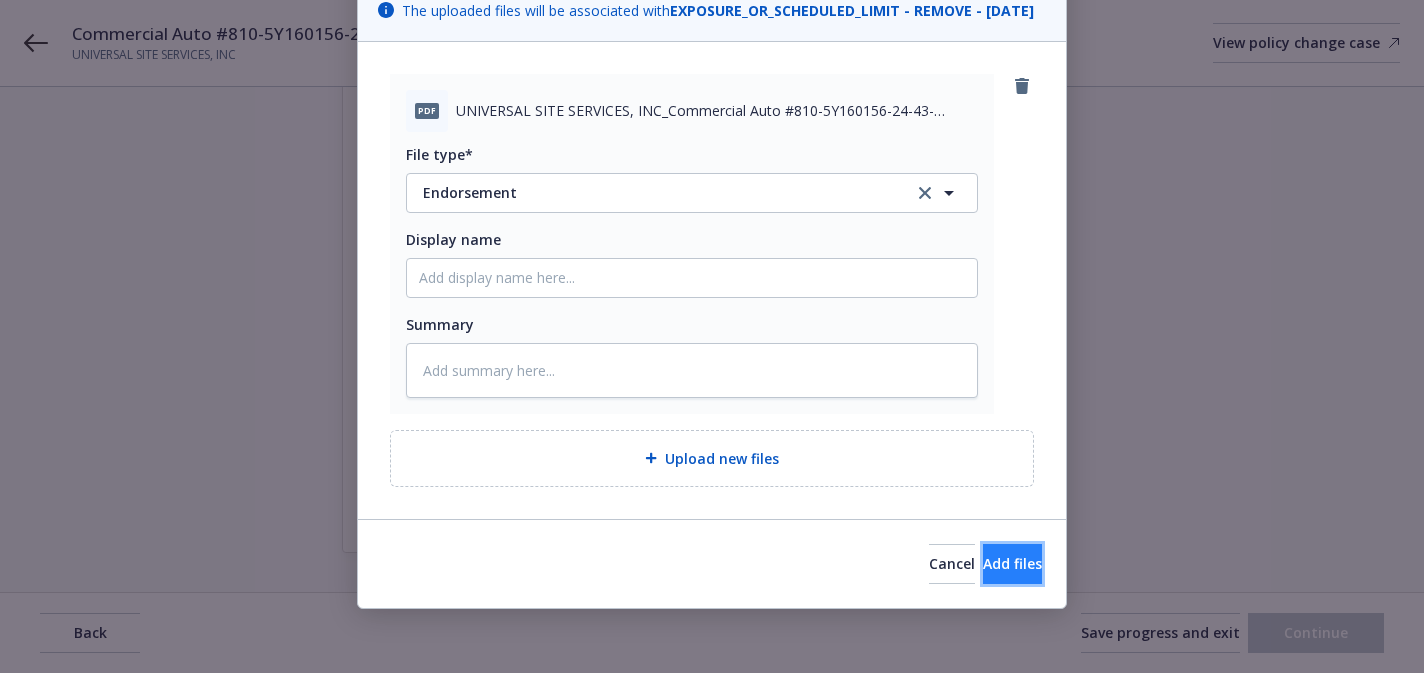click on "Add files" at bounding box center [1012, 564] 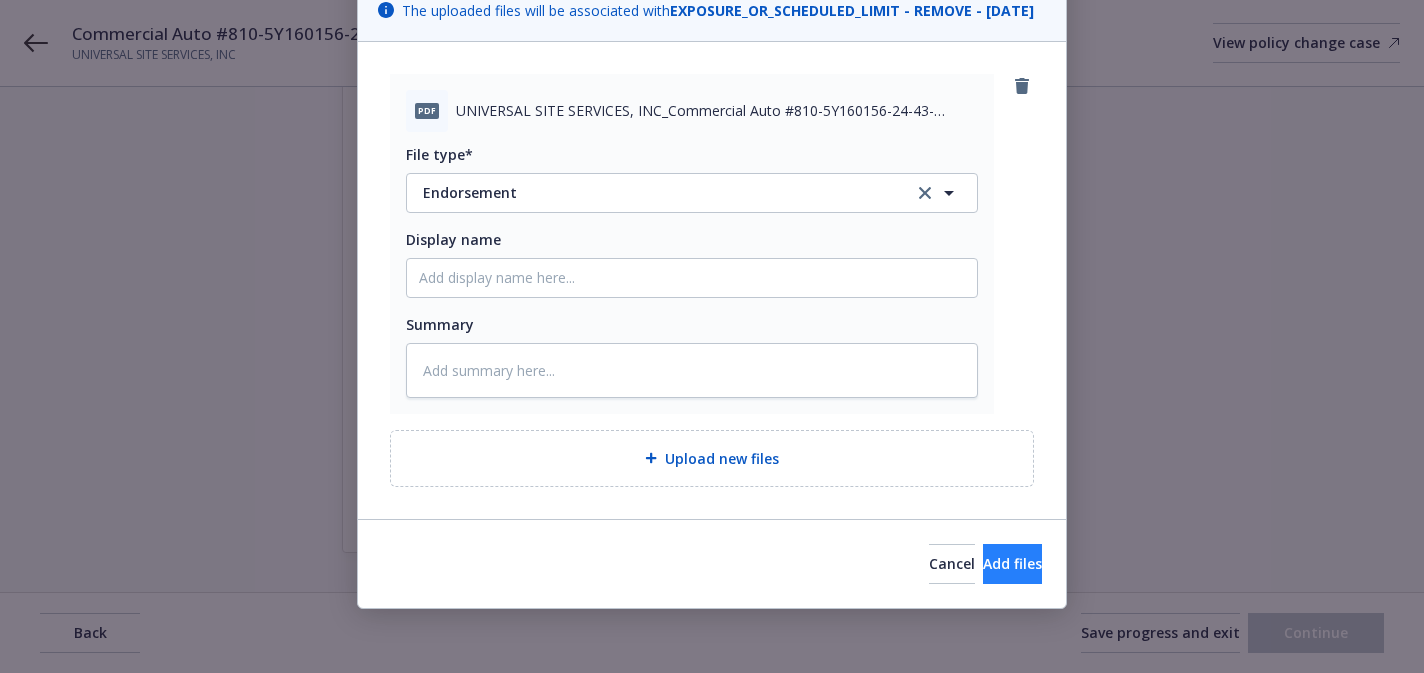scroll, scrollTop: 107, scrollLeft: 0, axis: vertical 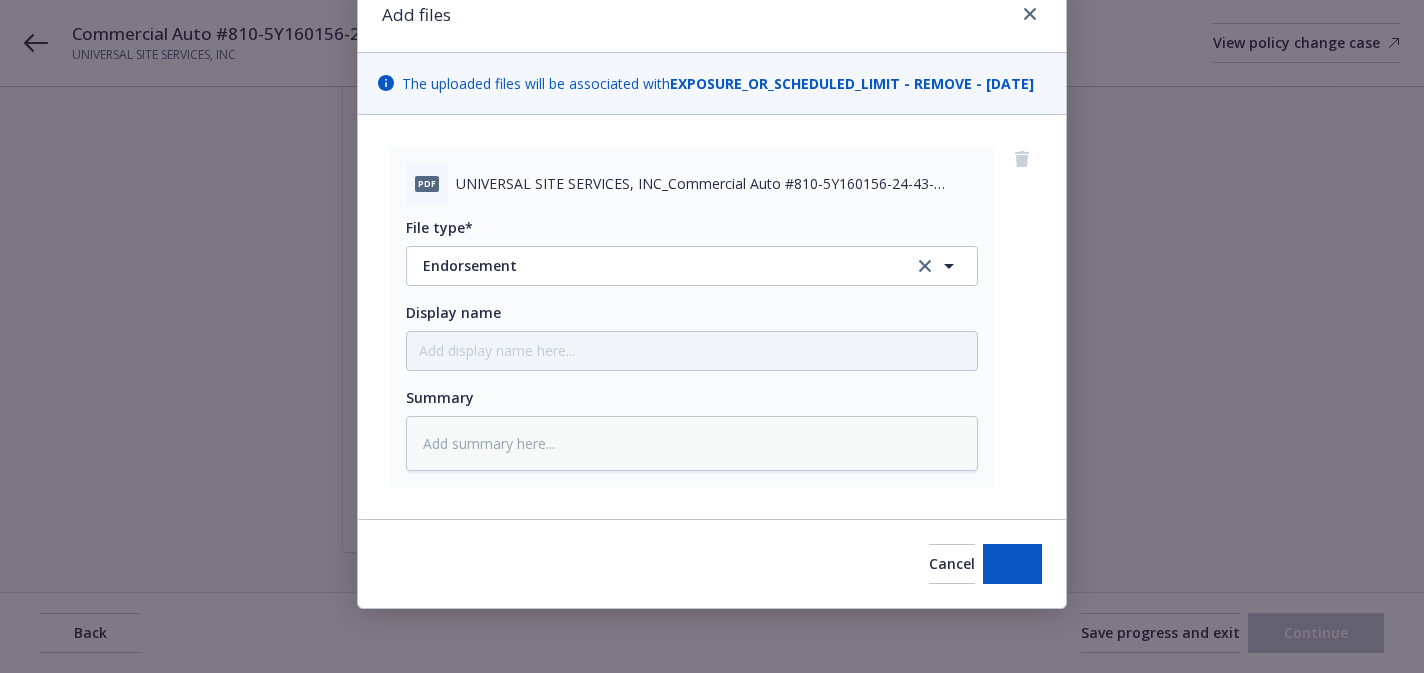 type on "x" 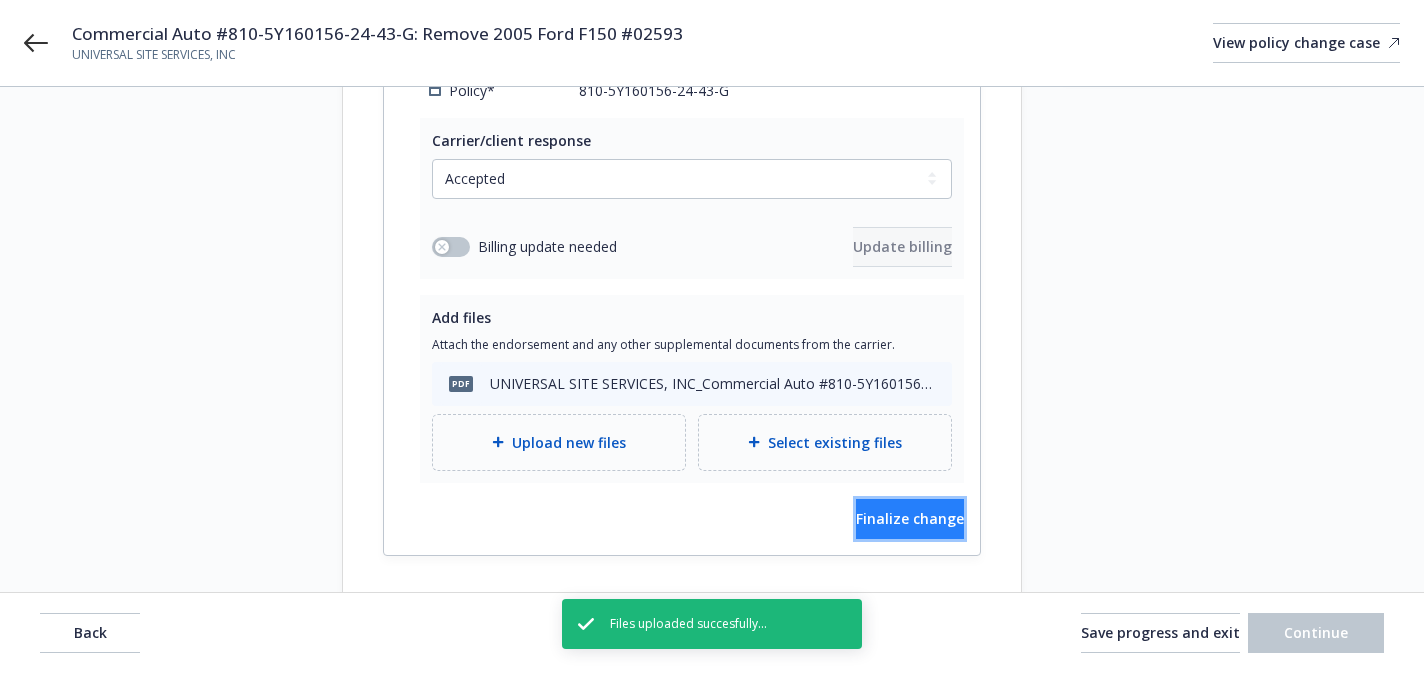 click on "Finalize change" at bounding box center [910, 518] 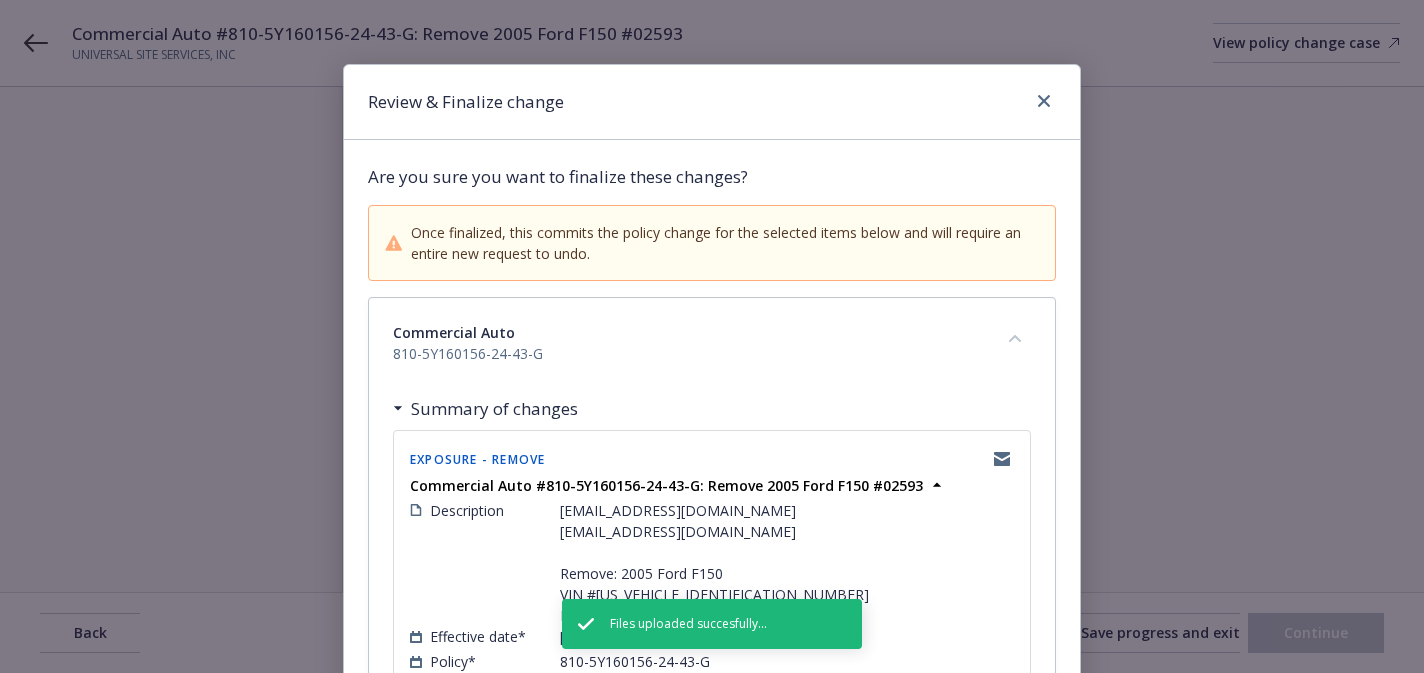 scroll, scrollTop: 219, scrollLeft: 0, axis: vertical 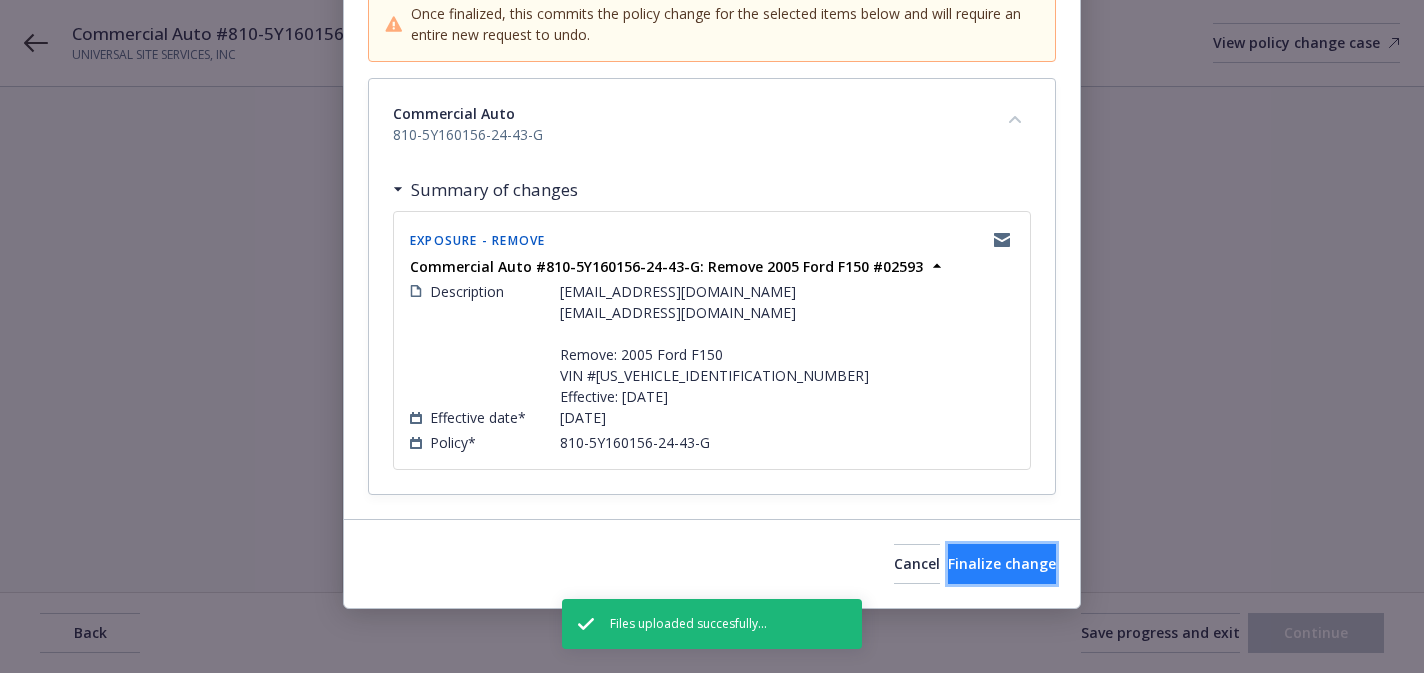 click on "Finalize change" at bounding box center [1002, 563] 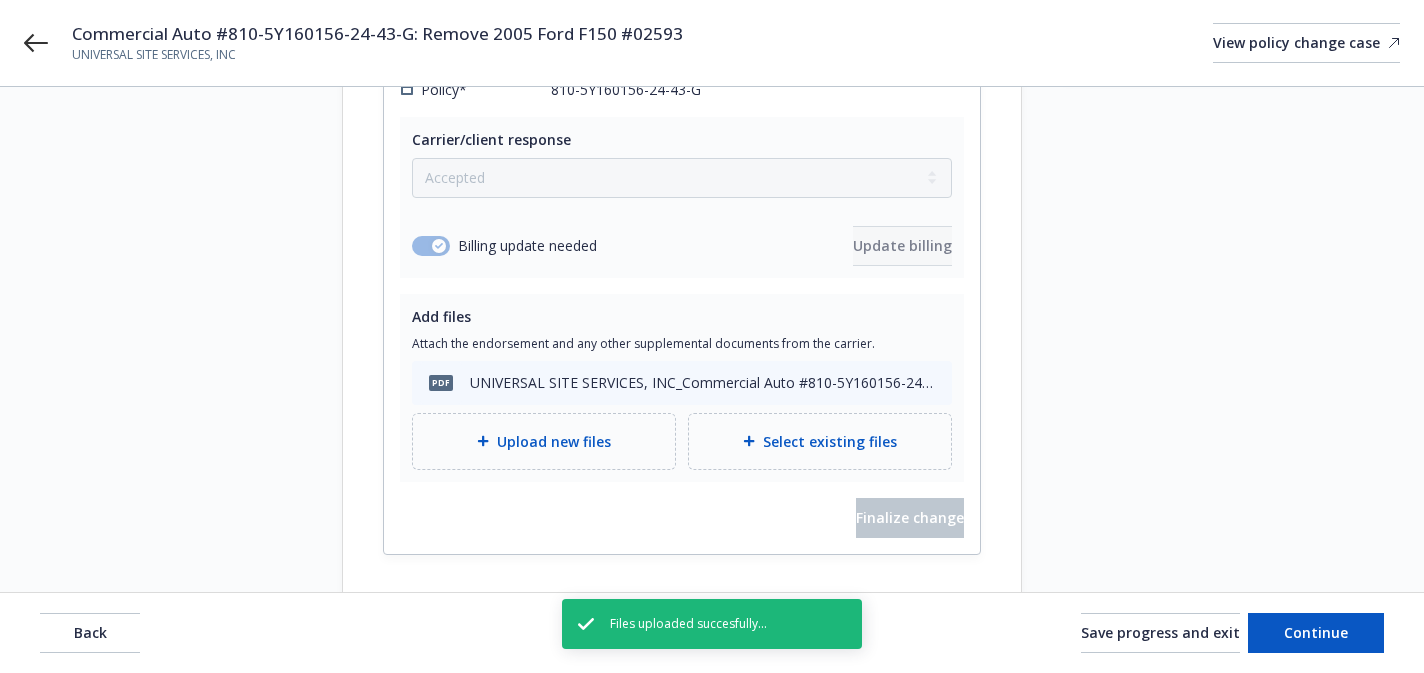 scroll, scrollTop: 497, scrollLeft: 0, axis: vertical 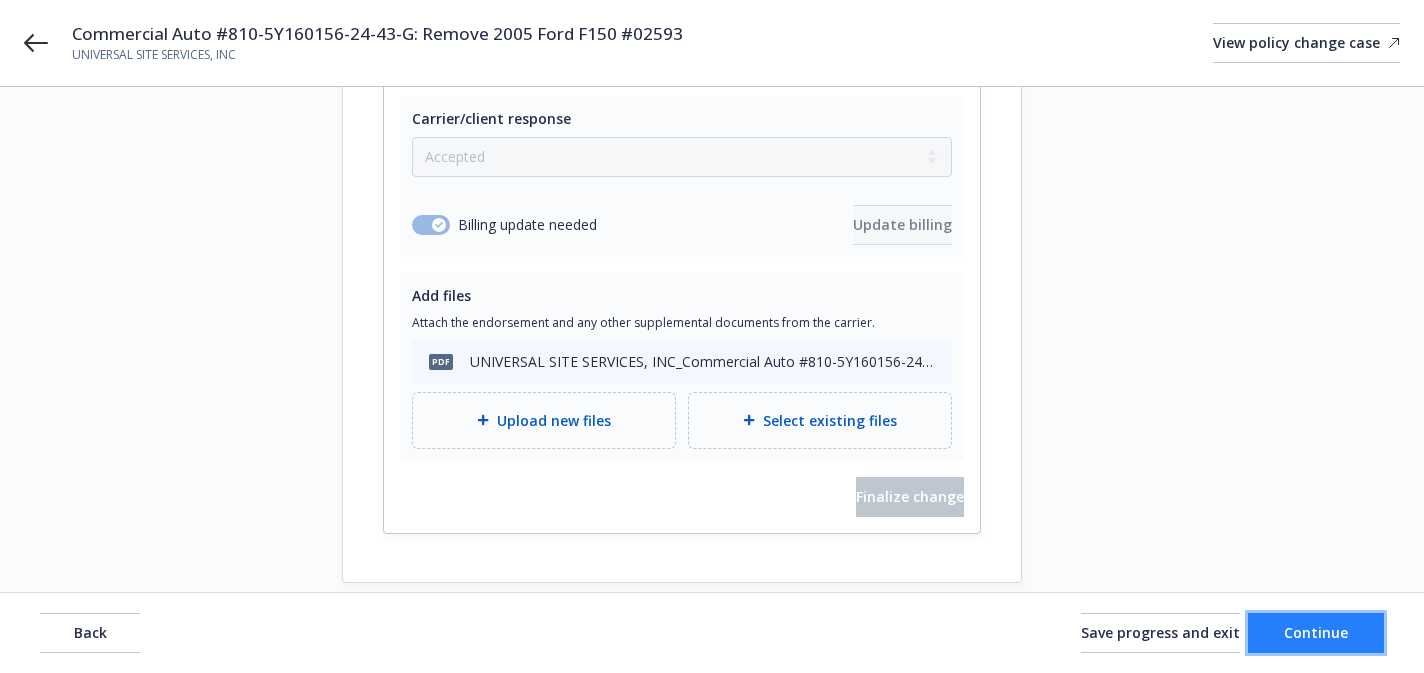 click on "Continue" at bounding box center (1316, 633) 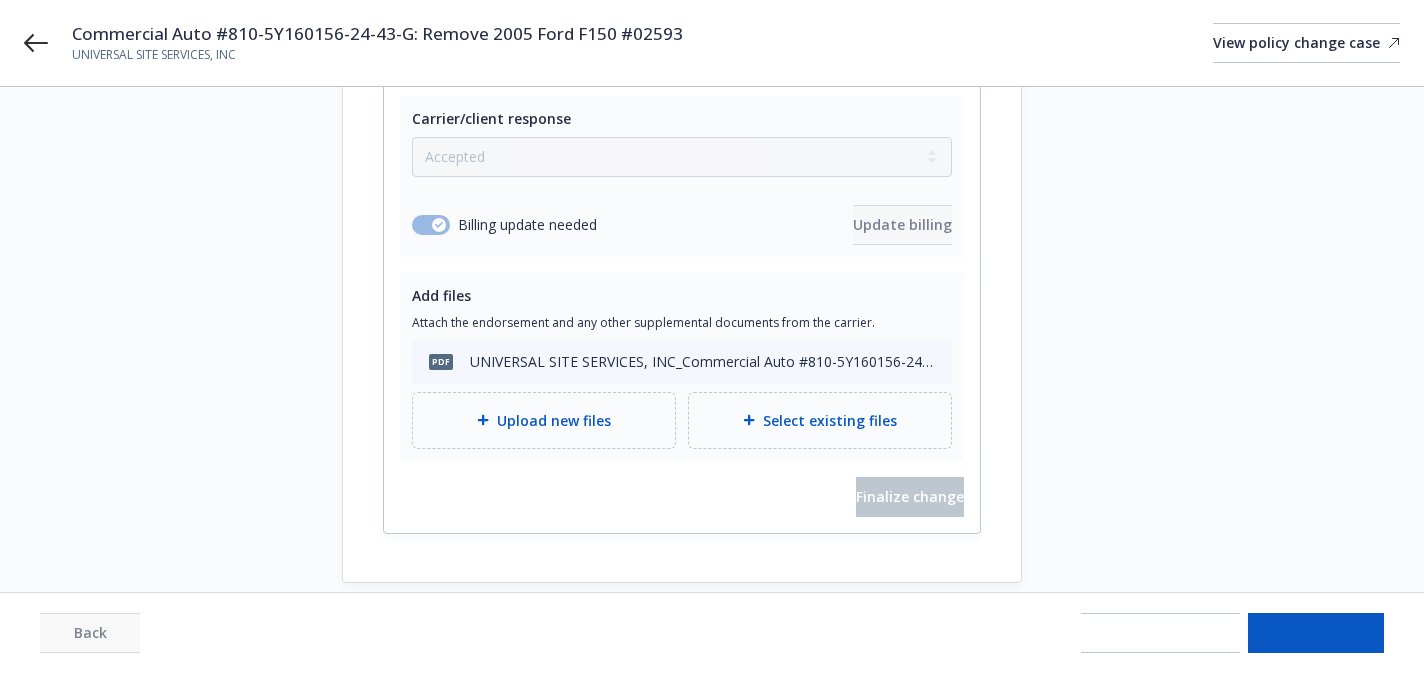 scroll, scrollTop: 172, scrollLeft: 0, axis: vertical 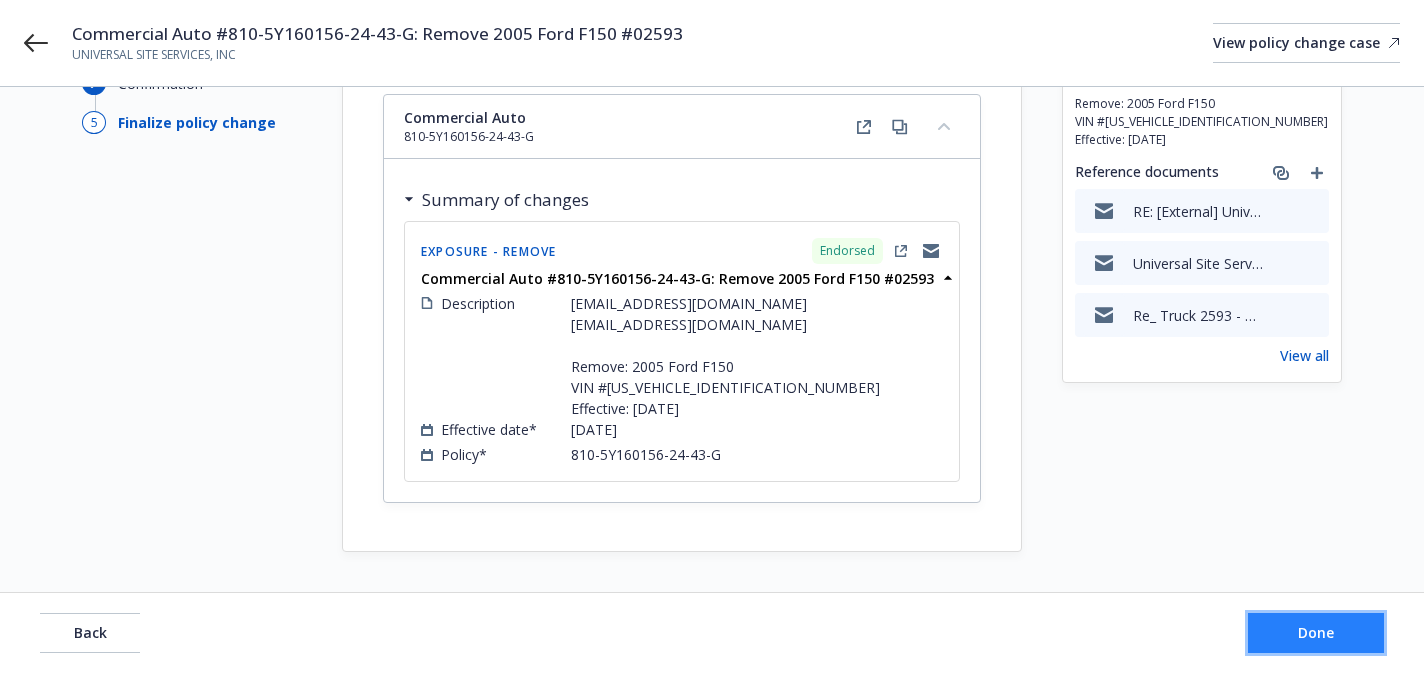 click on "Done" at bounding box center (1316, 633) 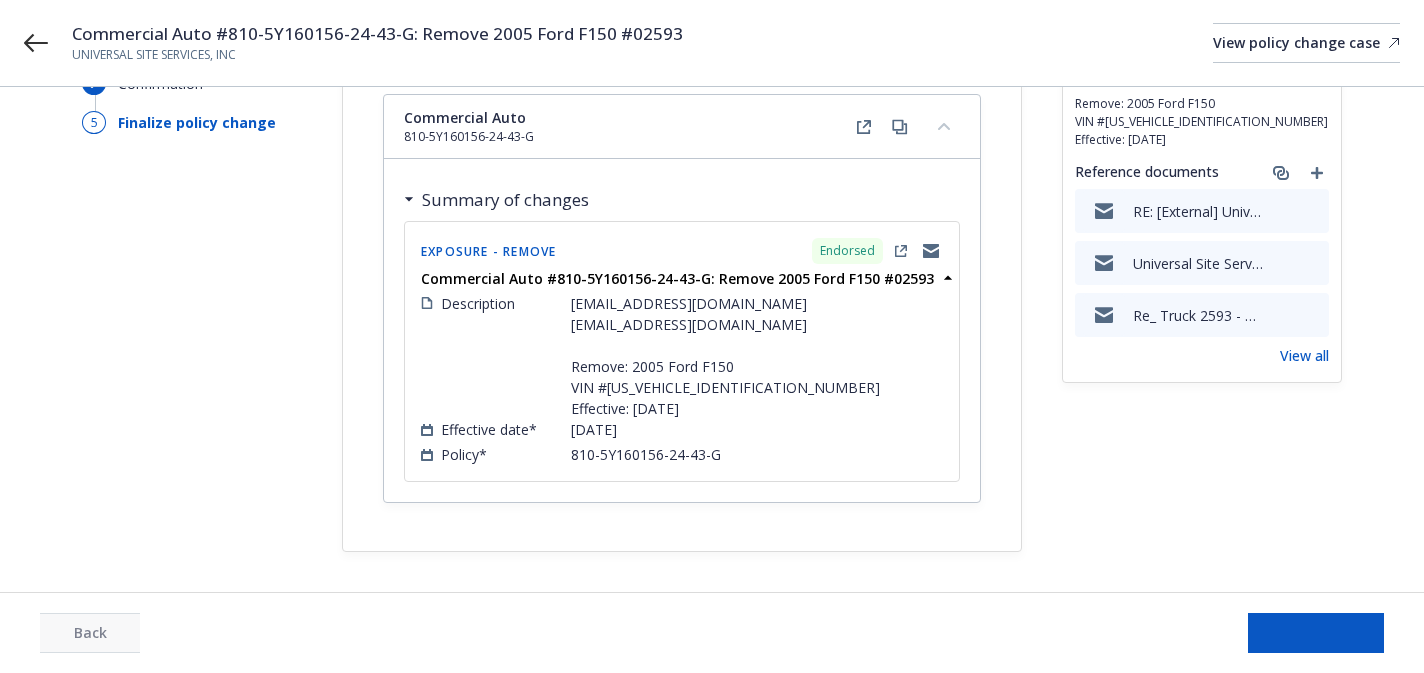 scroll, scrollTop: 0, scrollLeft: 0, axis: both 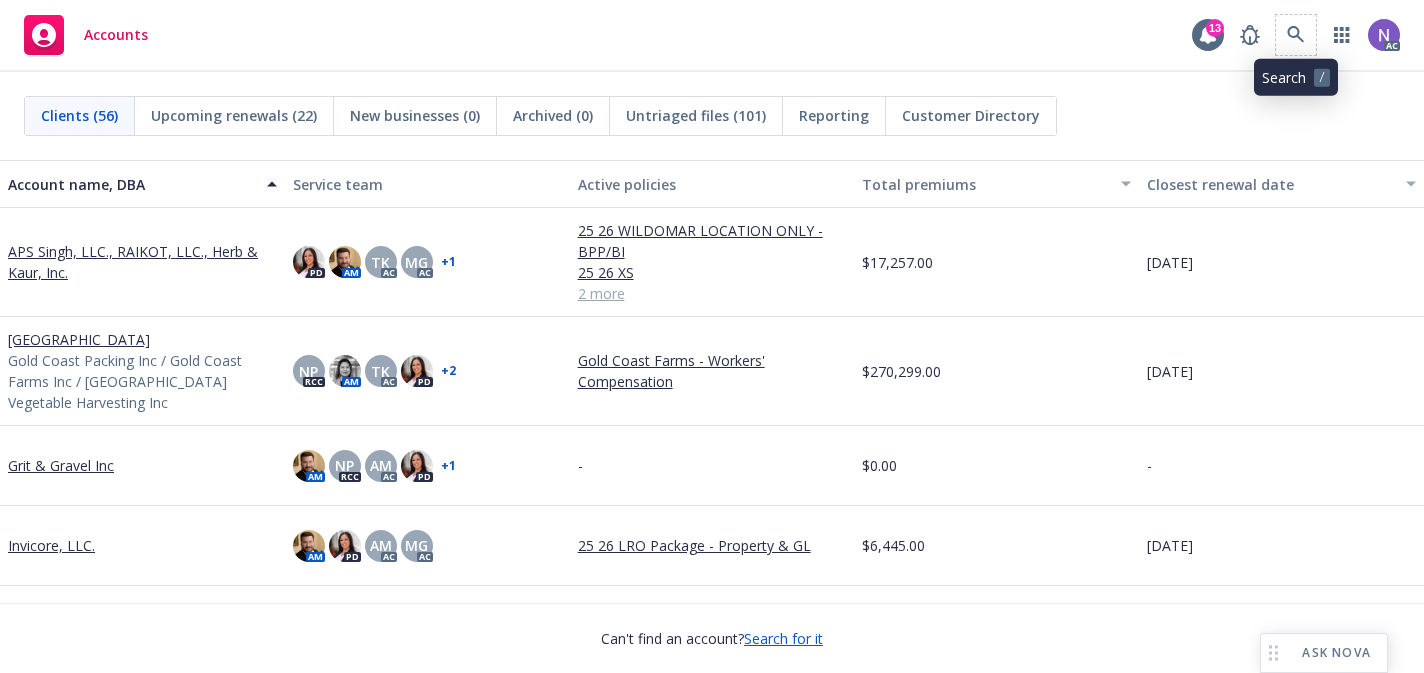 click at bounding box center [1296, 35] 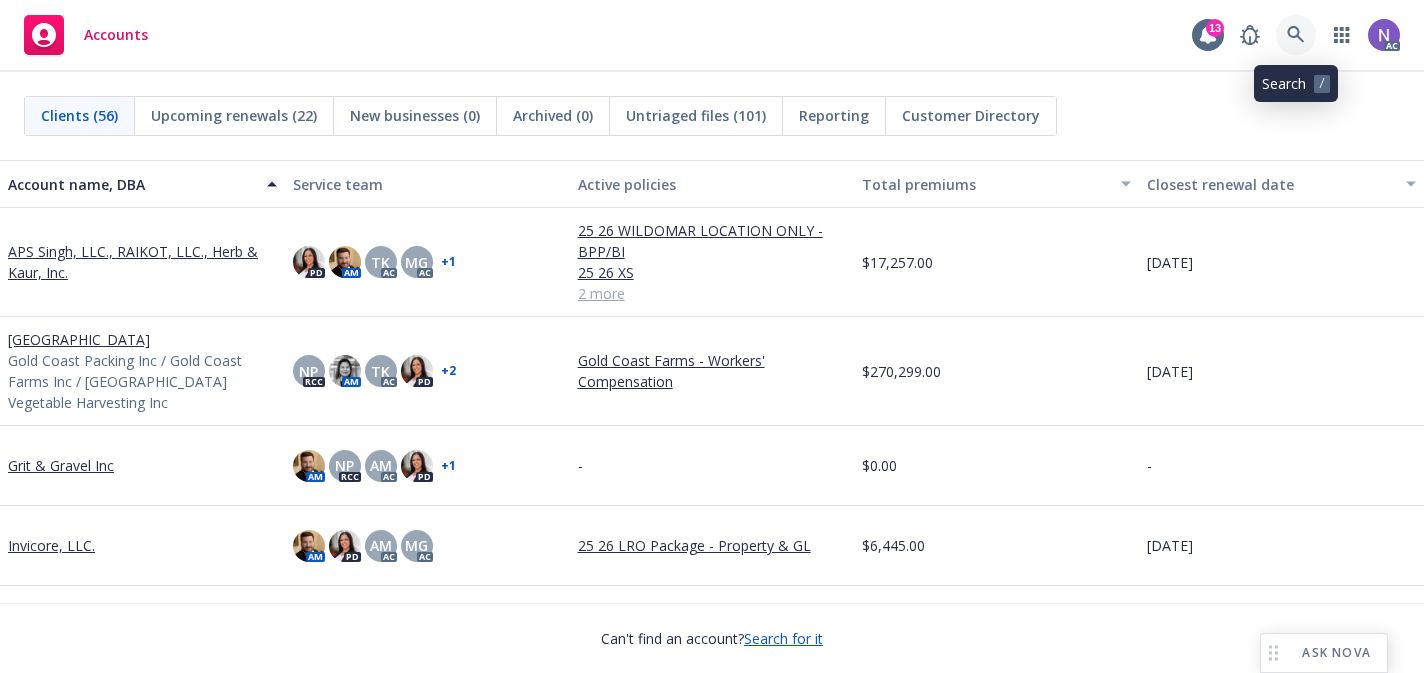 click at bounding box center [1296, 35] 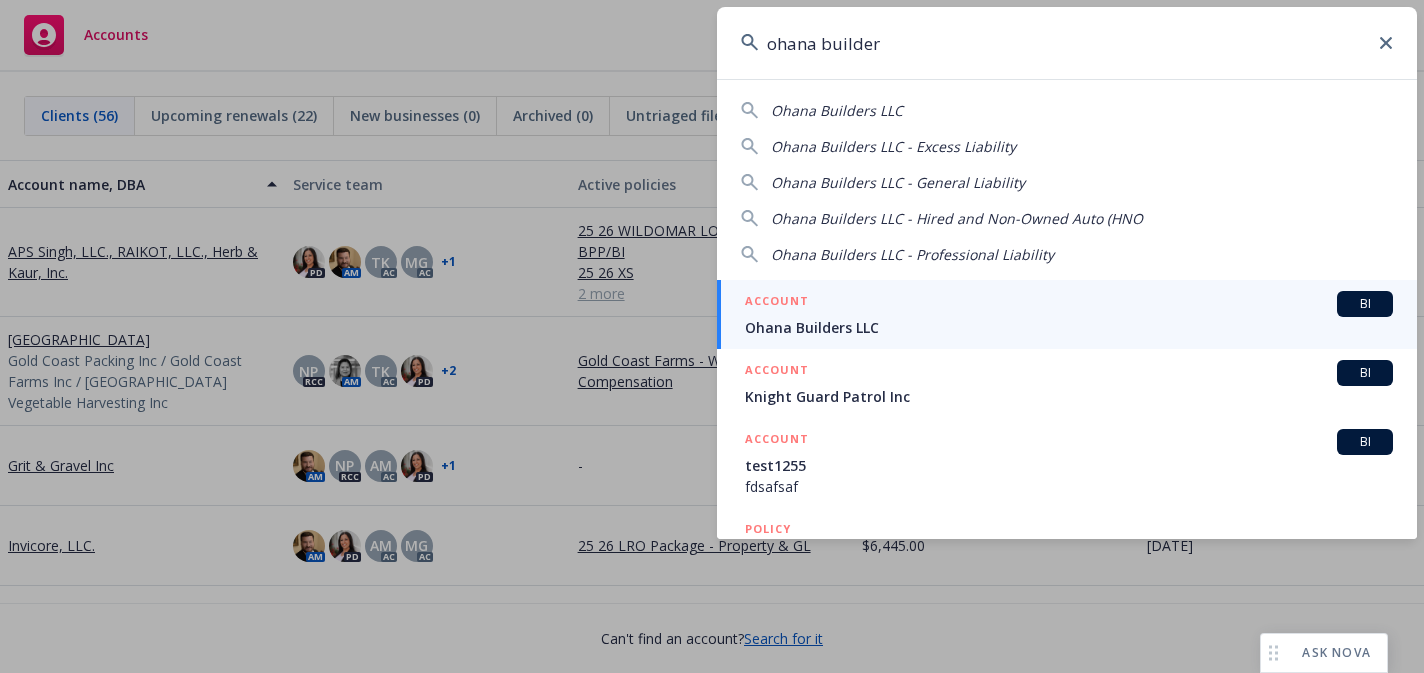 type on "ohana builder" 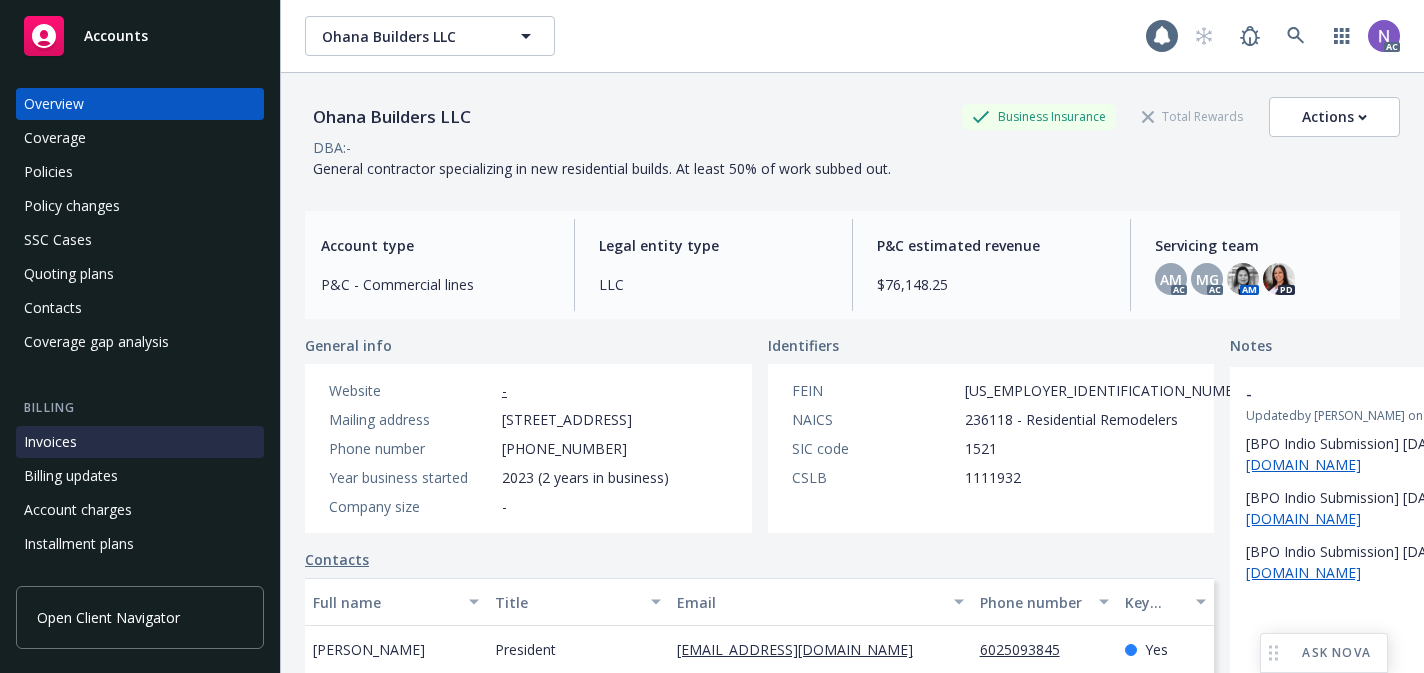 click on "Invoices" at bounding box center (140, 442) 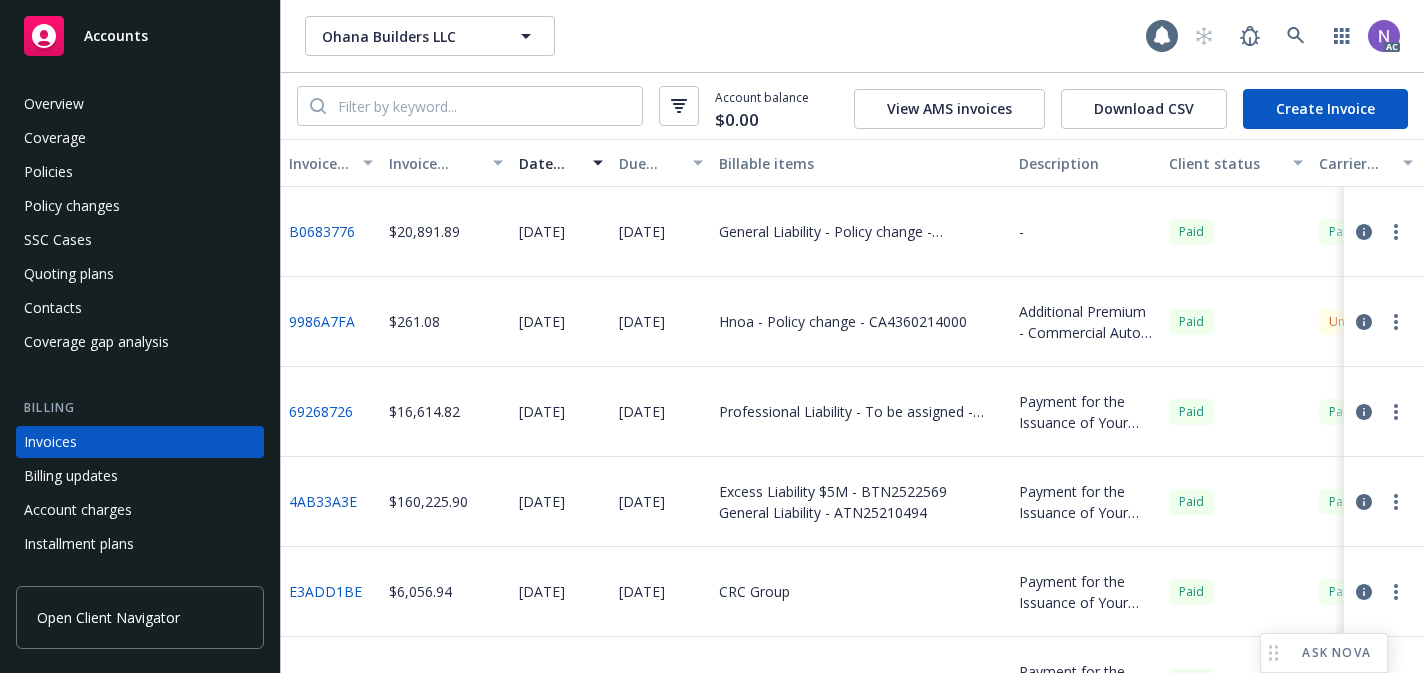 scroll, scrollTop: 73, scrollLeft: 0, axis: vertical 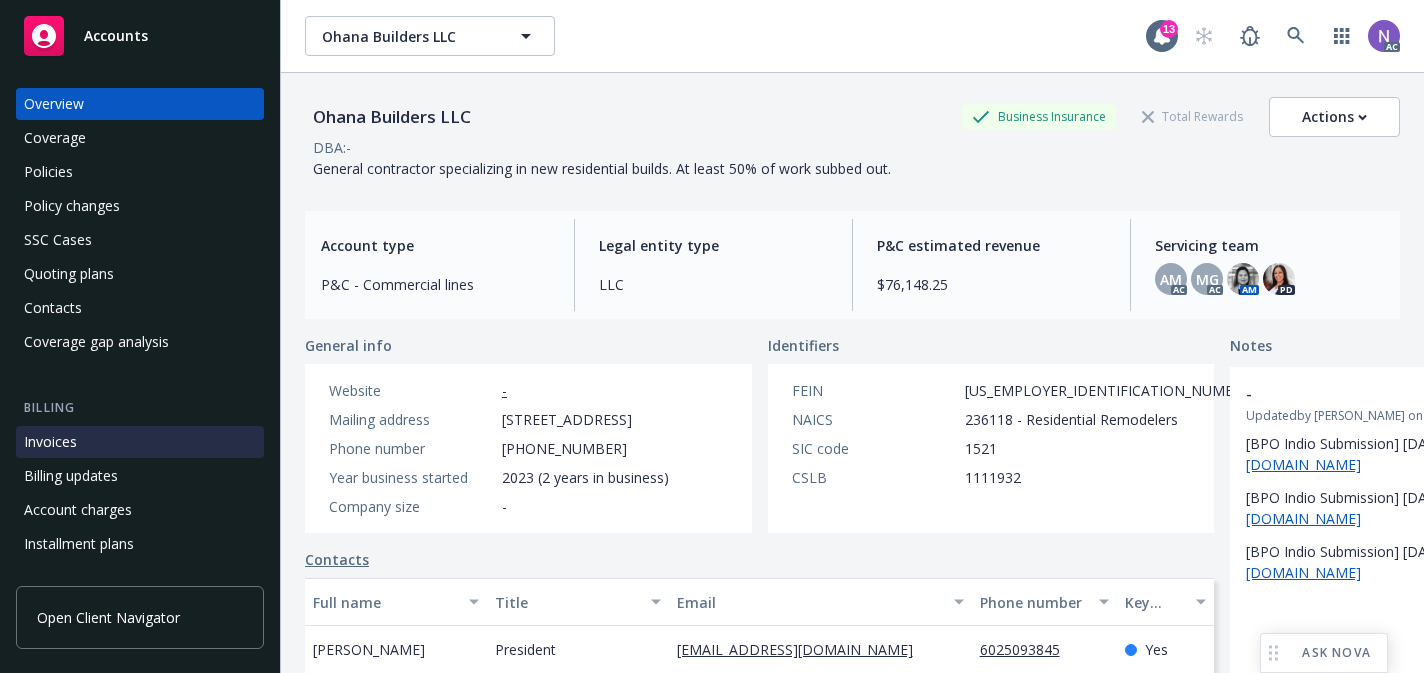 click on "Invoices" at bounding box center (140, 442) 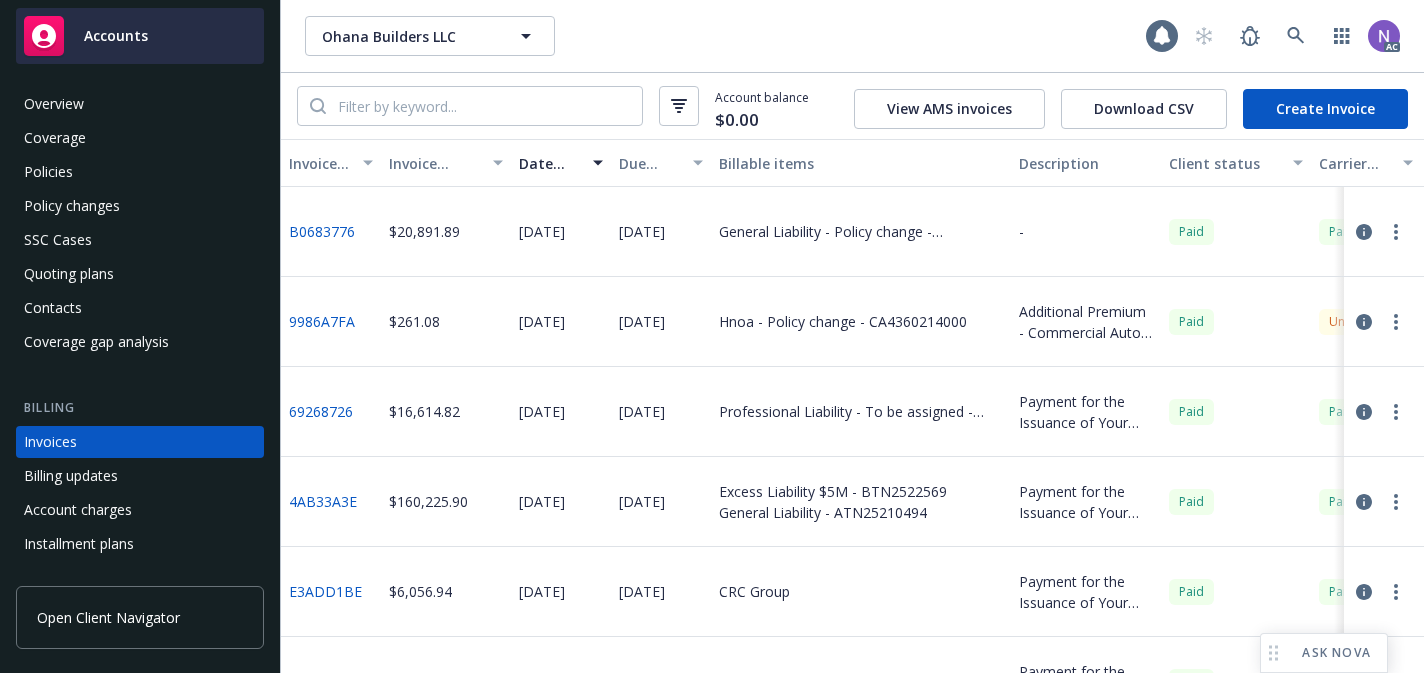 scroll, scrollTop: 73, scrollLeft: 0, axis: vertical 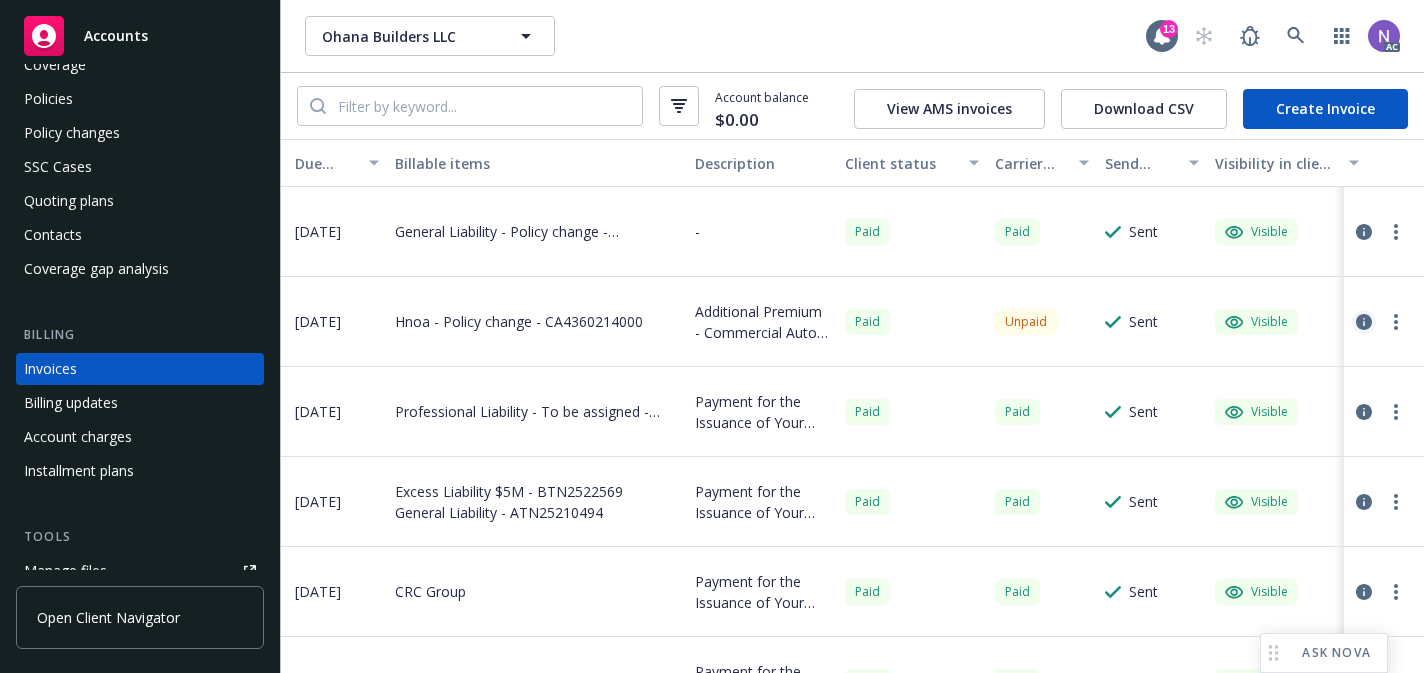 click 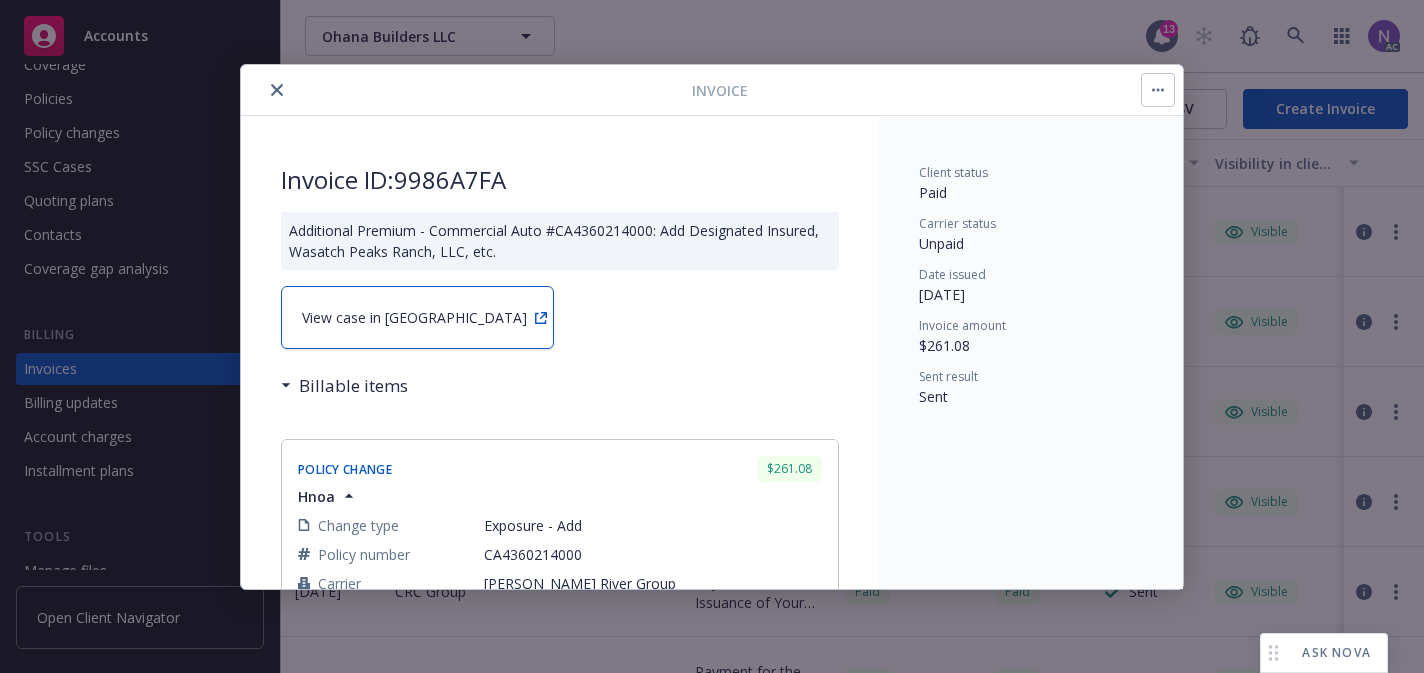 click on "View case in SSC" at bounding box center (417, 317) 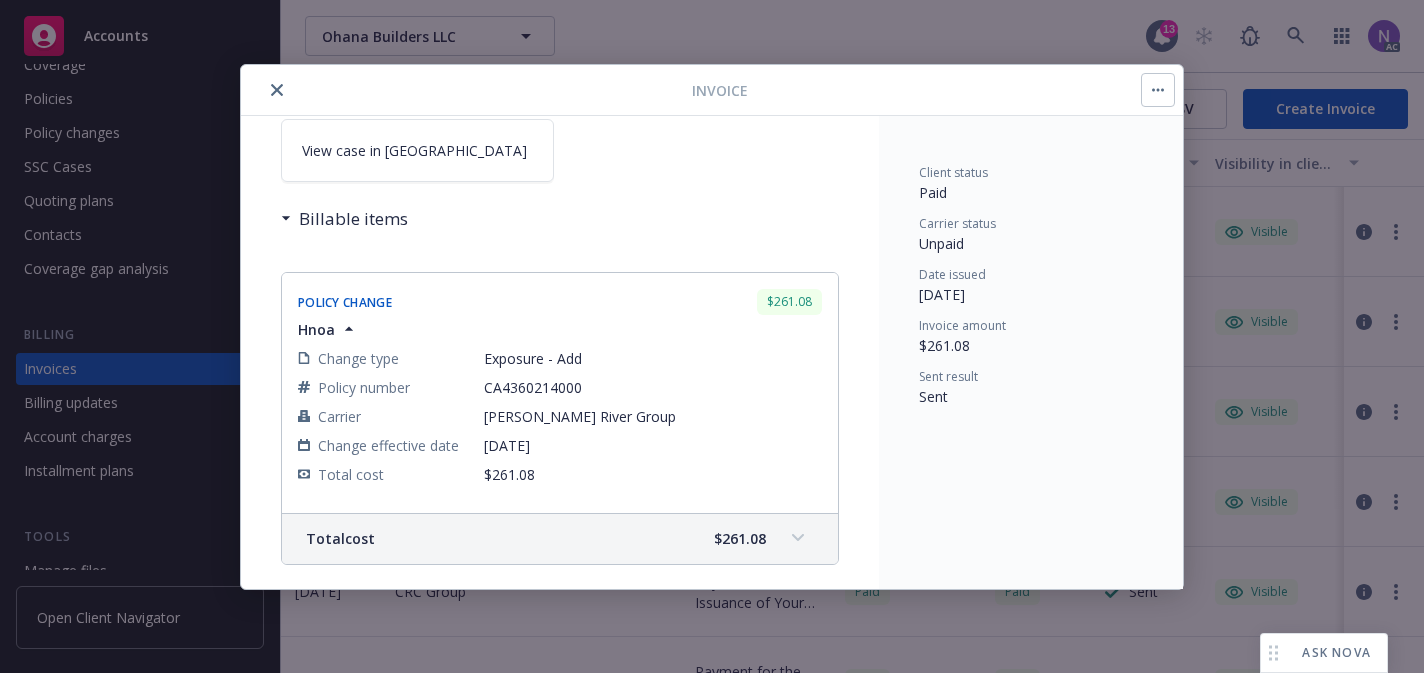 scroll, scrollTop: 197, scrollLeft: 0, axis: vertical 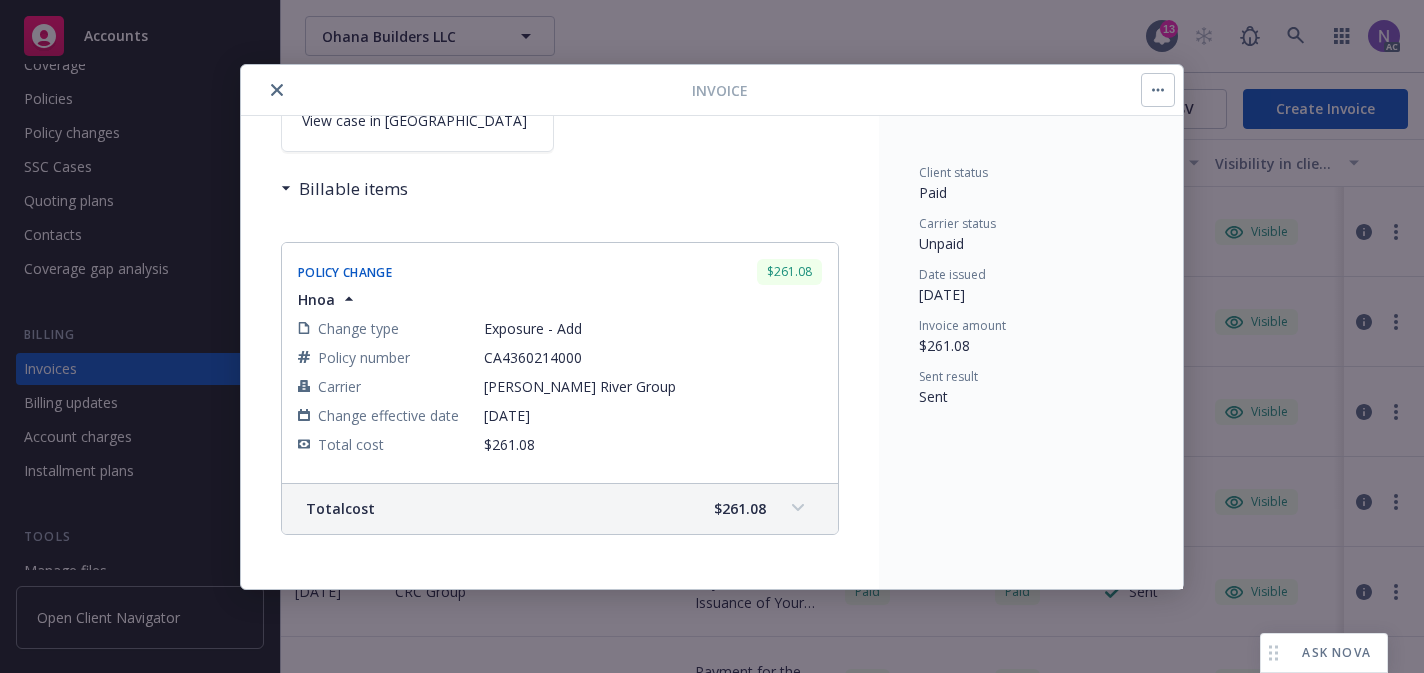 click on "Client status Paid Carrier status Unpaid Date issued 05/29/2025 Invoice amount $261.08 Sent result Sent" at bounding box center [1031, 352] 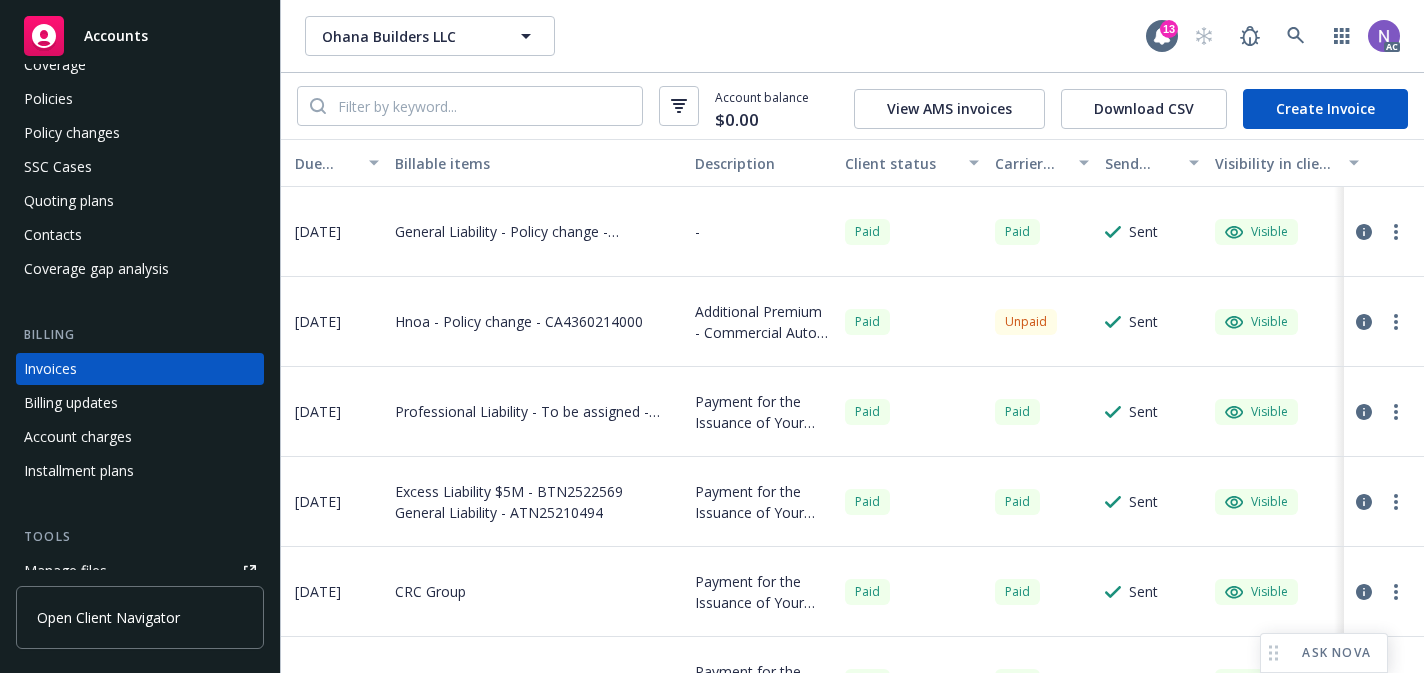 scroll, scrollTop: 0, scrollLeft: 325, axis: horizontal 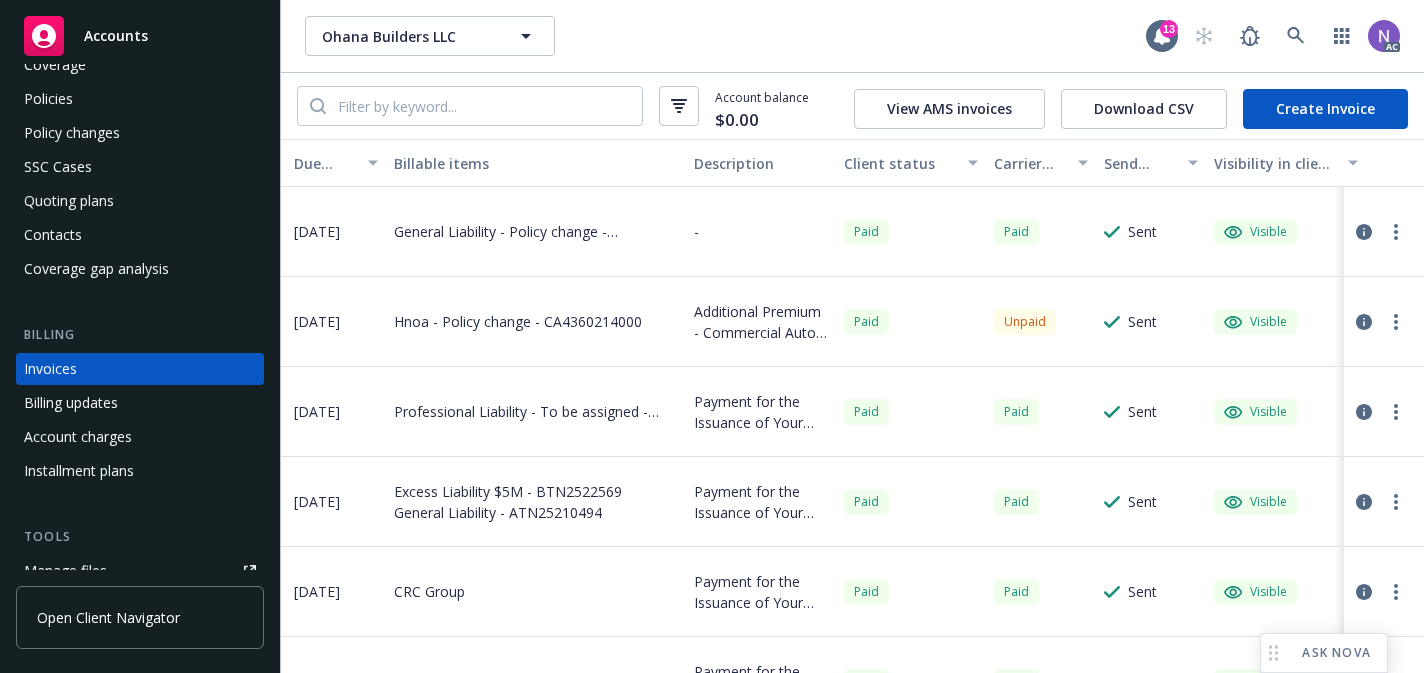 click on "Carrier status" at bounding box center [1030, 163] 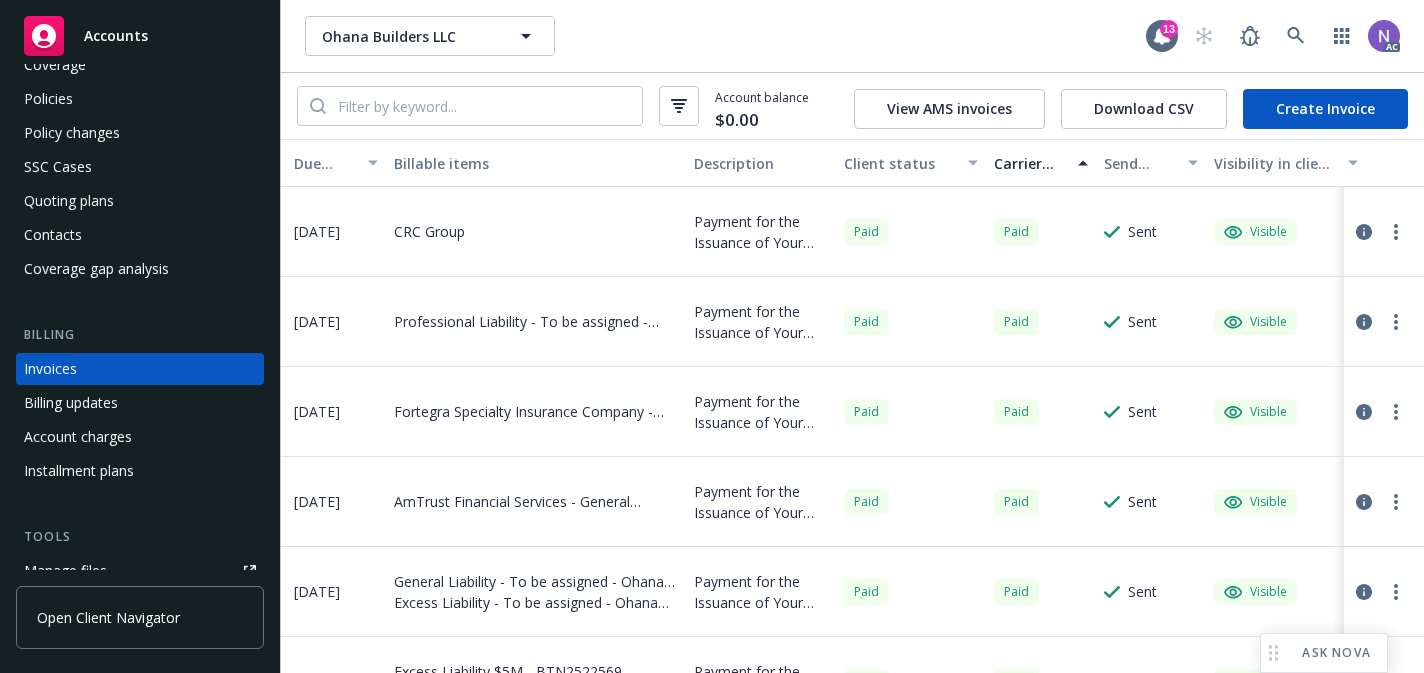 click on "Carrier status" at bounding box center [1030, 163] 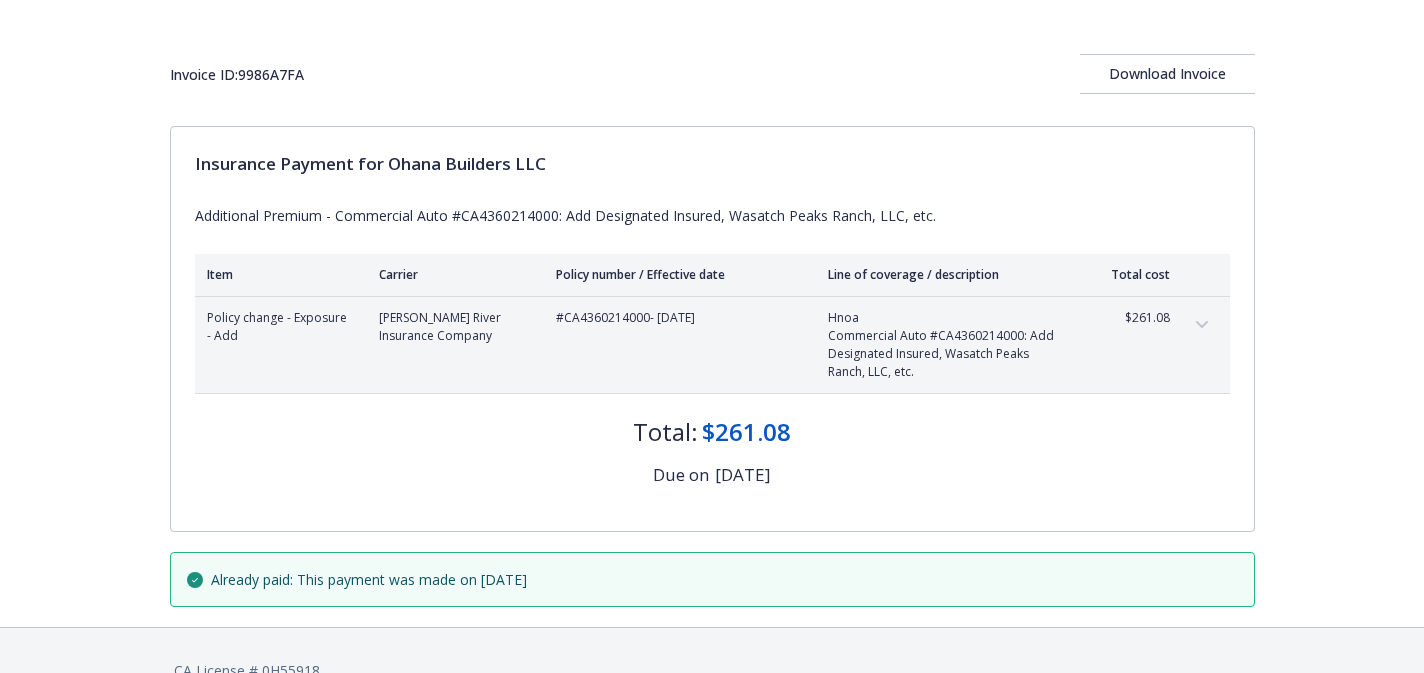 scroll, scrollTop: 122, scrollLeft: 0, axis: vertical 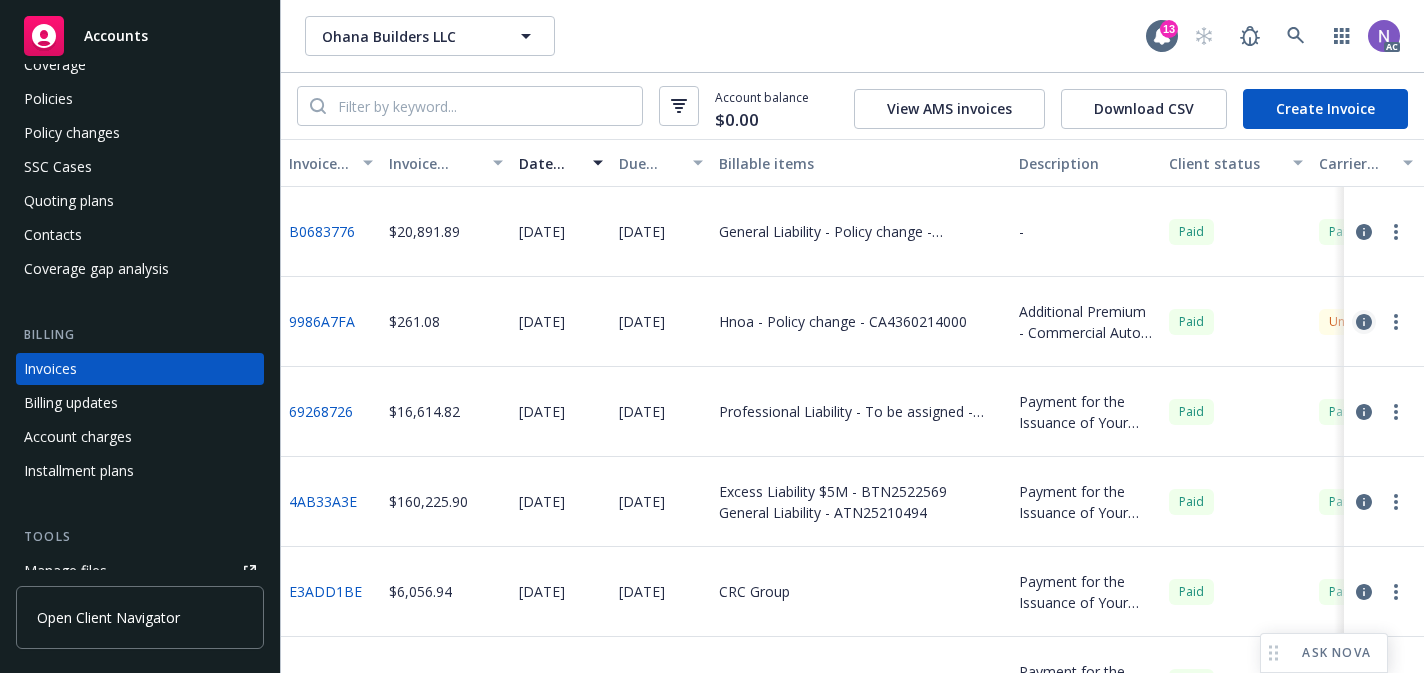 click 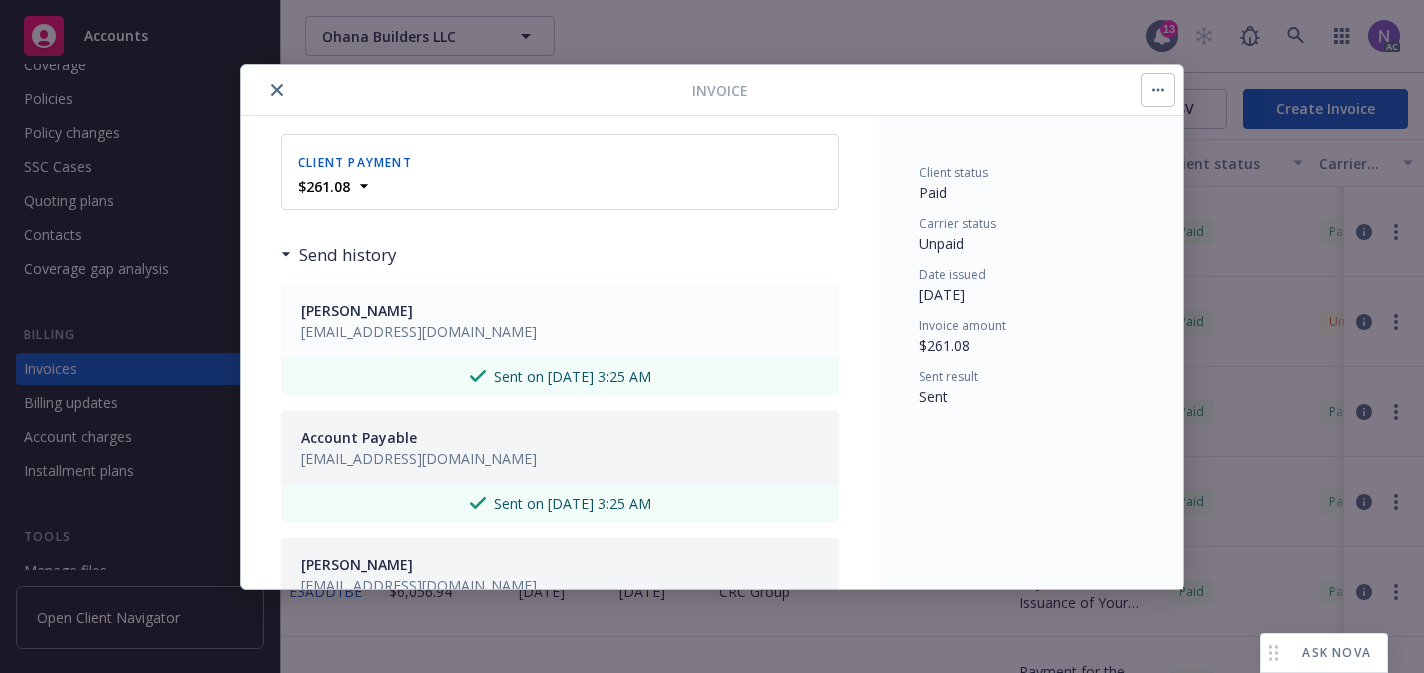 scroll, scrollTop: 0, scrollLeft: 0, axis: both 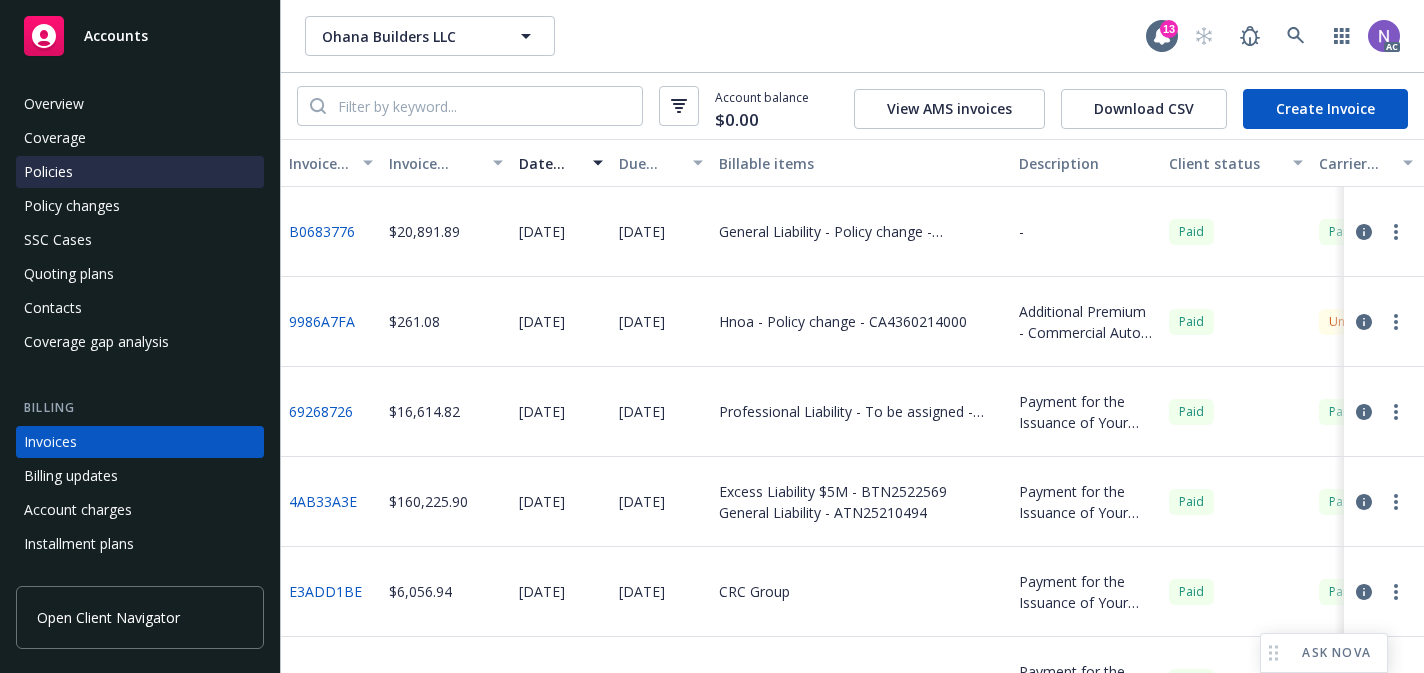 click on "Policies" at bounding box center [140, 172] 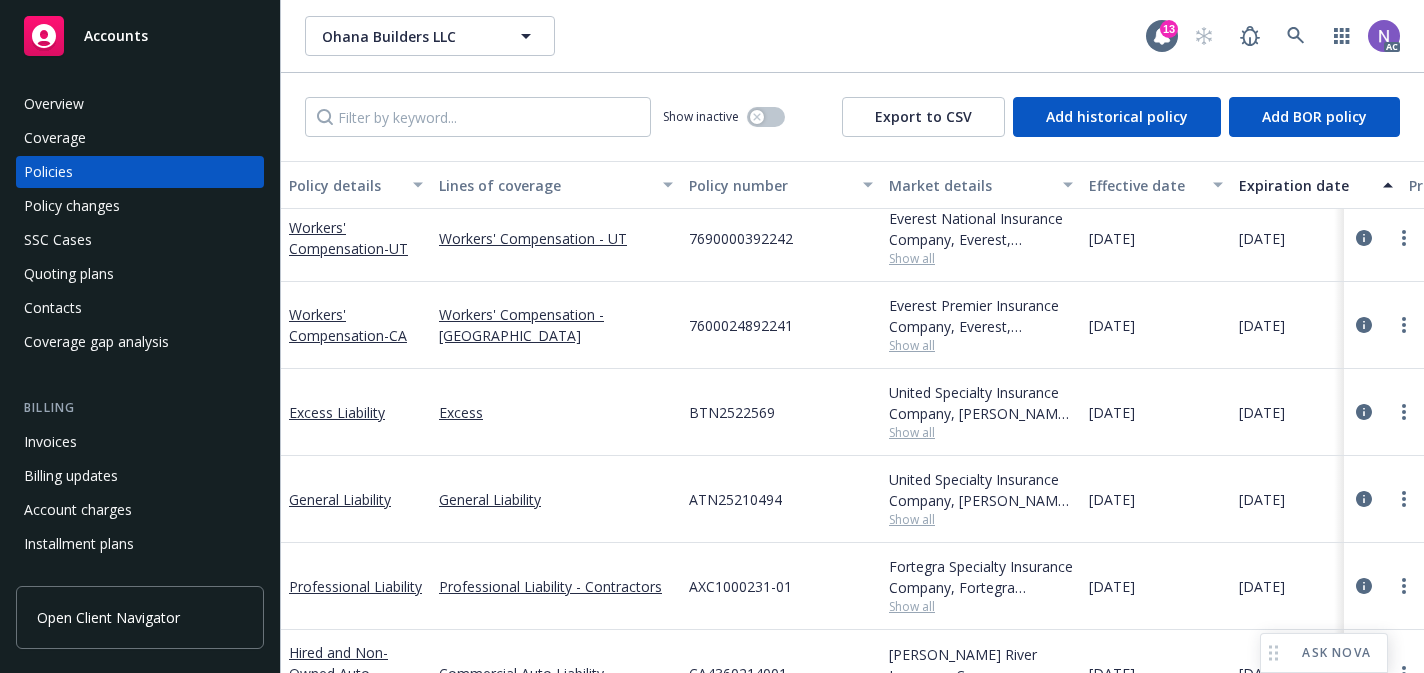 scroll, scrollTop: 146, scrollLeft: 0, axis: vertical 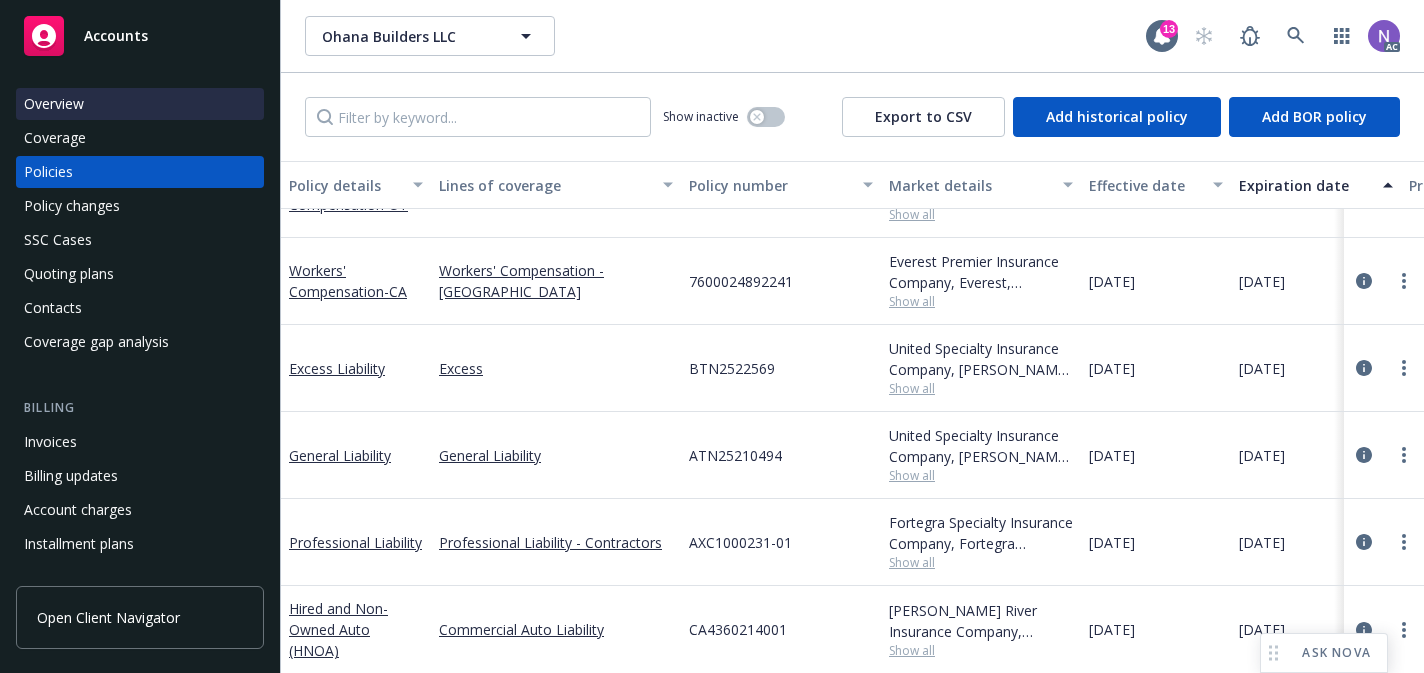 click on "Overview" at bounding box center [140, 104] 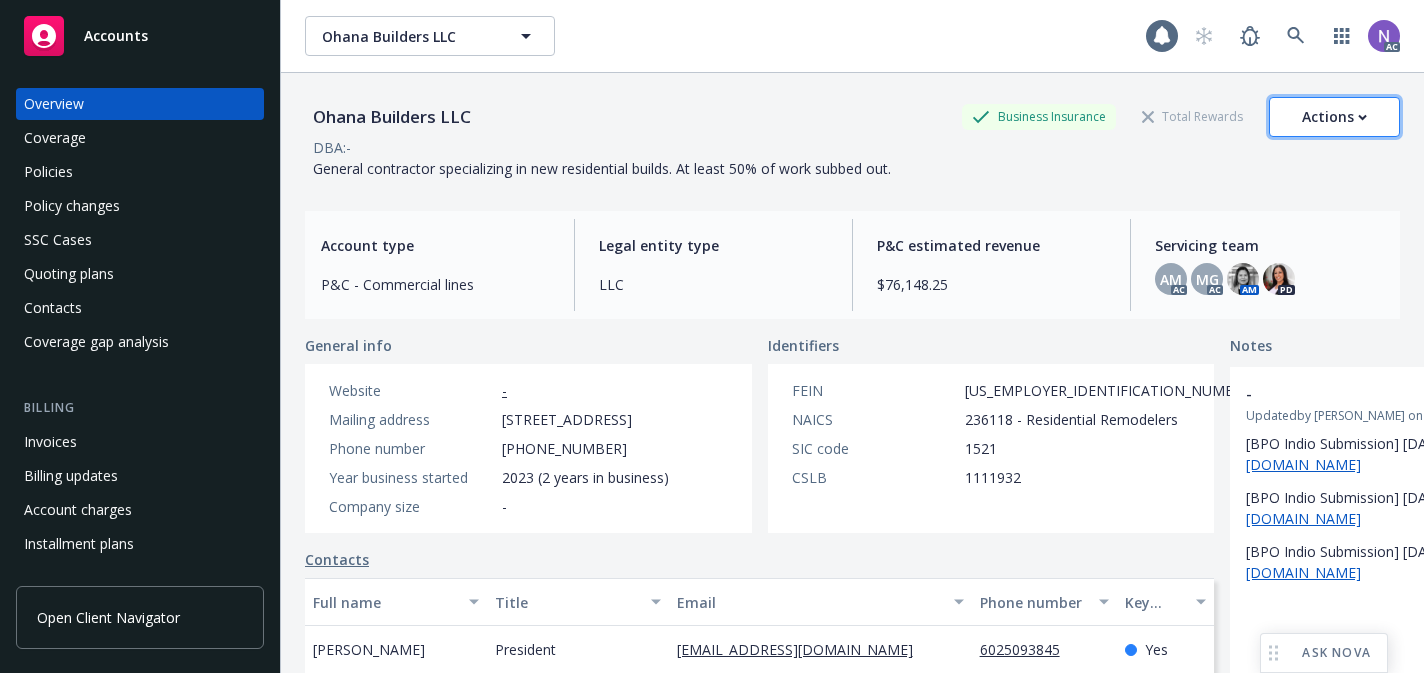 click on "Actions" at bounding box center [1334, 117] 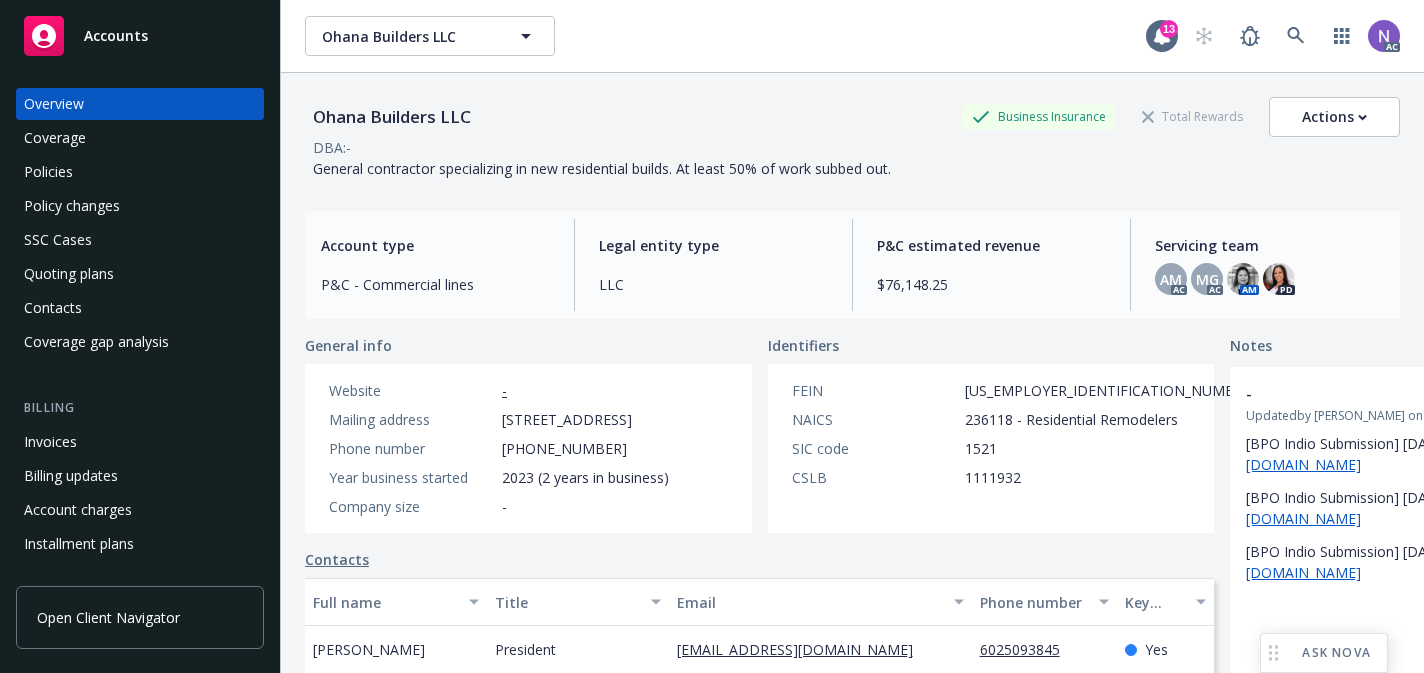 click on "Copy logging email" at bounding box center [1240, 251] 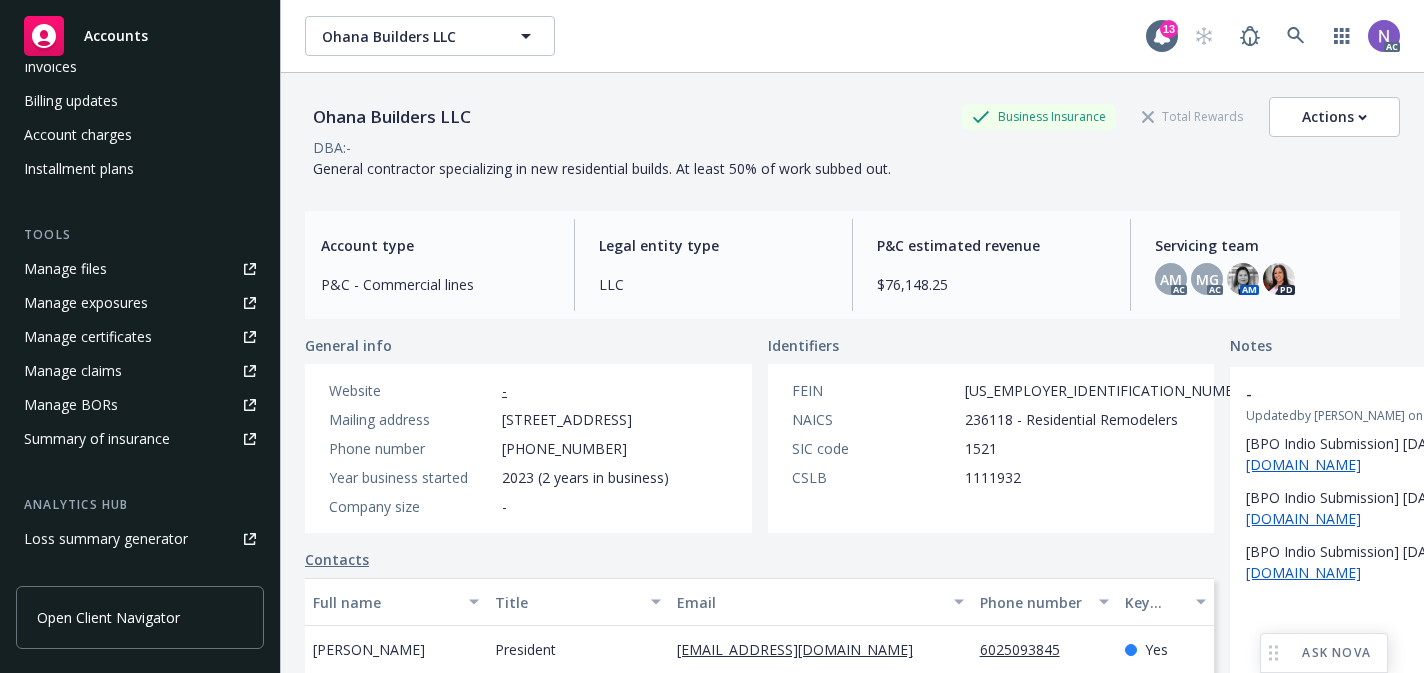 scroll, scrollTop: 504, scrollLeft: 0, axis: vertical 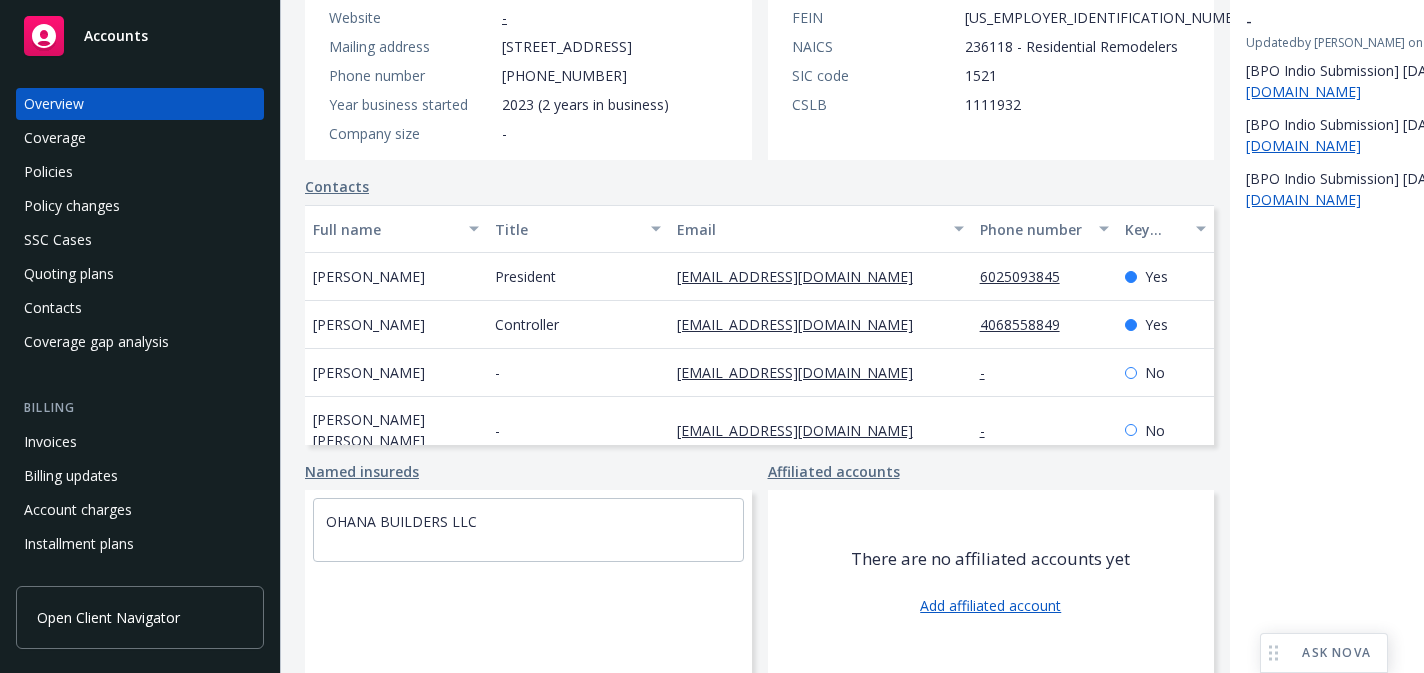 click on "Overview Coverage Policies Policy changes SSC Cases Quoting plans Contacts Coverage gap analysis" at bounding box center (140, 223) 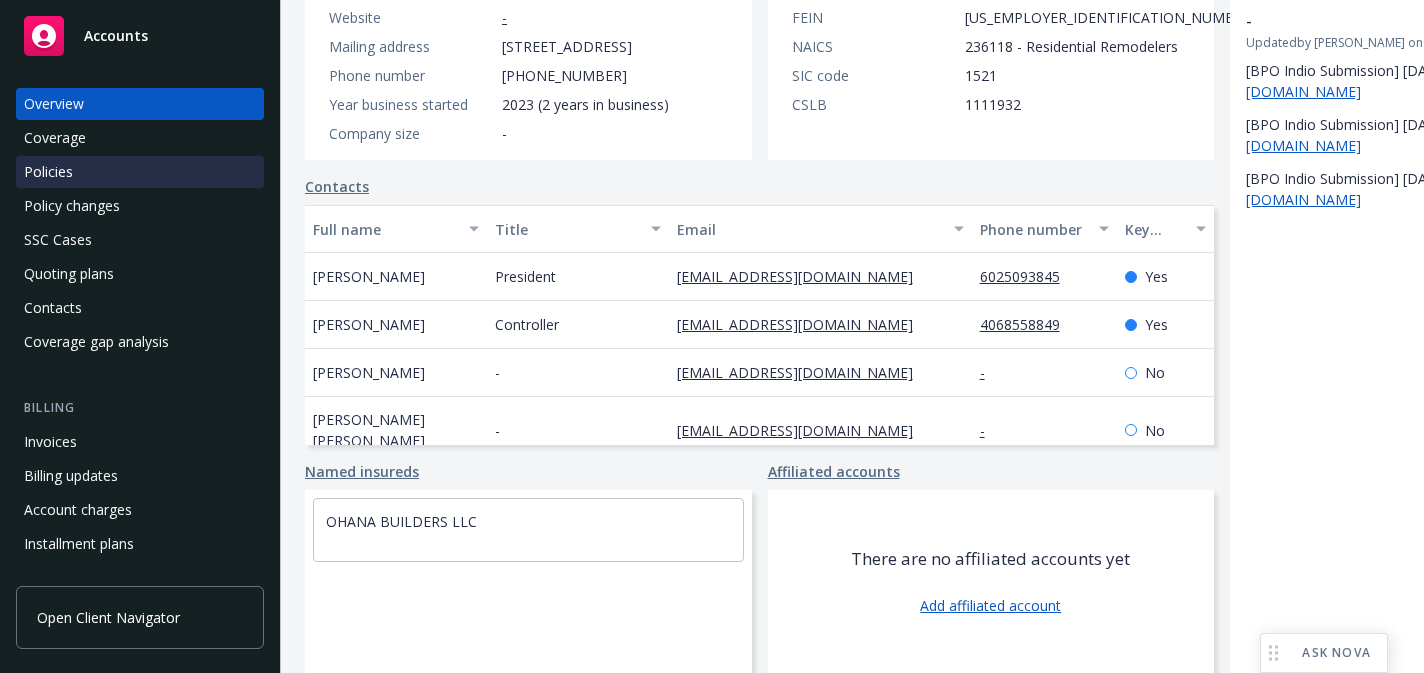 click on "Policies" at bounding box center [140, 172] 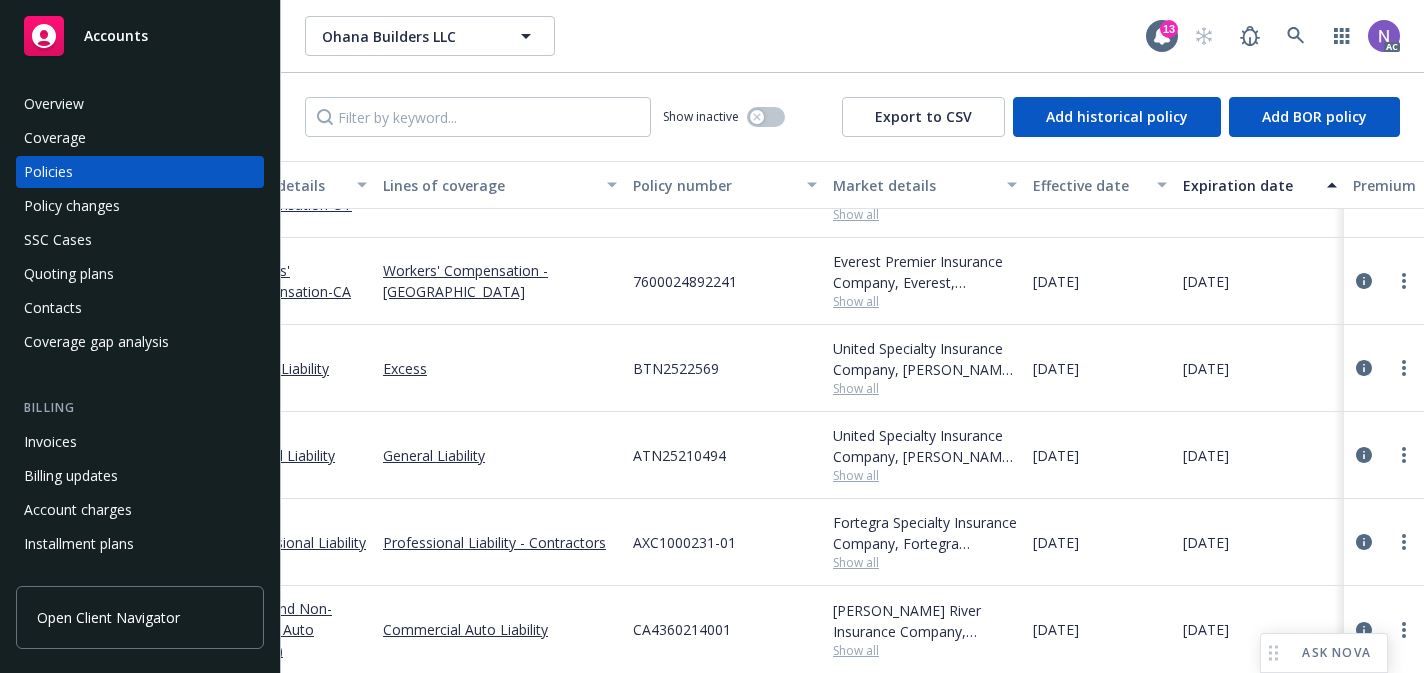 scroll, scrollTop: 146, scrollLeft: 0, axis: vertical 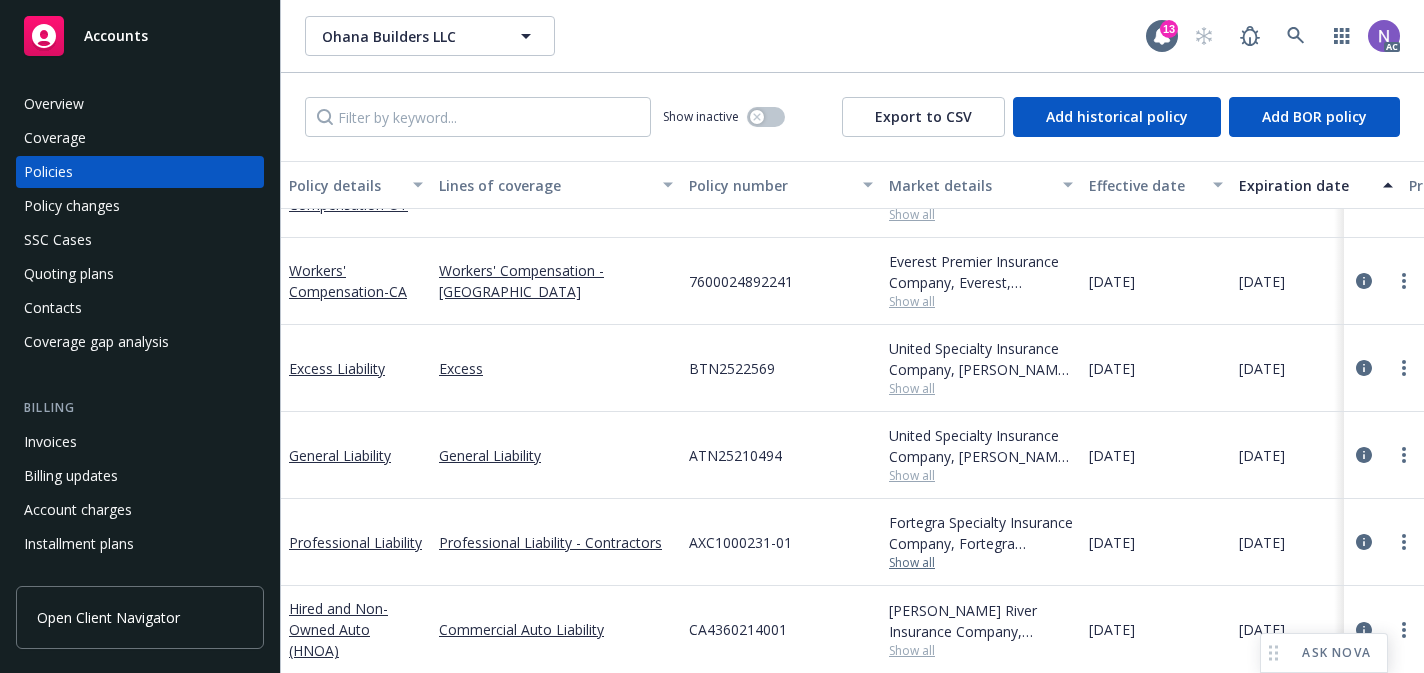 click on "Show all" at bounding box center (981, 563) 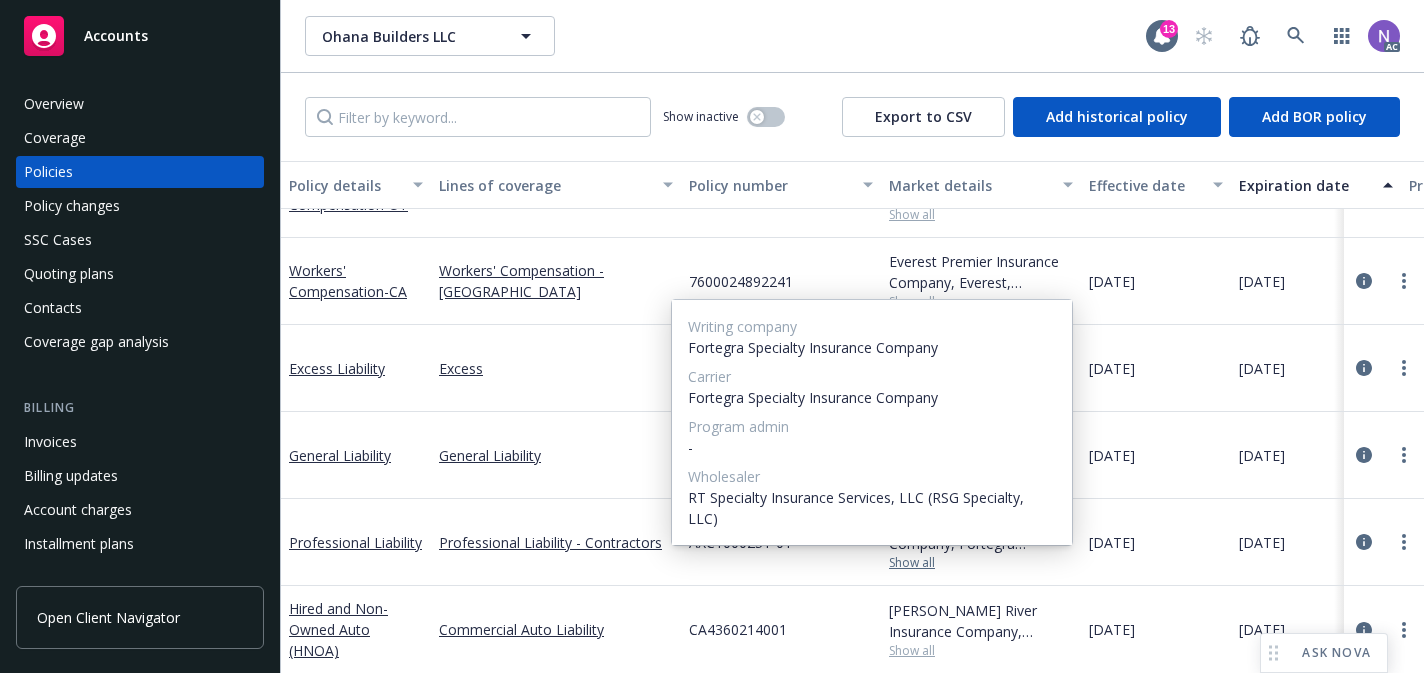 click on "Show all" at bounding box center [981, 563] 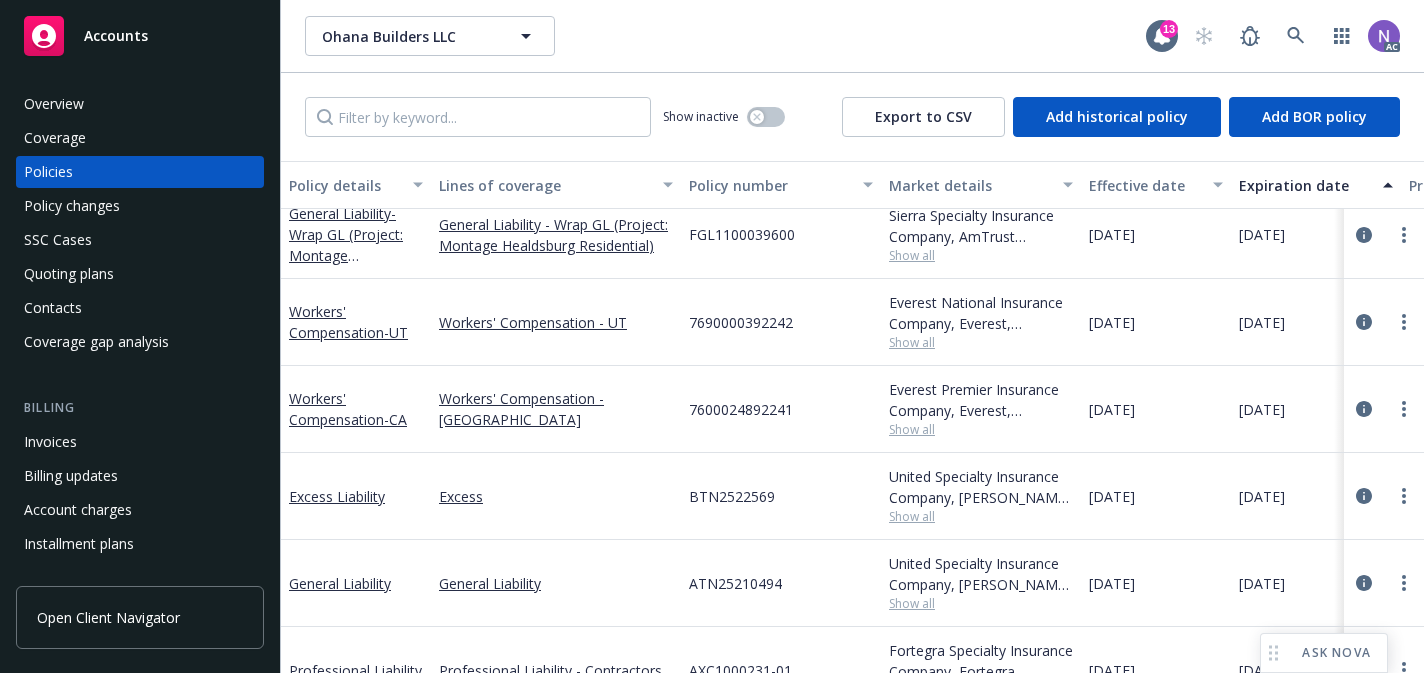 scroll, scrollTop: 0, scrollLeft: 0, axis: both 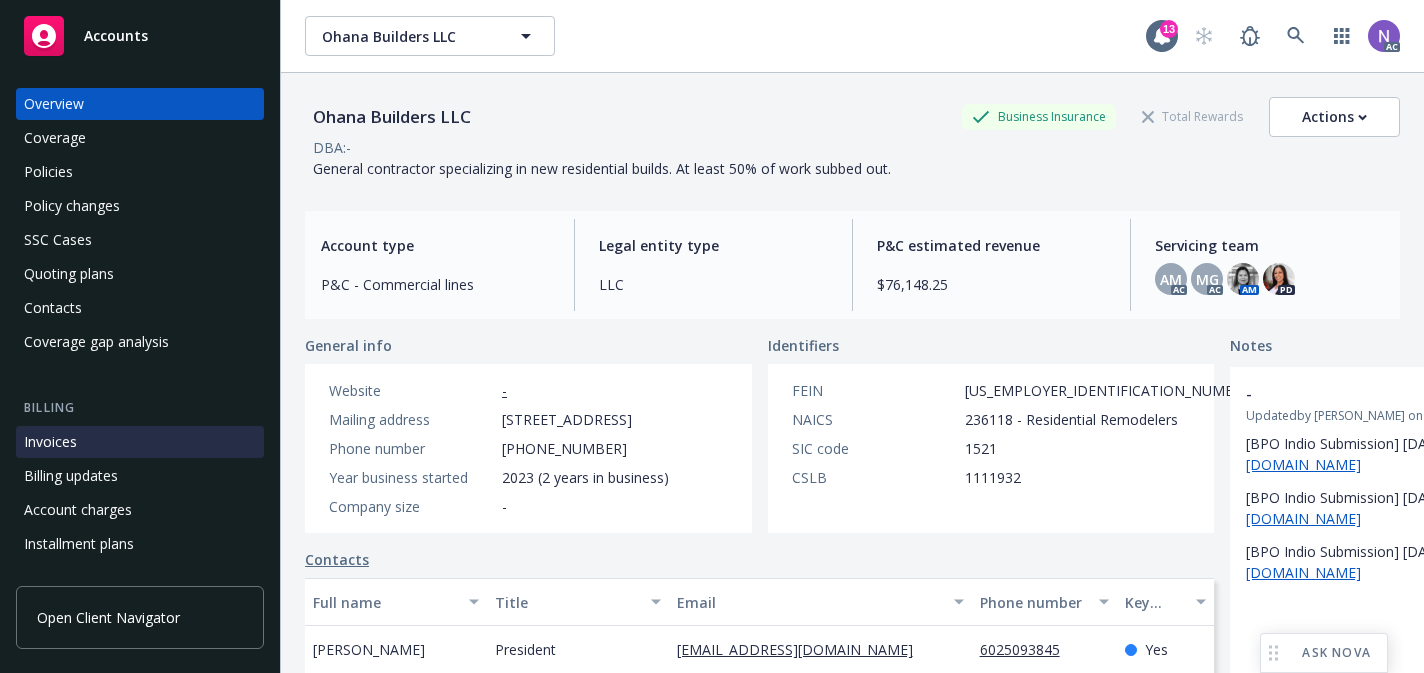 click on "Invoices" at bounding box center (140, 442) 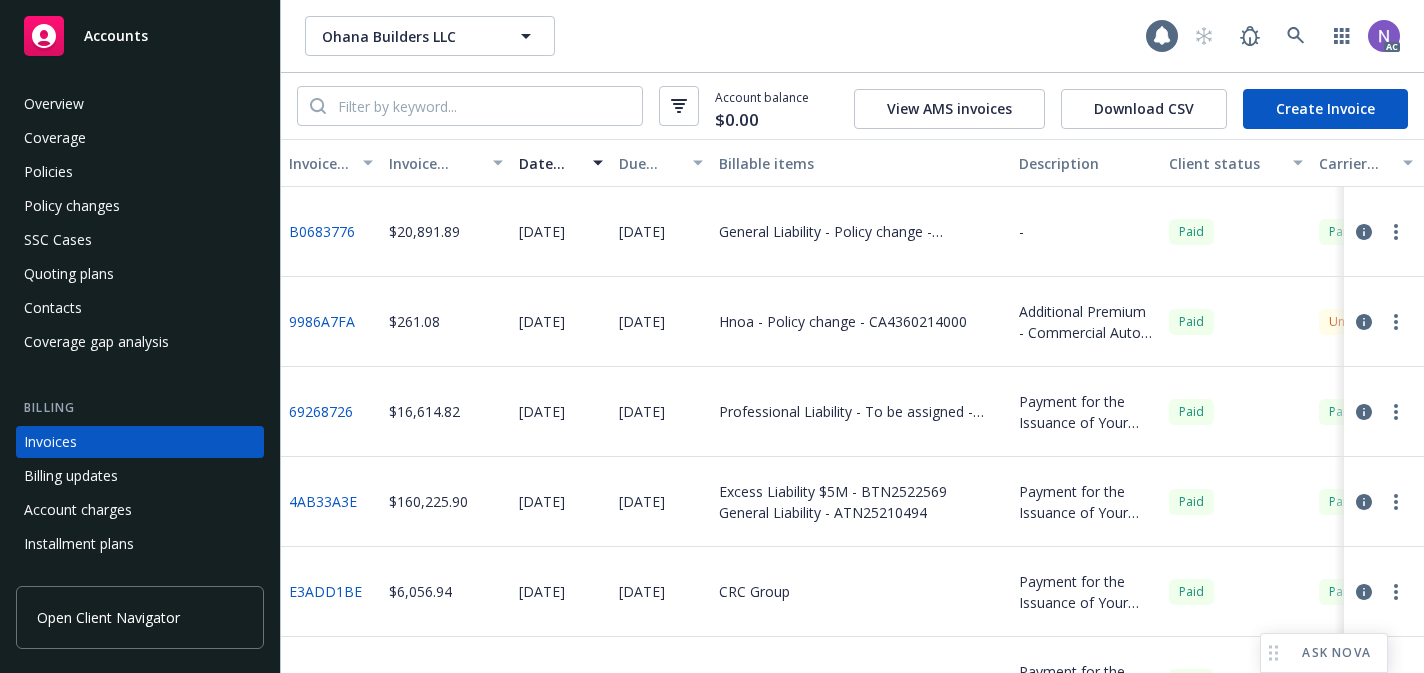 scroll, scrollTop: 73, scrollLeft: 0, axis: vertical 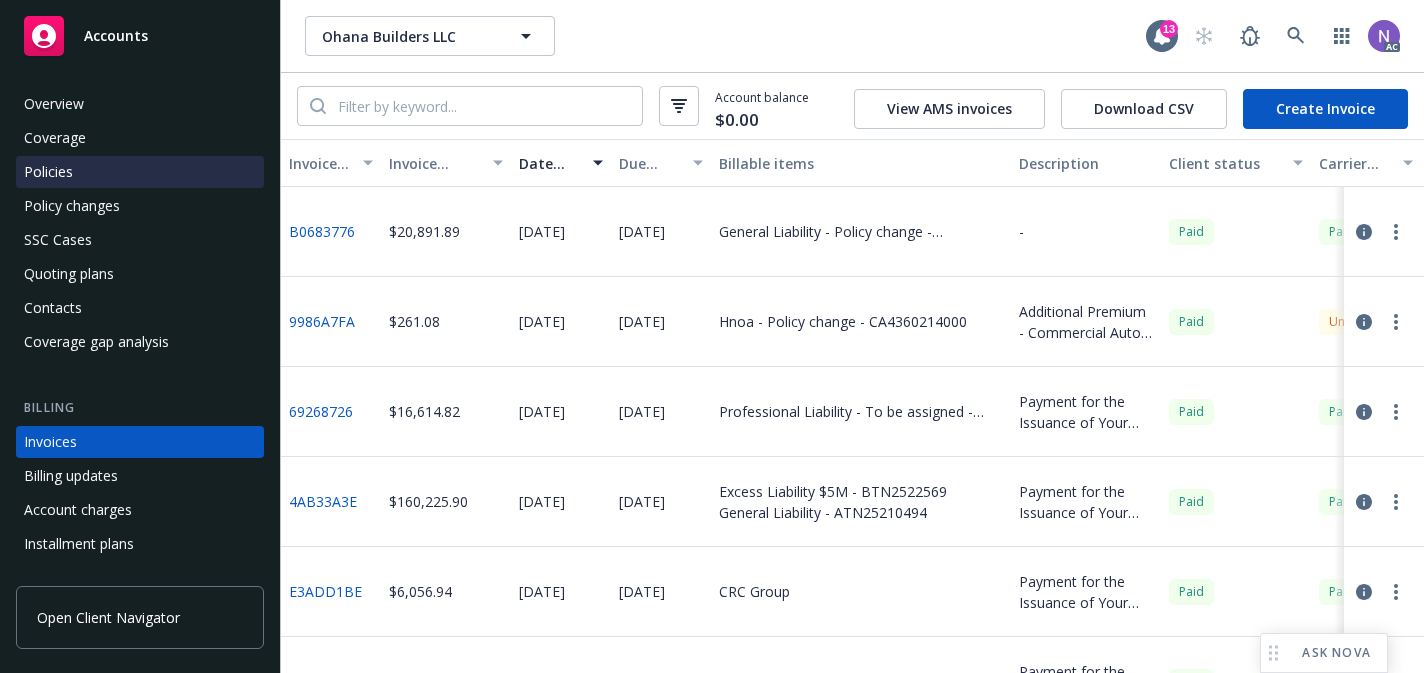 click on "Policies" at bounding box center (140, 172) 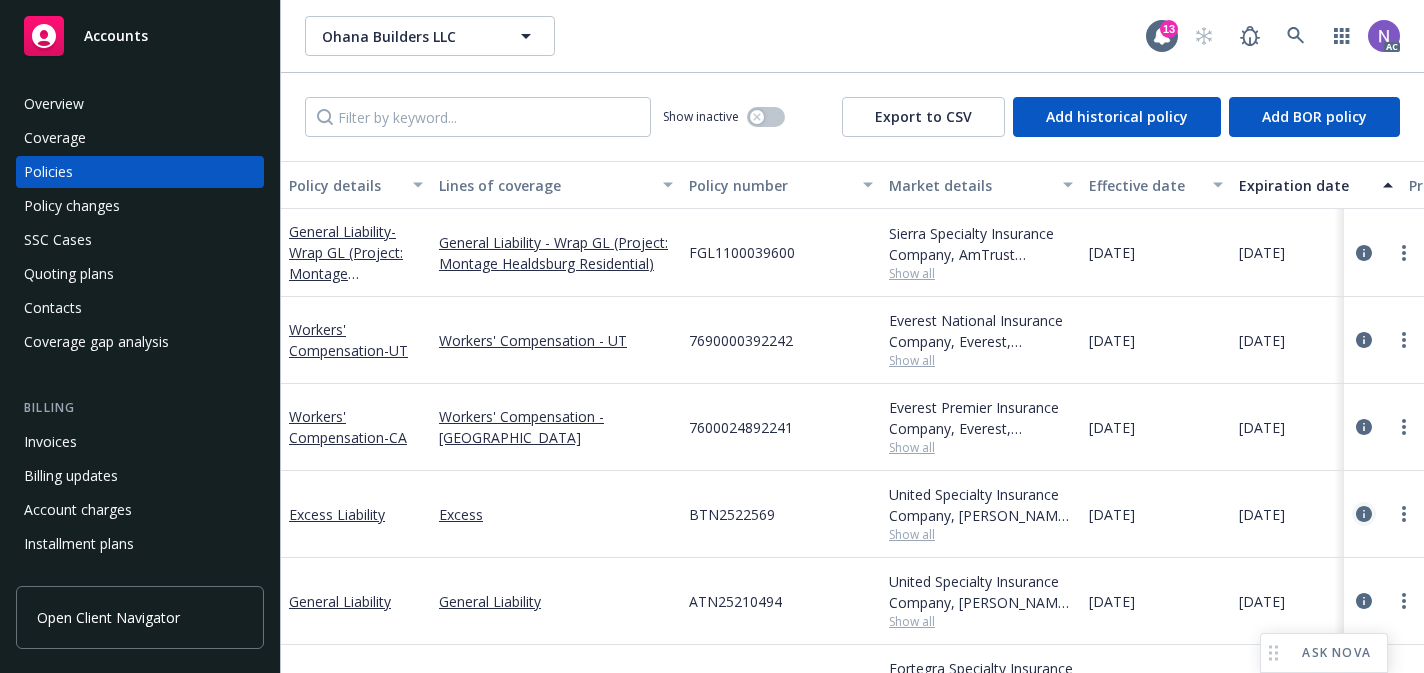click 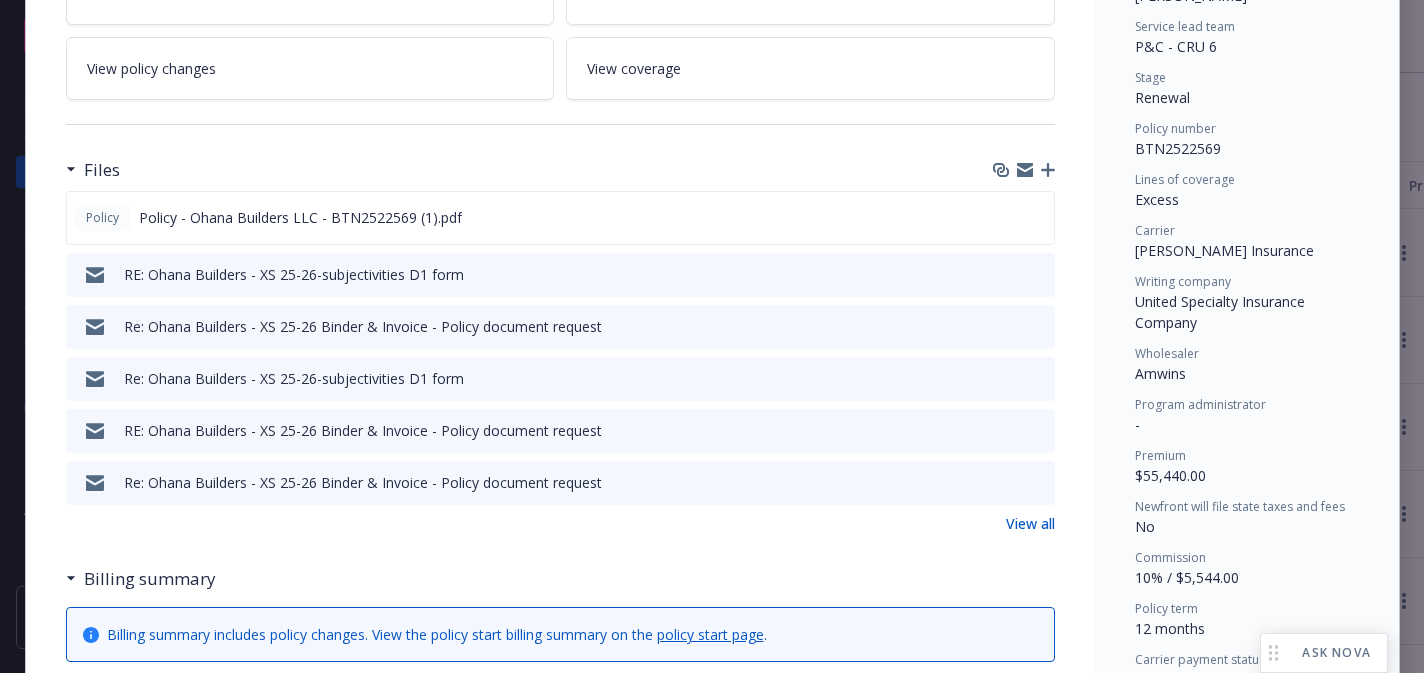 scroll, scrollTop: 408, scrollLeft: 0, axis: vertical 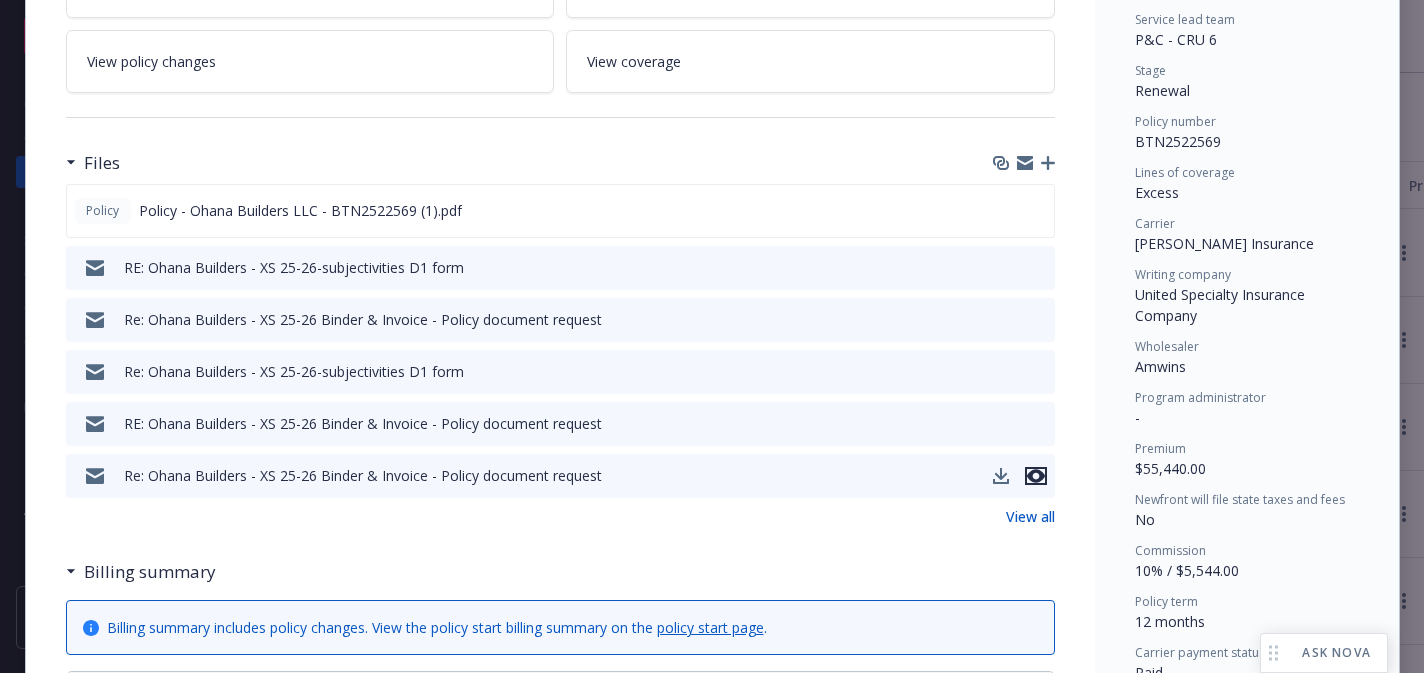 click 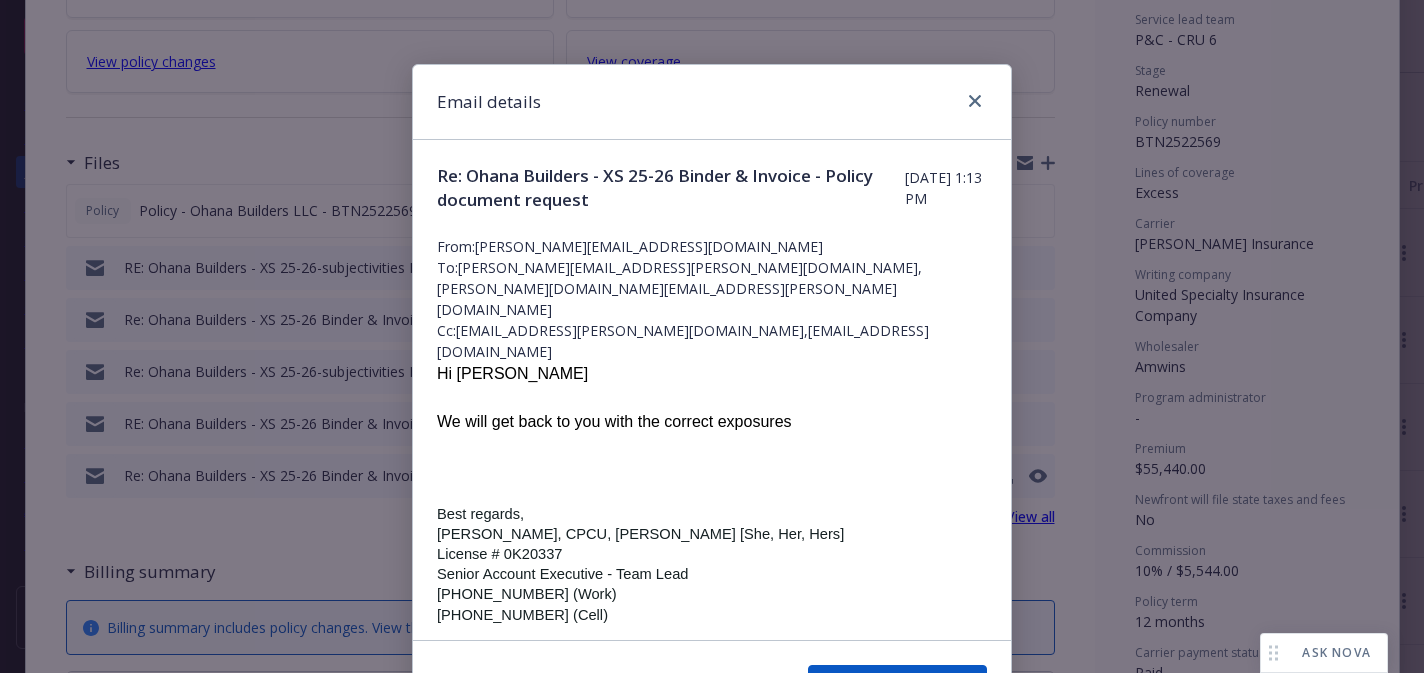 click on "Email details Re: Ohana Builders - XS 25-26 Binder & Invoice - Policy document request Tuesday, March 18, 2025 at 1:13 PM From:  nicole.chow@newfront.com To:  daniela.hernandez@amwins.com,sayani.neogi@newfront.com Cc:  matt.kaye@amwins.com,support+b77661f3-07f2-4030-b5fc-6202662de9ba@newfront.com
Hi Daniela
We will get back to you with the correct exposures
Best regards,
Nicole Chow, CPCU, CRIS [She, Her, Hers]
License # 0K20337
Senior Account Executive - Team Lead
(415) 754-3635 (Work)
(650) 440-3918 (Cell)
Newfront
License #0H55918
550 California Street, Suite 302
San Francisco, CA  94104
View our
privacy policy  to
learn how we protect your data.
From:  Daniela Hernandez <daniela.hernandez@amwins.com>
Sent:  Tuesday, March 18, 2025 1:11 PM
To:  Sayani Neogi <sayani.neogi@newfront.com>
Cc:
Subject:  RE: Ohana Builders - XS 25-26 Binder & Invoice - Policy document request
[EXTERNAL]" at bounding box center [712, 336] 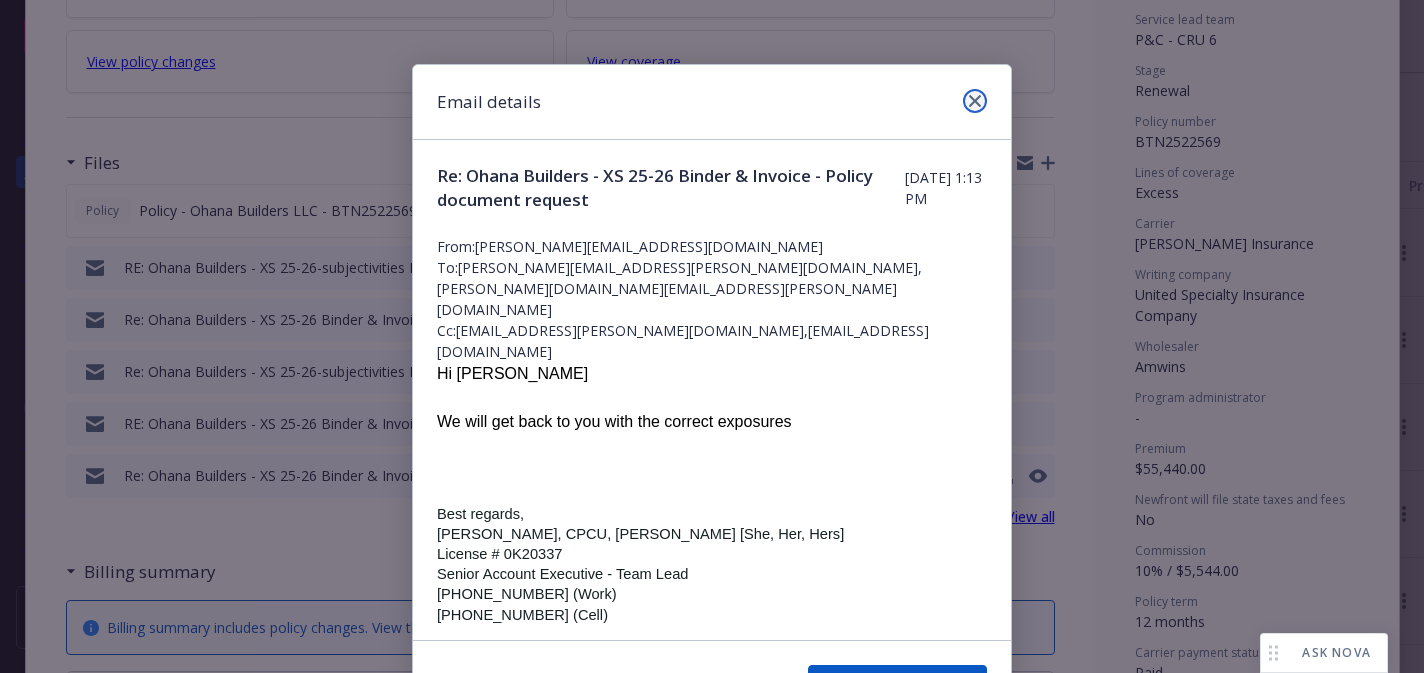 click at bounding box center [975, 101] 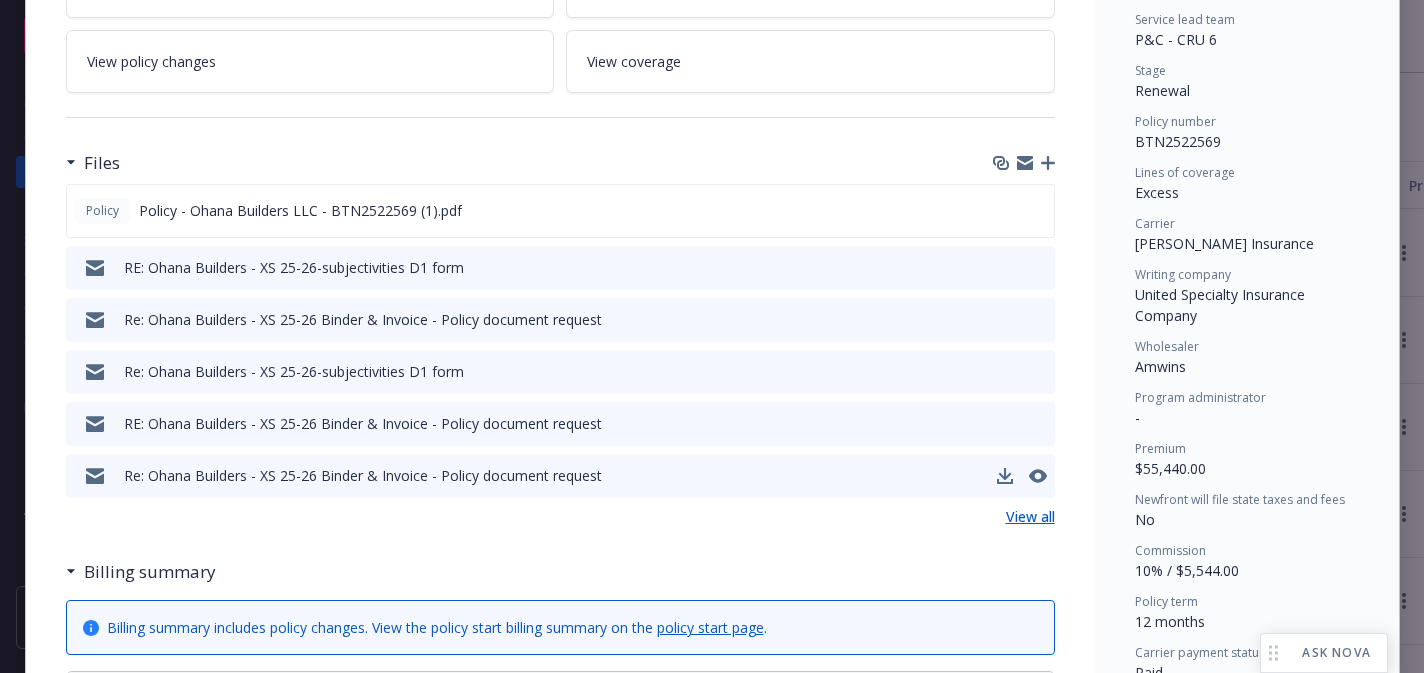 click on "View all" at bounding box center (1030, 516) 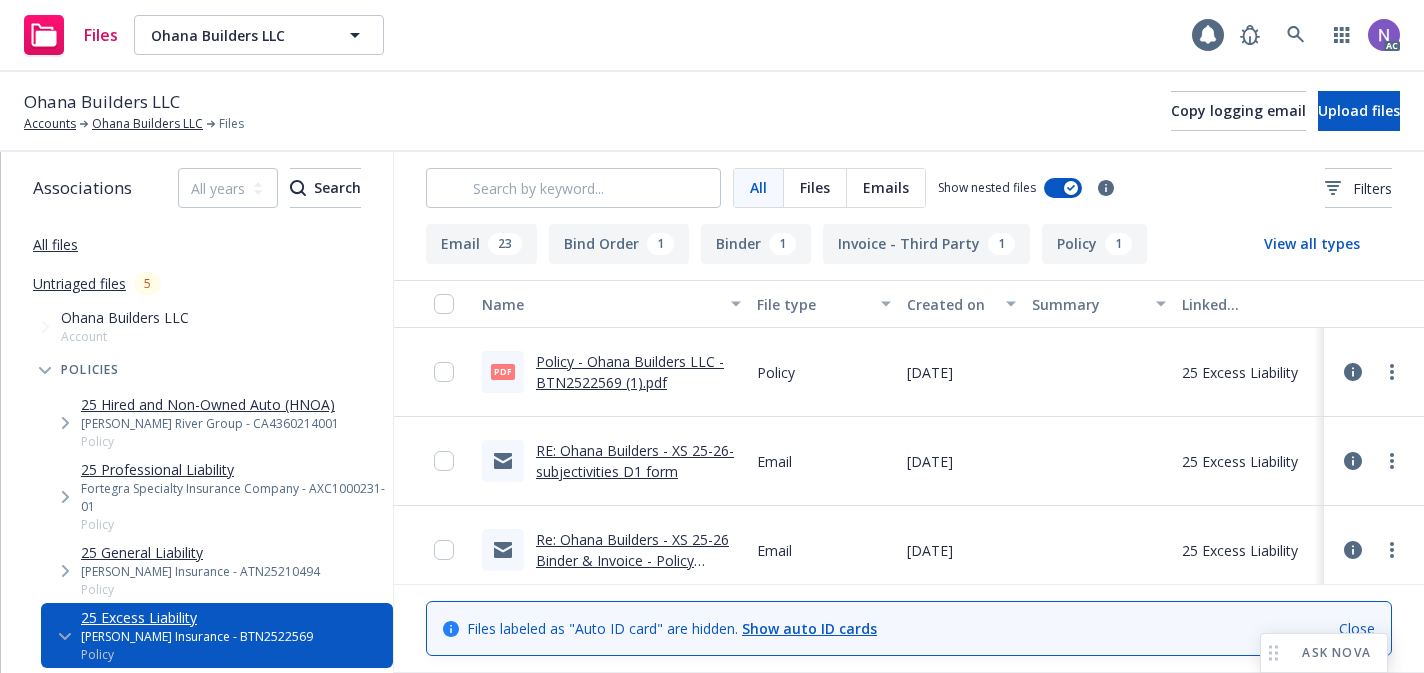 scroll, scrollTop: 0, scrollLeft: 0, axis: both 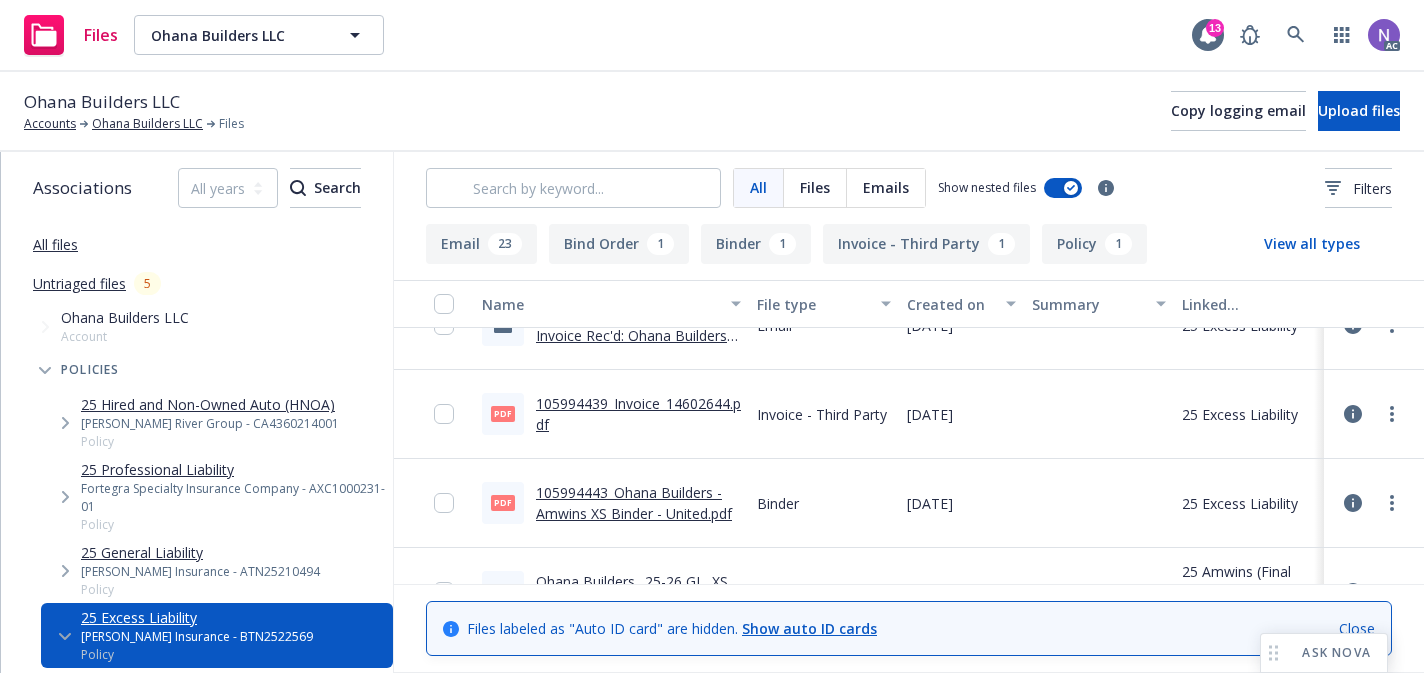 click on "105994439_Invoice_14602644.pdf" at bounding box center [638, 414] 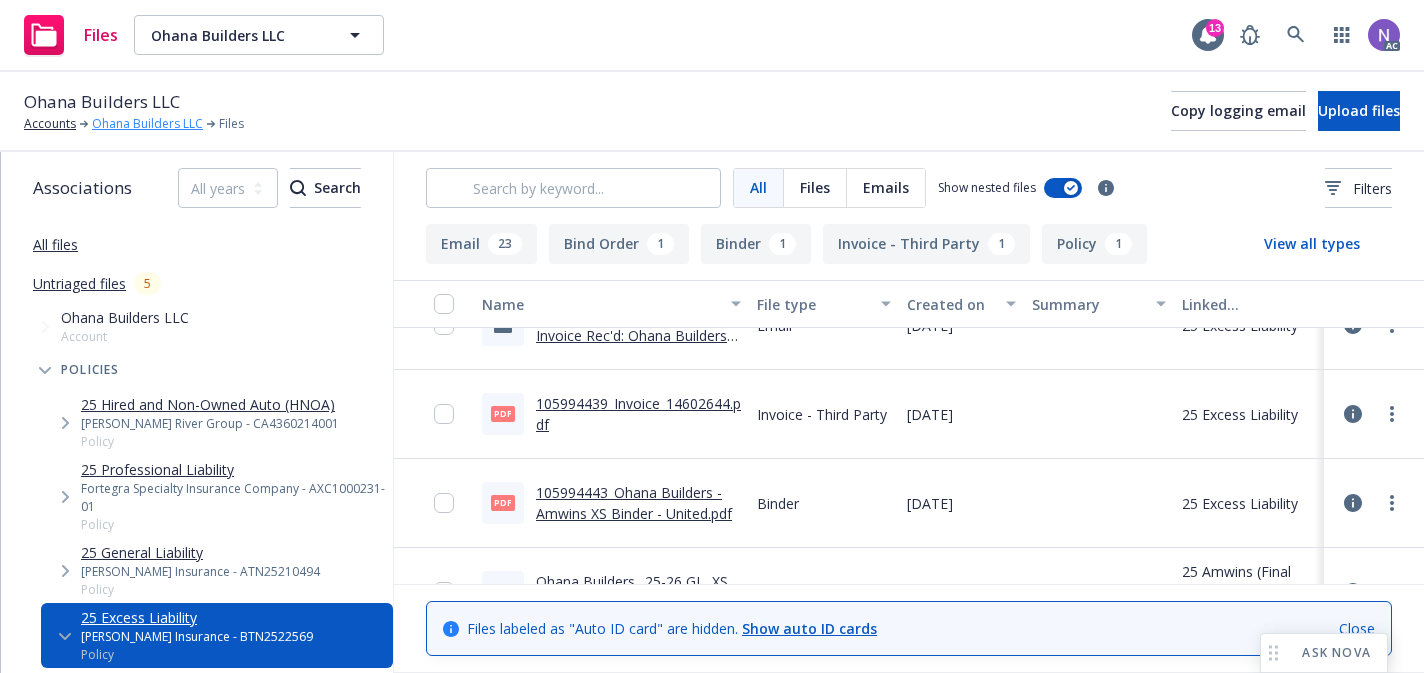 click on "Ohana Builders LLC" at bounding box center [147, 124] 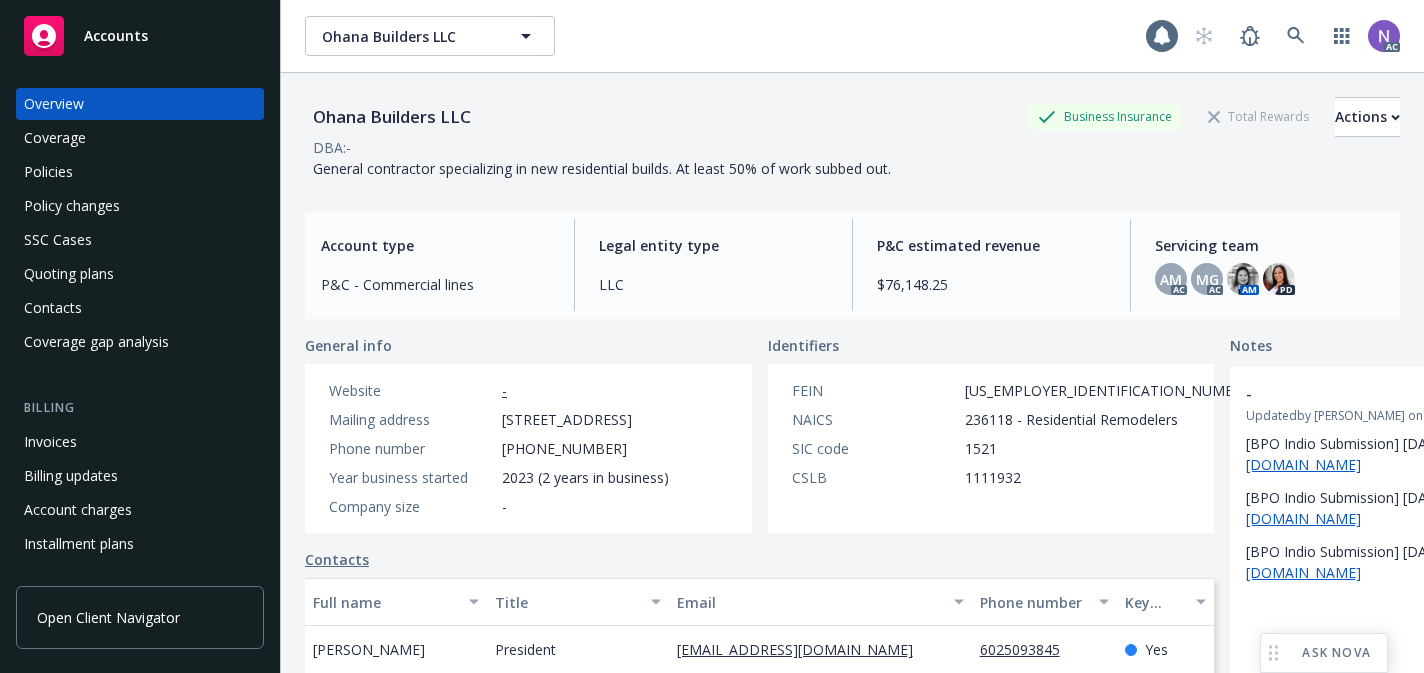 scroll, scrollTop: 0, scrollLeft: 0, axis: both 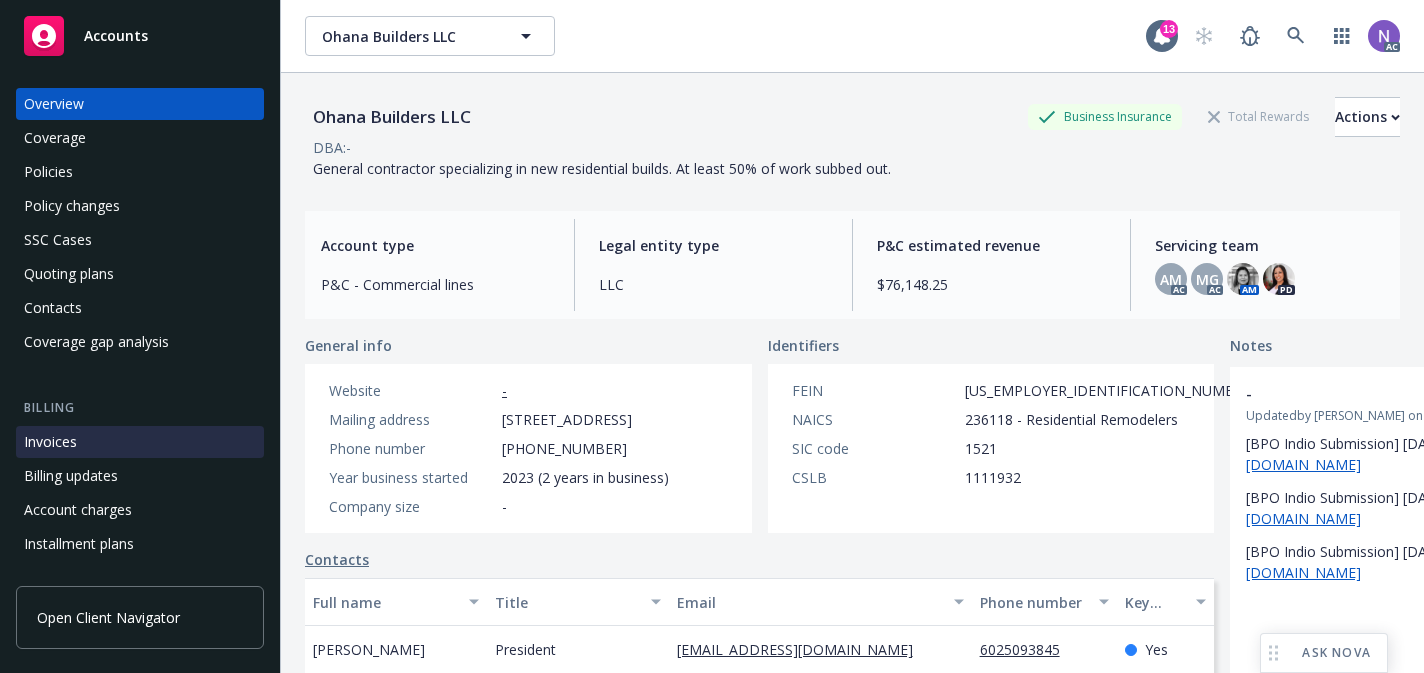 click on "Invoices" at bounding box center [140, 442] 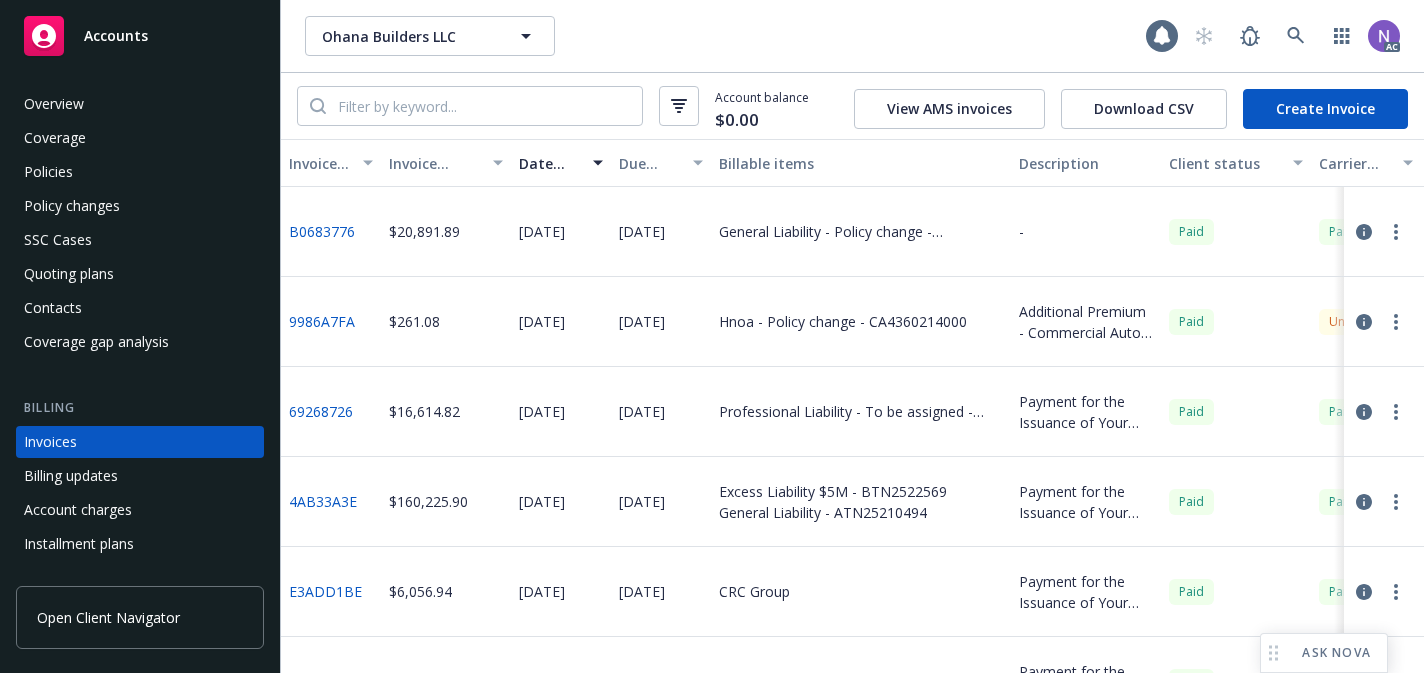 scroll, scrollTop: 73, scrollLeft: 0, axis: vertical 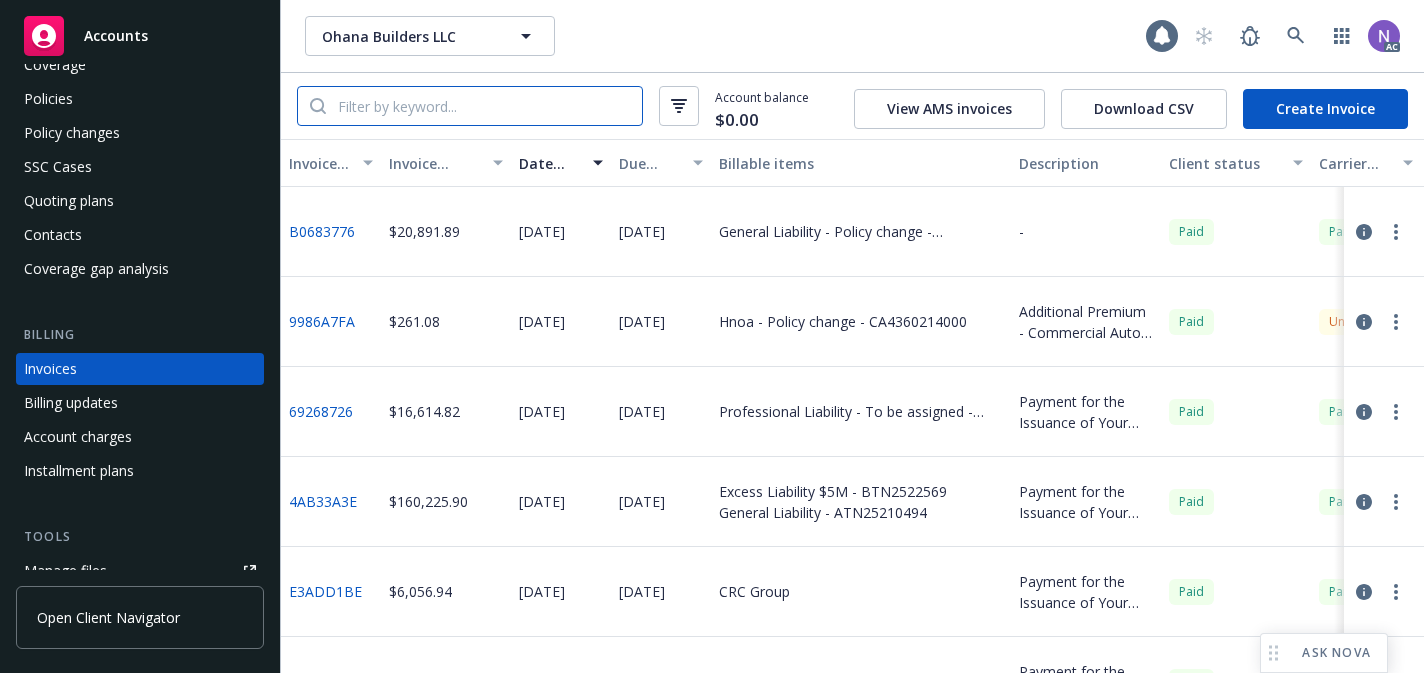 click at bounding box center (484, 106) 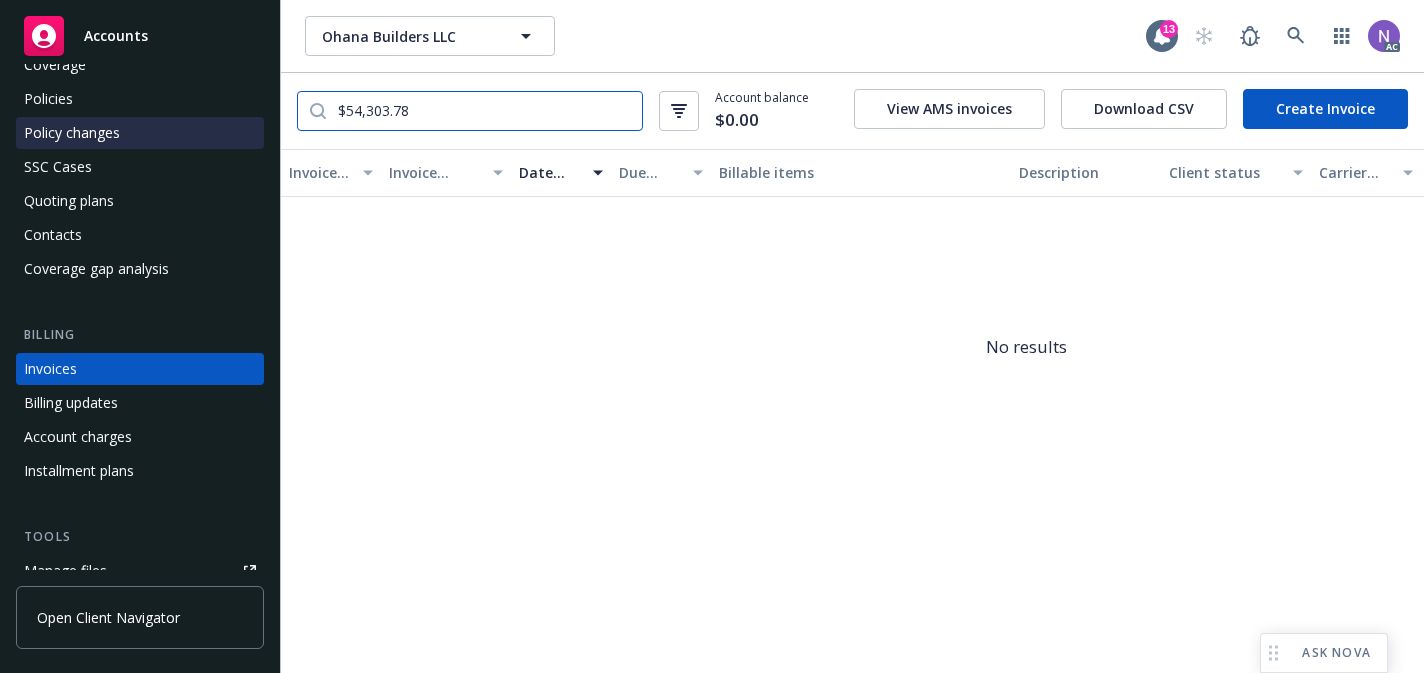 drag, startPoint x: 530, startPoint y: 111, endPoint x: 256, endPoint y: 116, distance: 274.04562 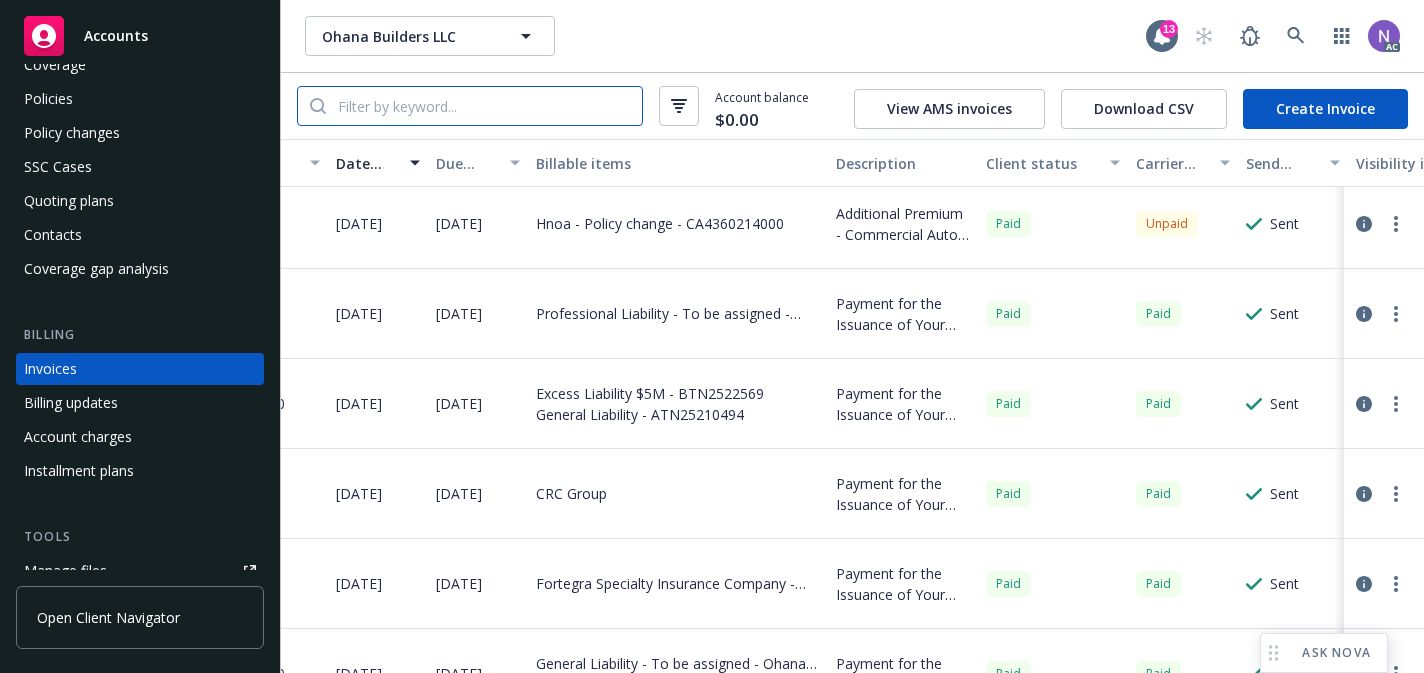 scroll, scrollTop: 98, scrollLeft: 0, axis: vertical 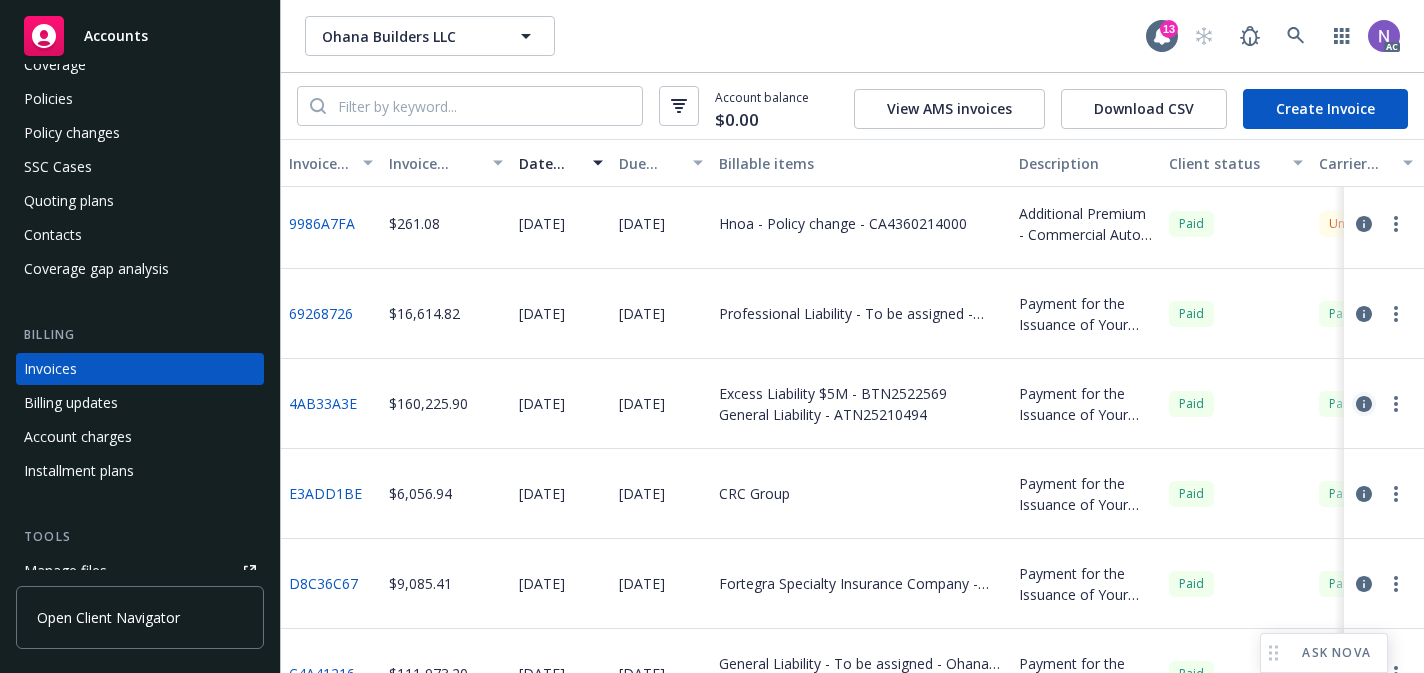 click 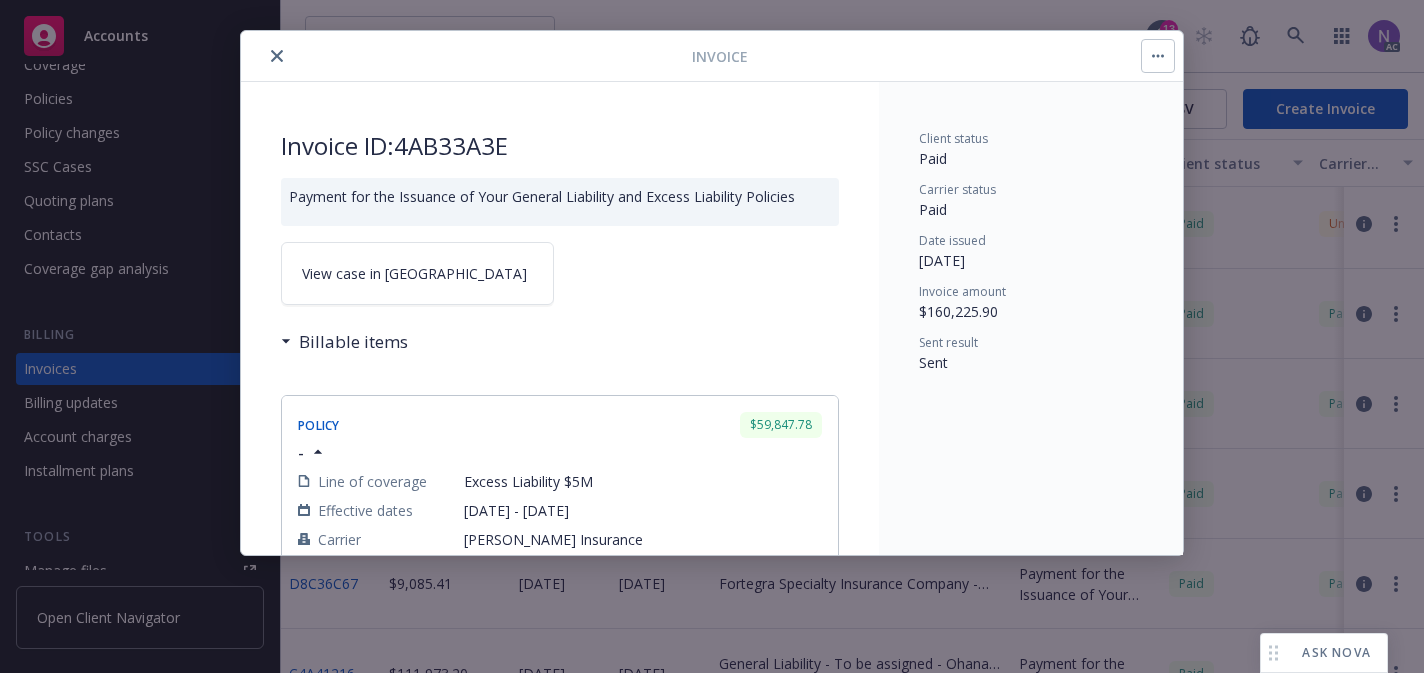 scroll, scrollTop: 43, scrollLeft: 0, axis: vertical 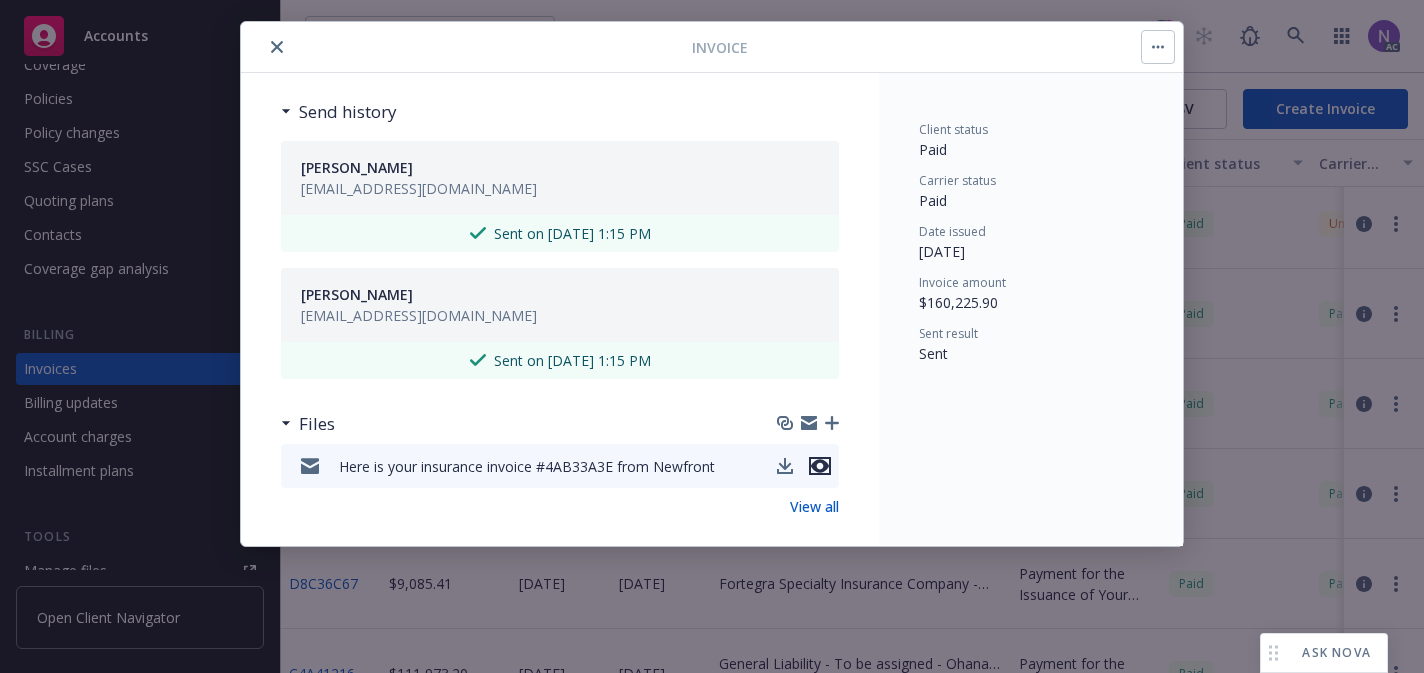 click 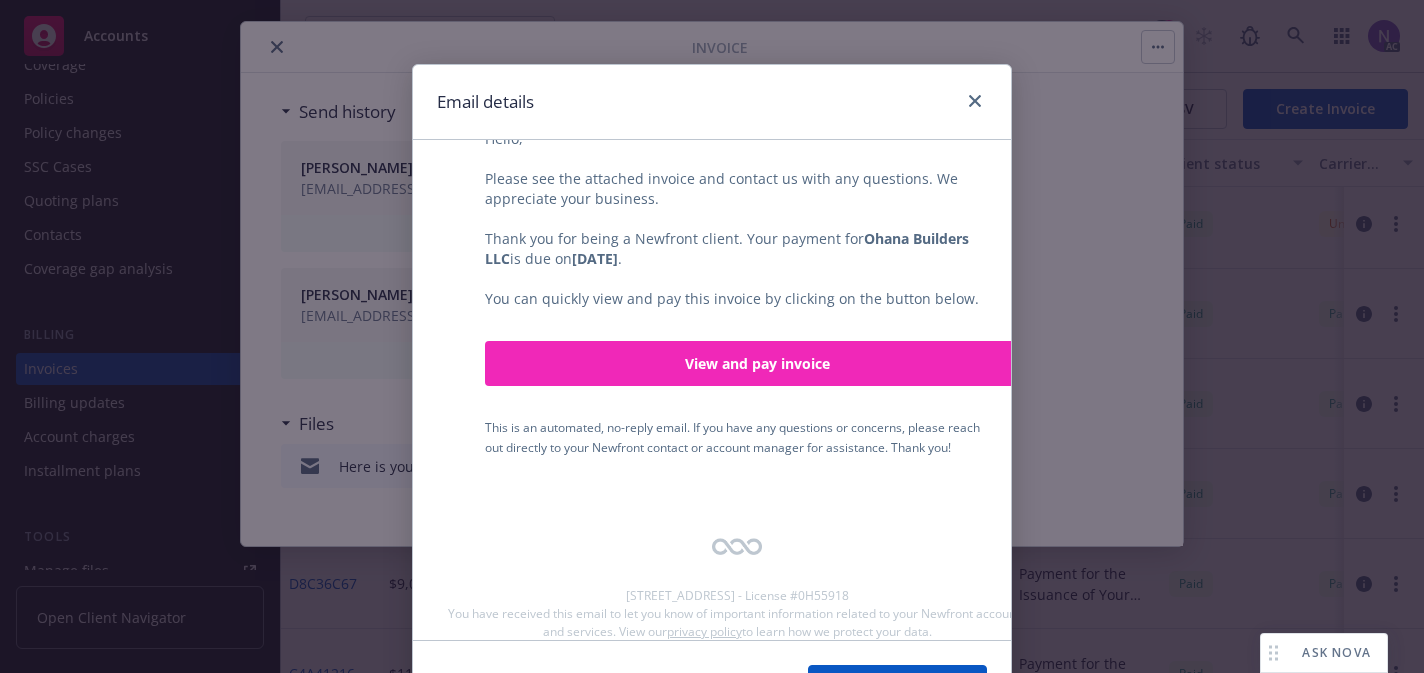 scroll, scrollTop: 531, scrollLeft: 0, axis: vertical 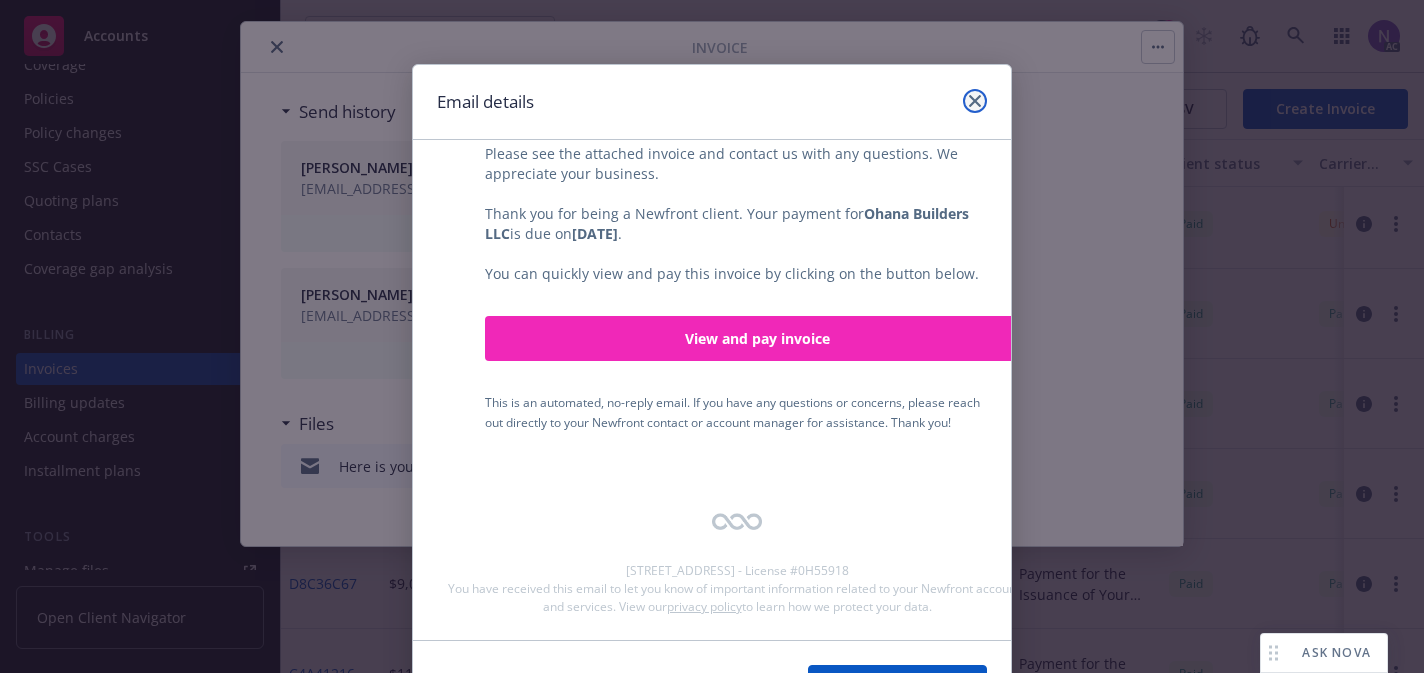 click at bounding box center (975, 101) 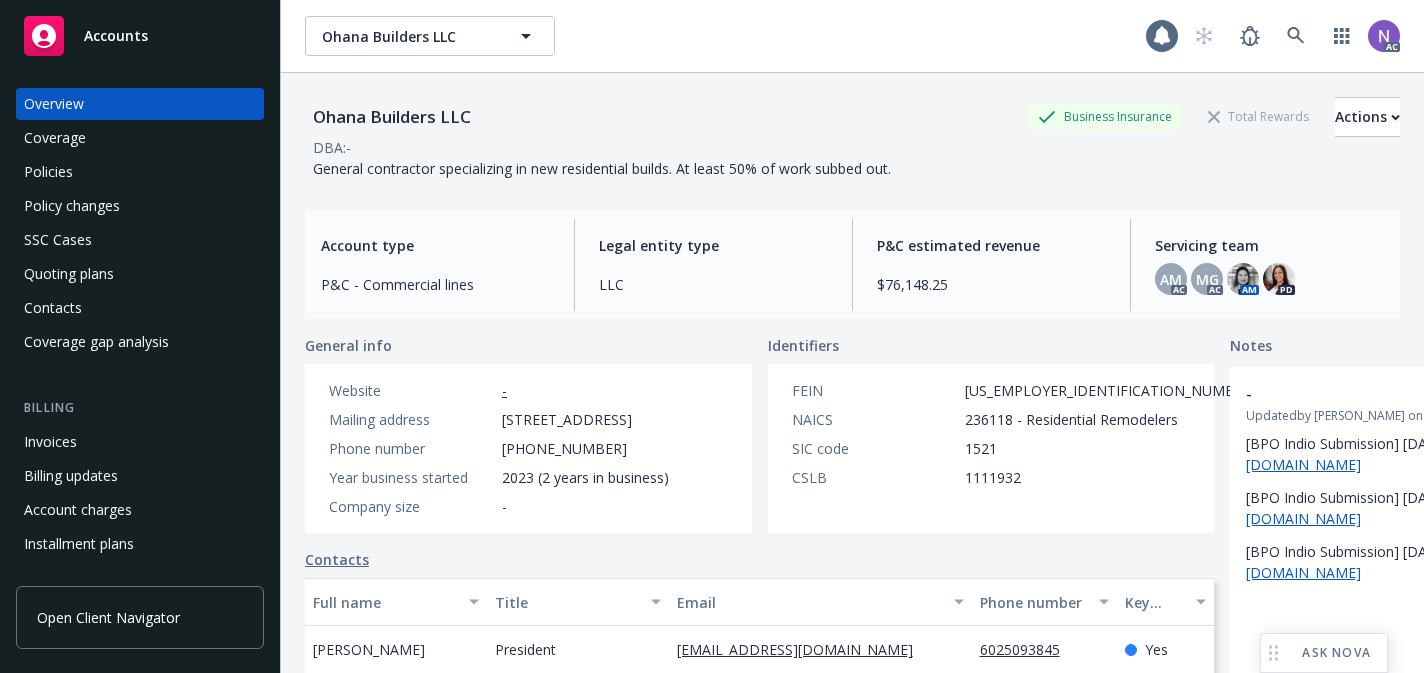 scroll, scrollTop: 0, scrollLeft: 0, axis: both 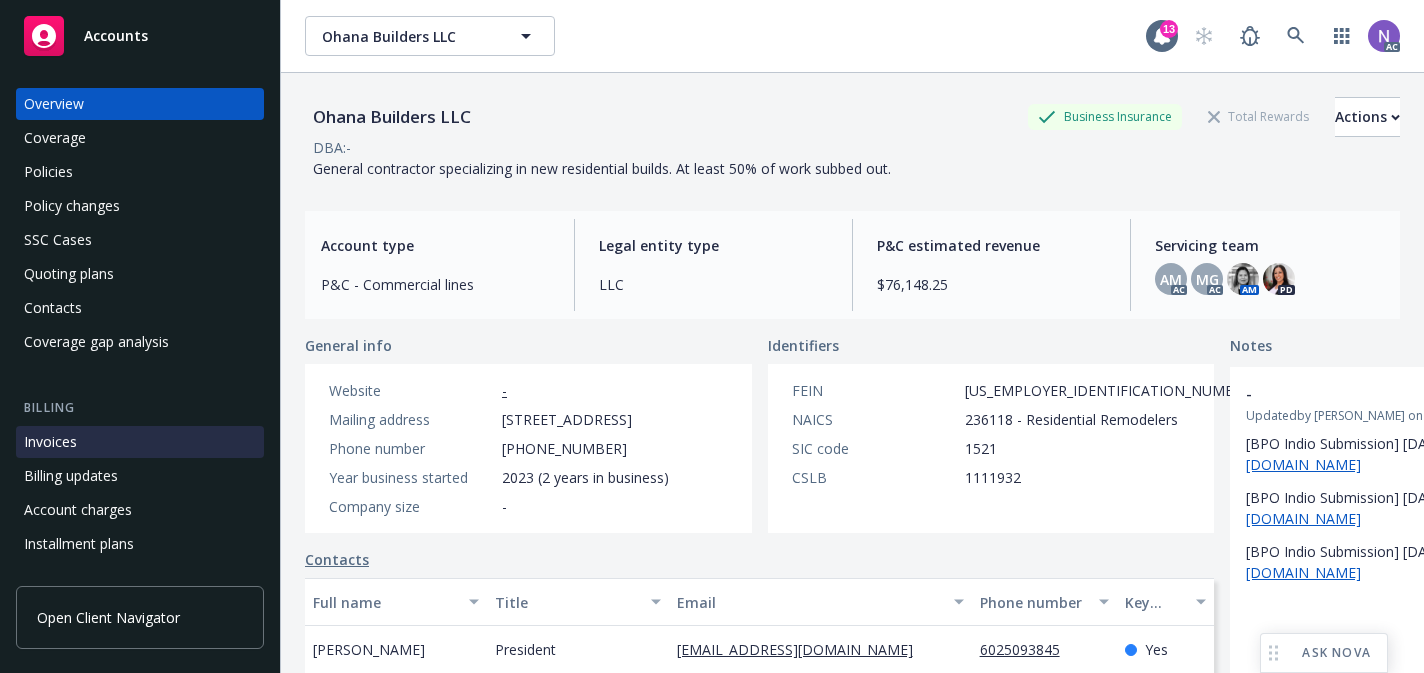 click on "Invoices" at bounding box center (140, 442) 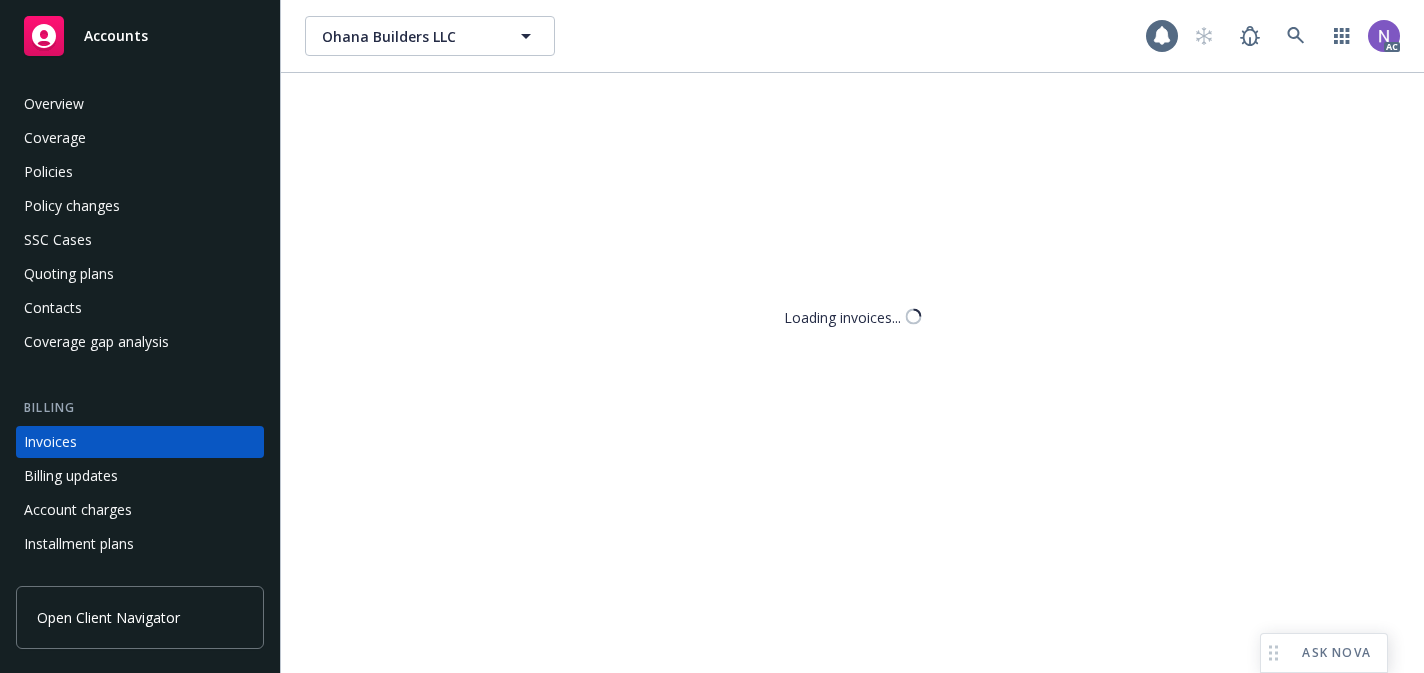 scroll, scrollTop: 73, scrollLeft: 0, axis: vertical 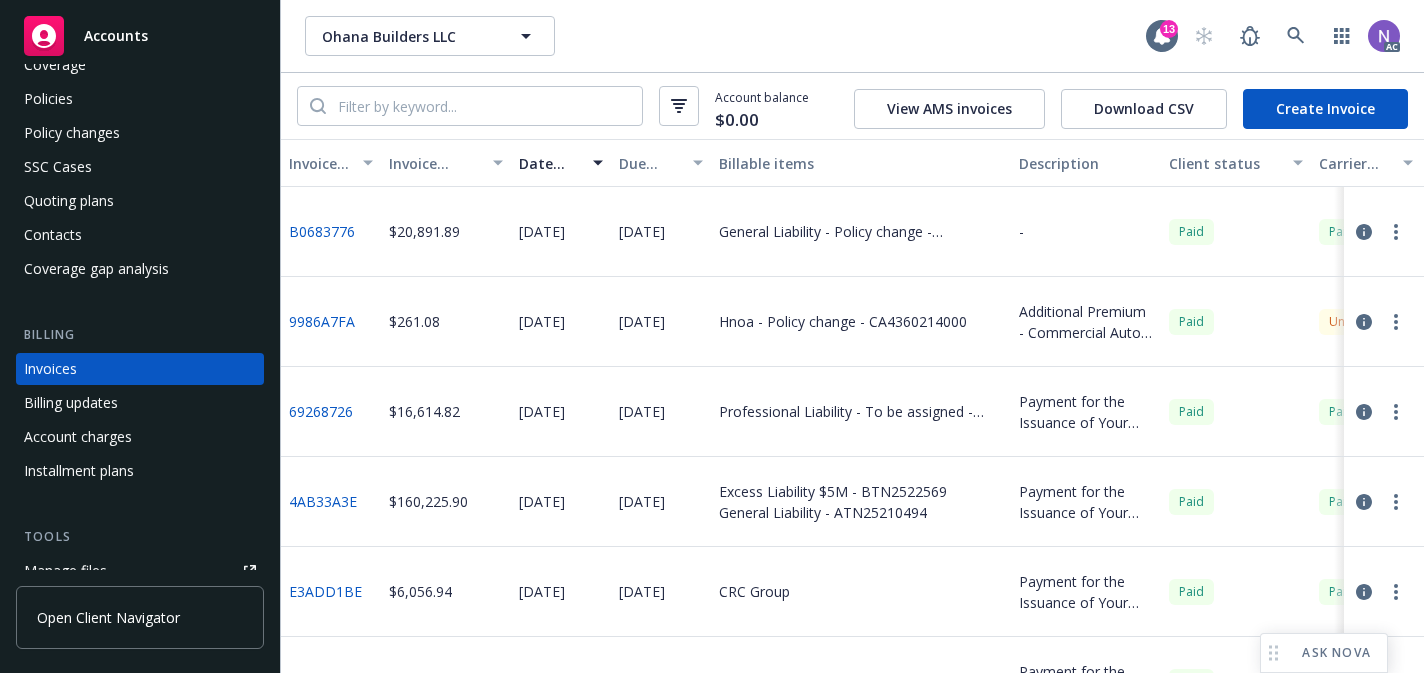 click on "B0683776" at bounding box center [322, 231] 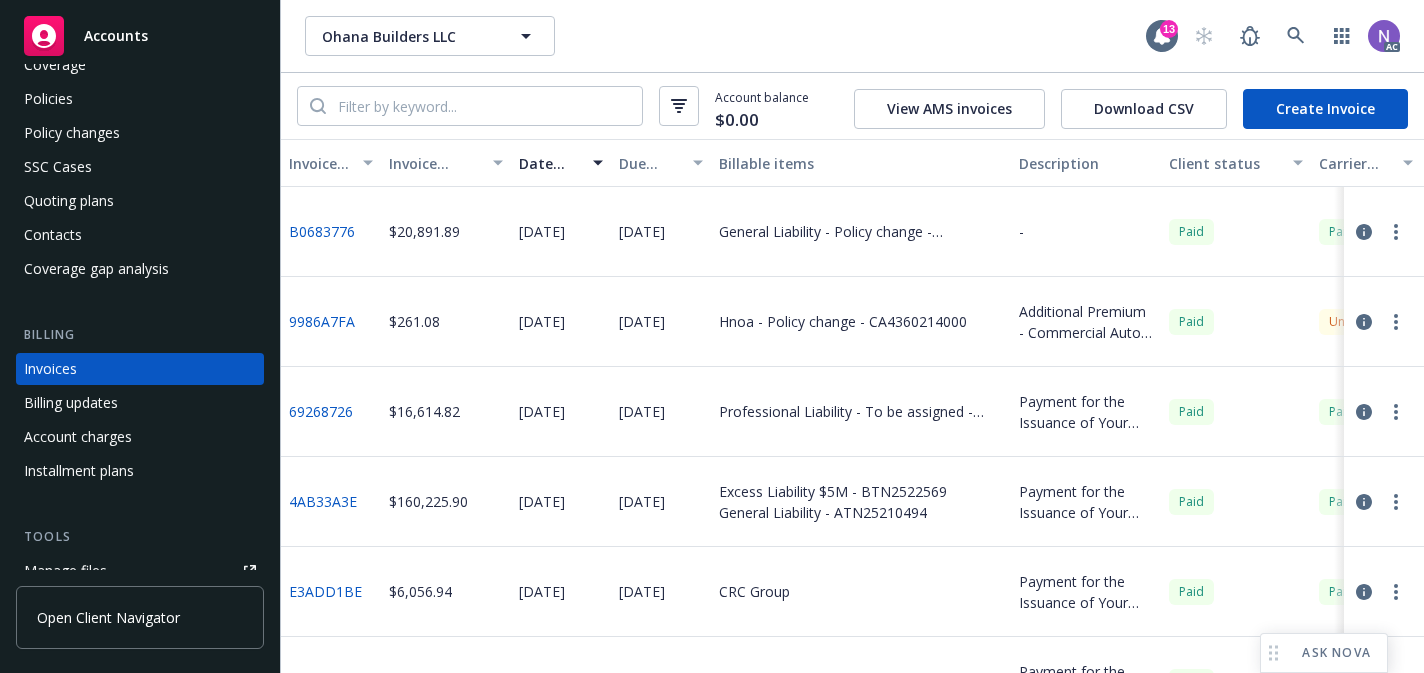 click on "9986A7FA" at bounding box center [322, 321] 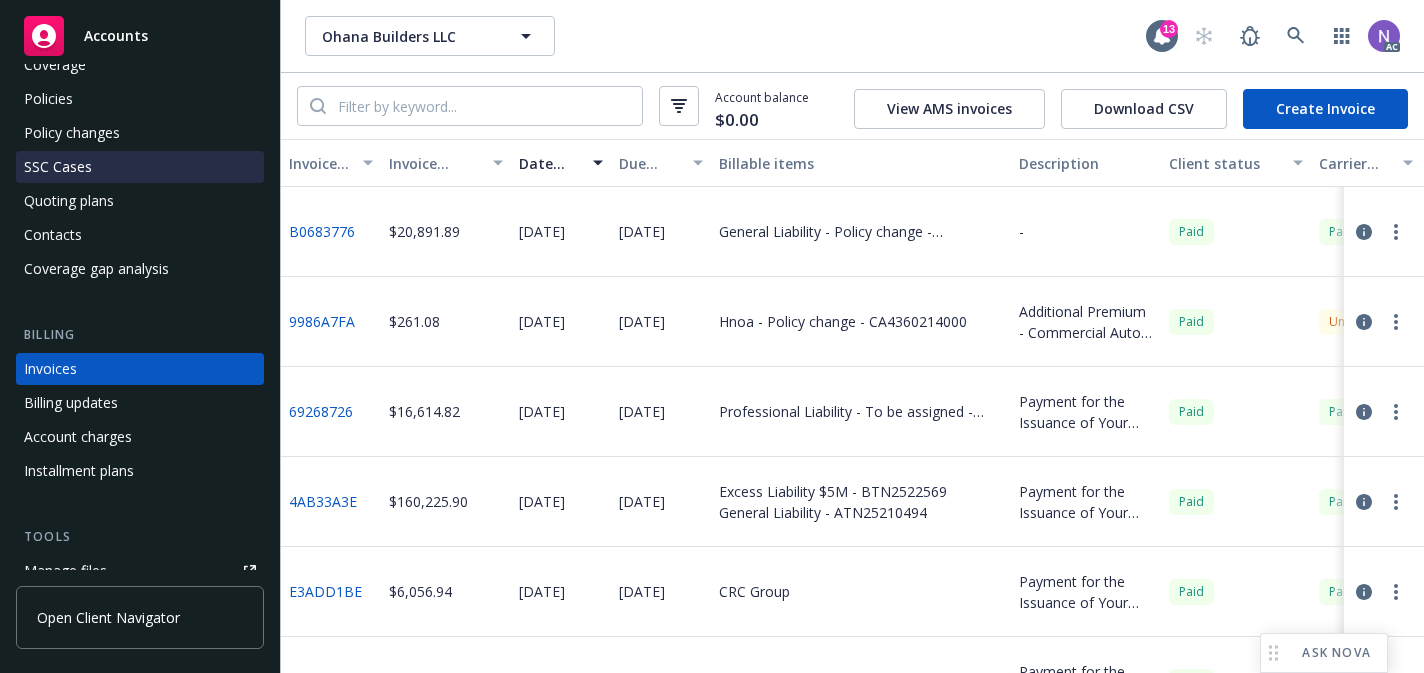 scroll, scrollTop: 0, scrollLeft: 0, axis: both 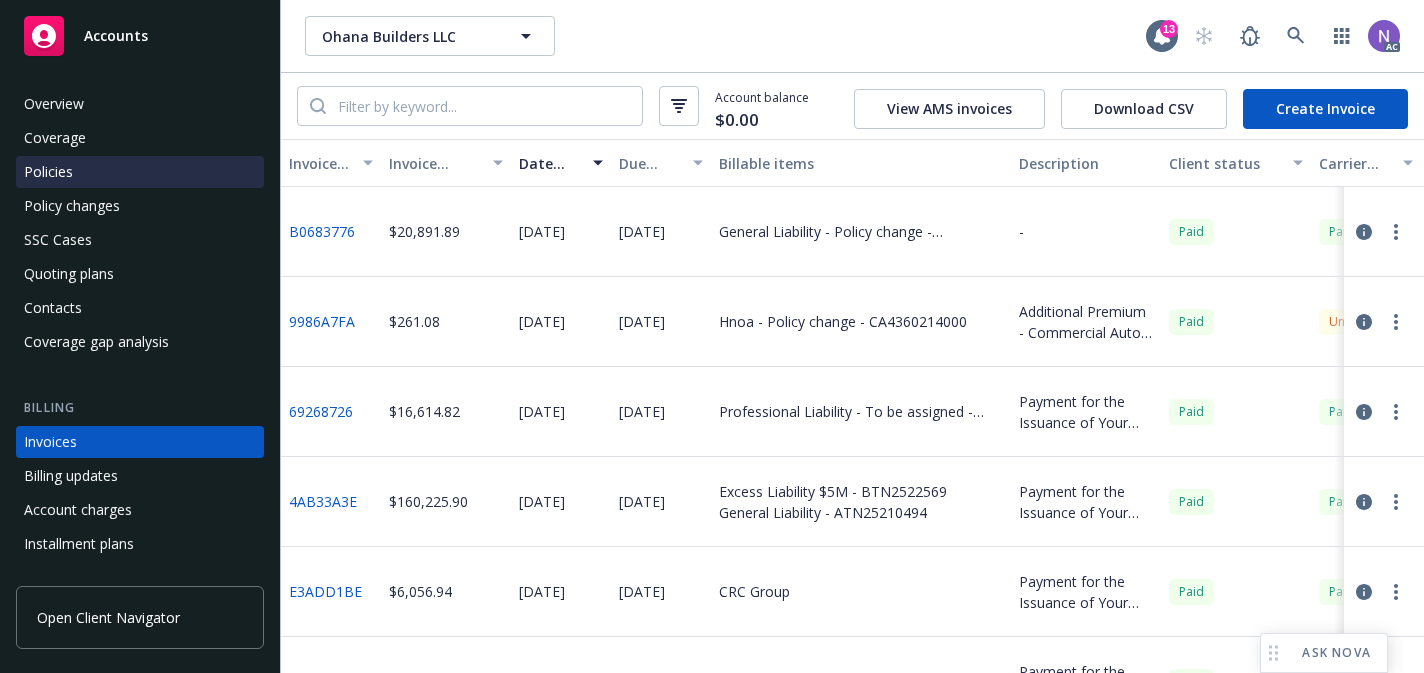 click on "Policies" at bounding box center [140, 172] 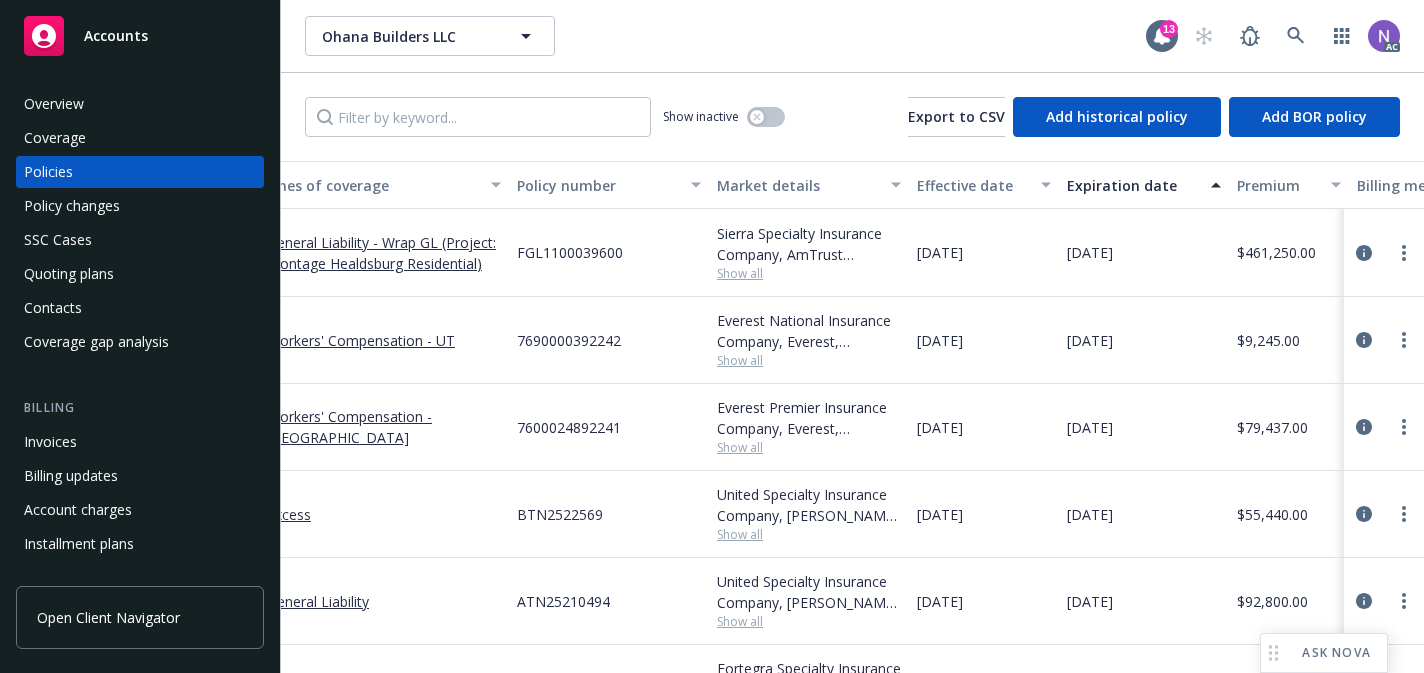 scroll, scrollTop: 0, scrollLeft: 0, axis: both 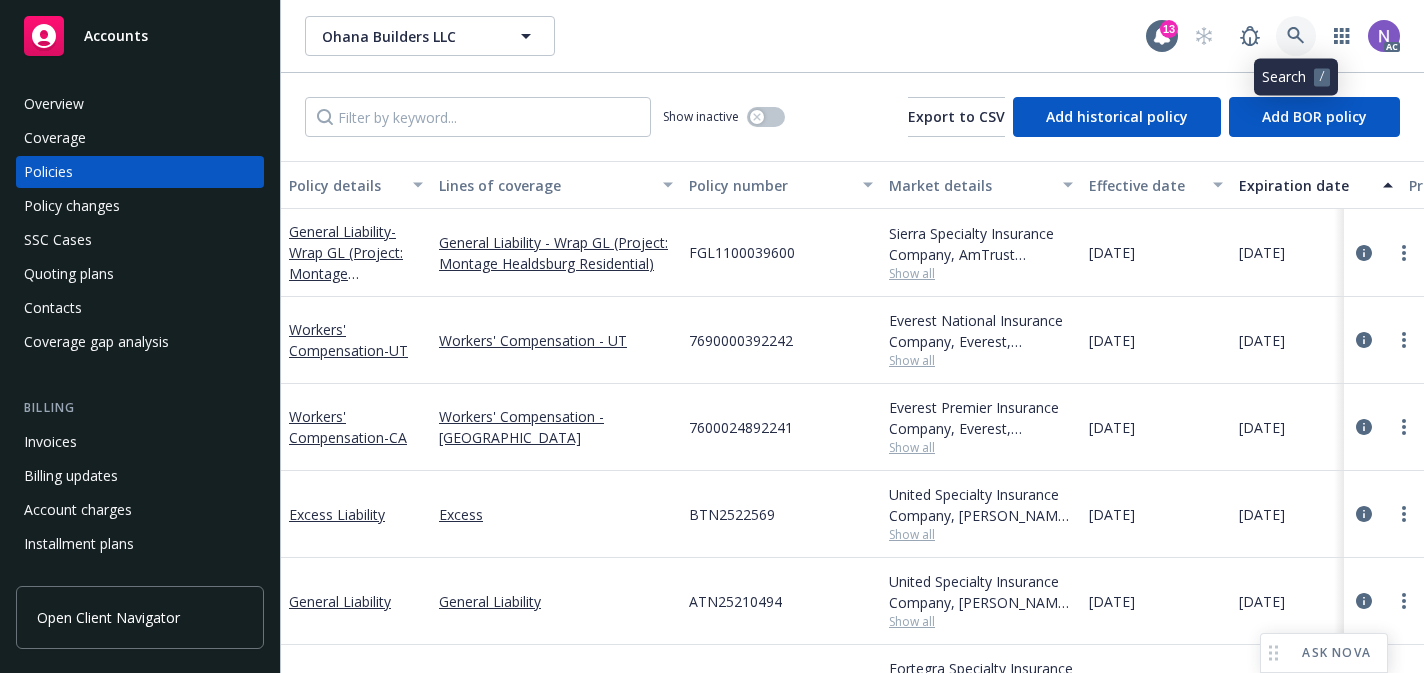 click at bounding box center [1296, 36] 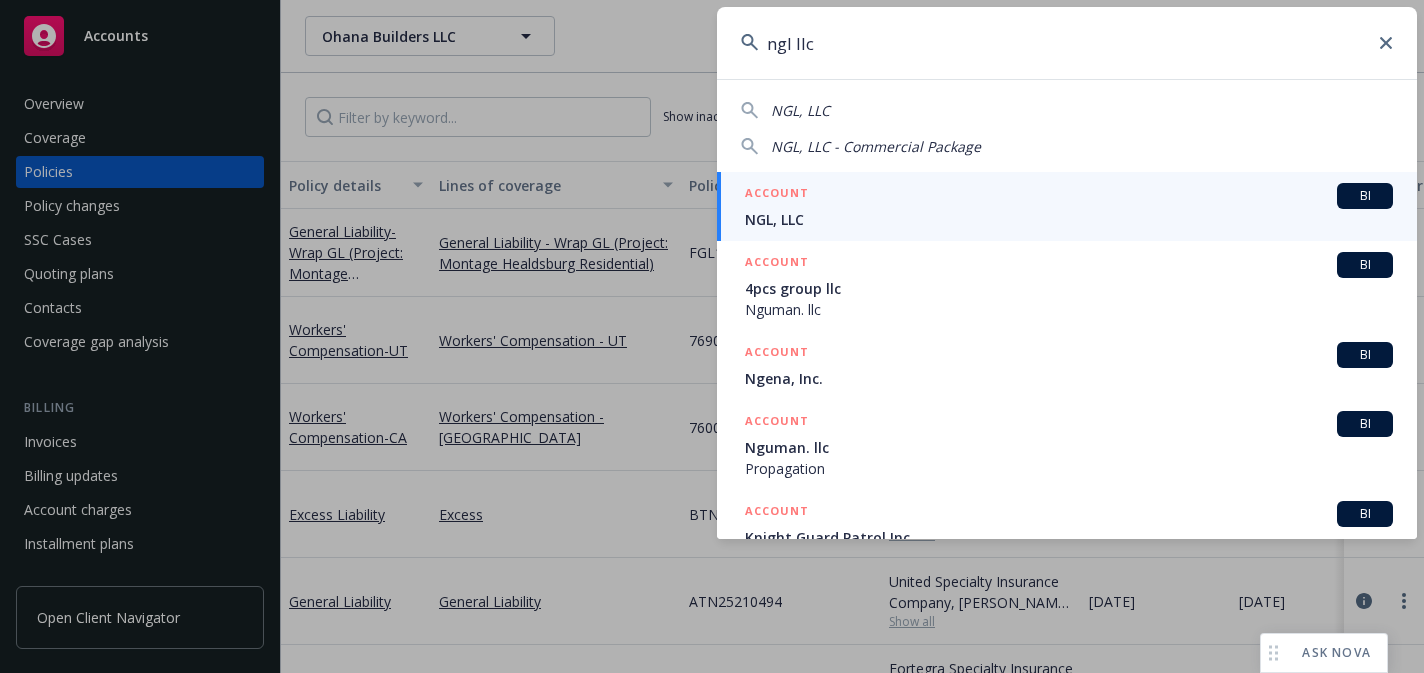 type on "ngl llc" 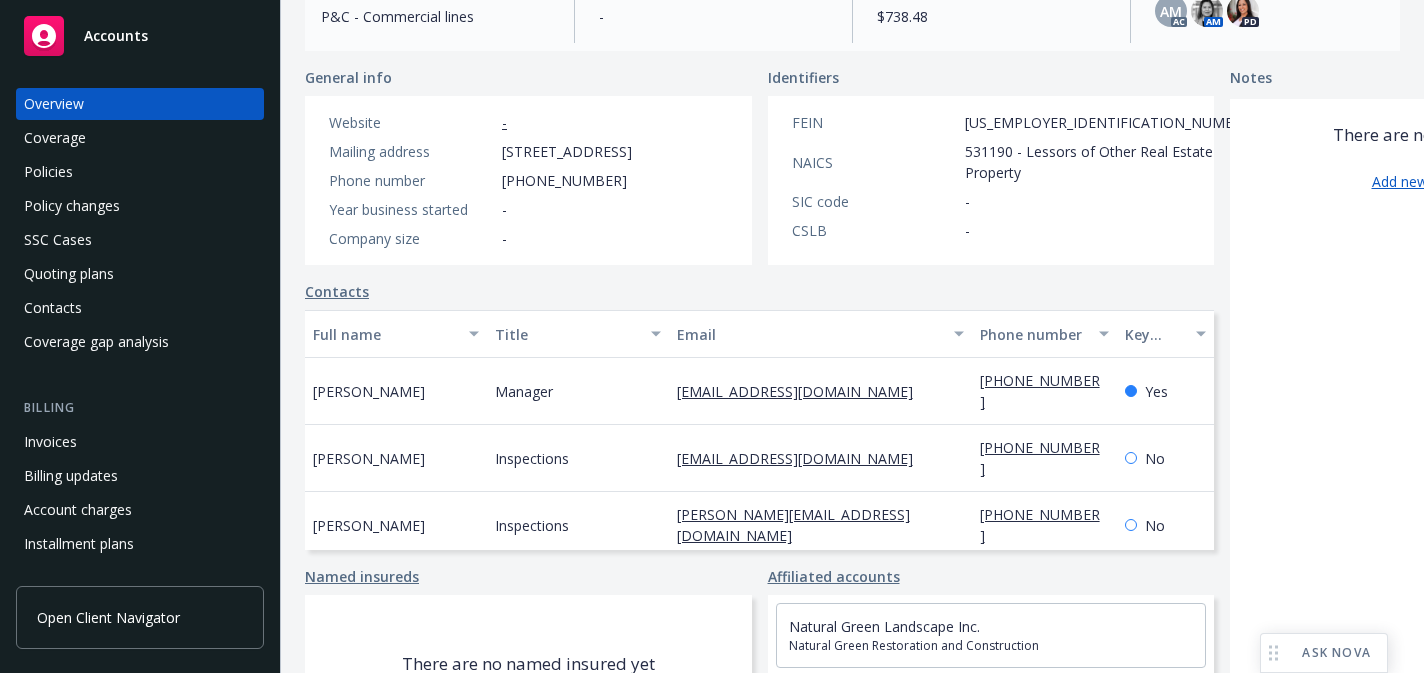 scroll, scrollTop: 271, scrollLeft: 0, axis: vertical 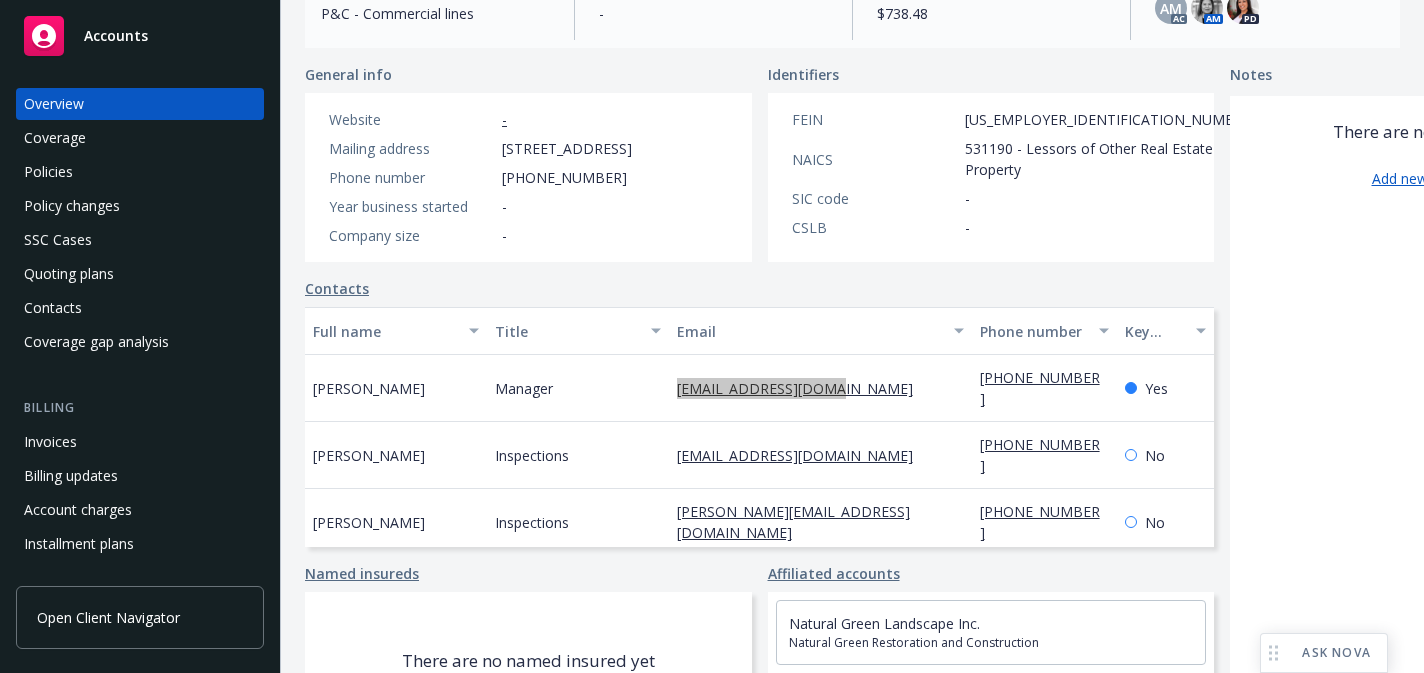 drag, startPoint x: 639, startPoint y: 414, endPoint x: 228, endPoint y: 0, distance: 583.36694 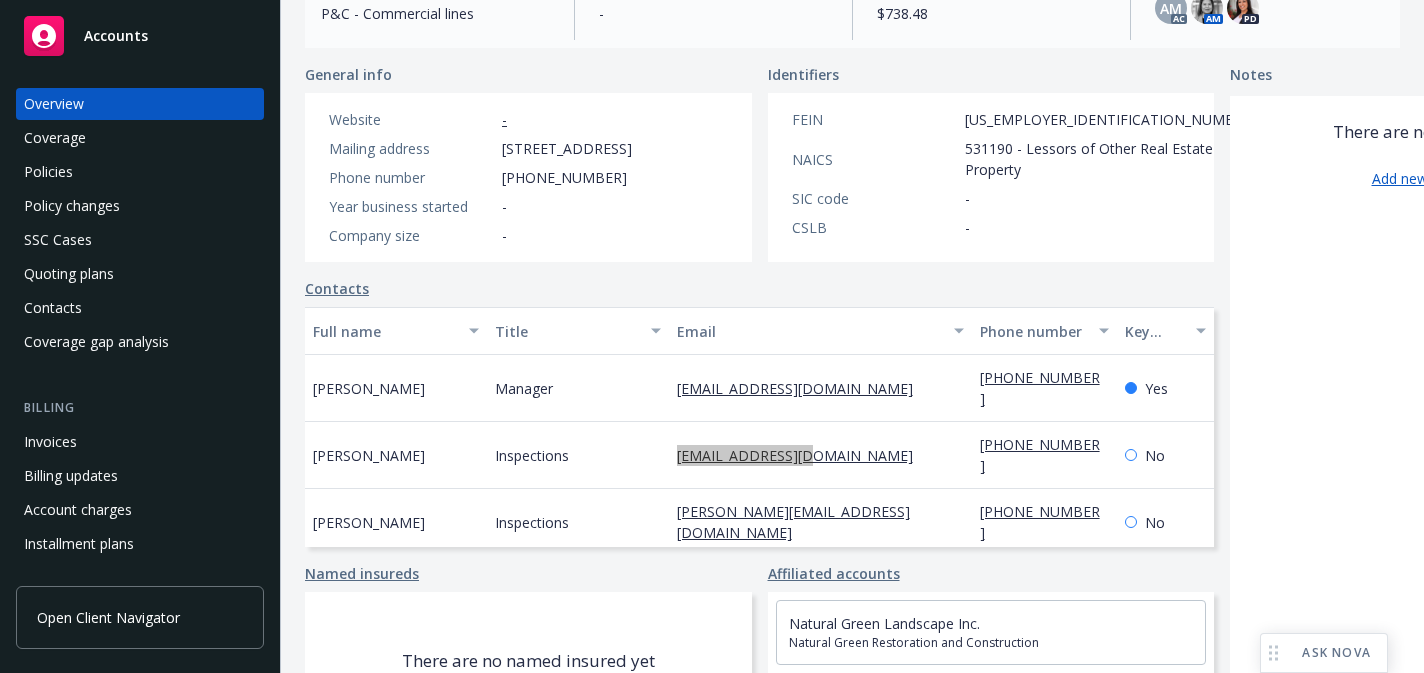 drag, startPoint x: 708, startPoint y: 469, endPoint x: 403, endPoint y: 12, distance: 549.4306 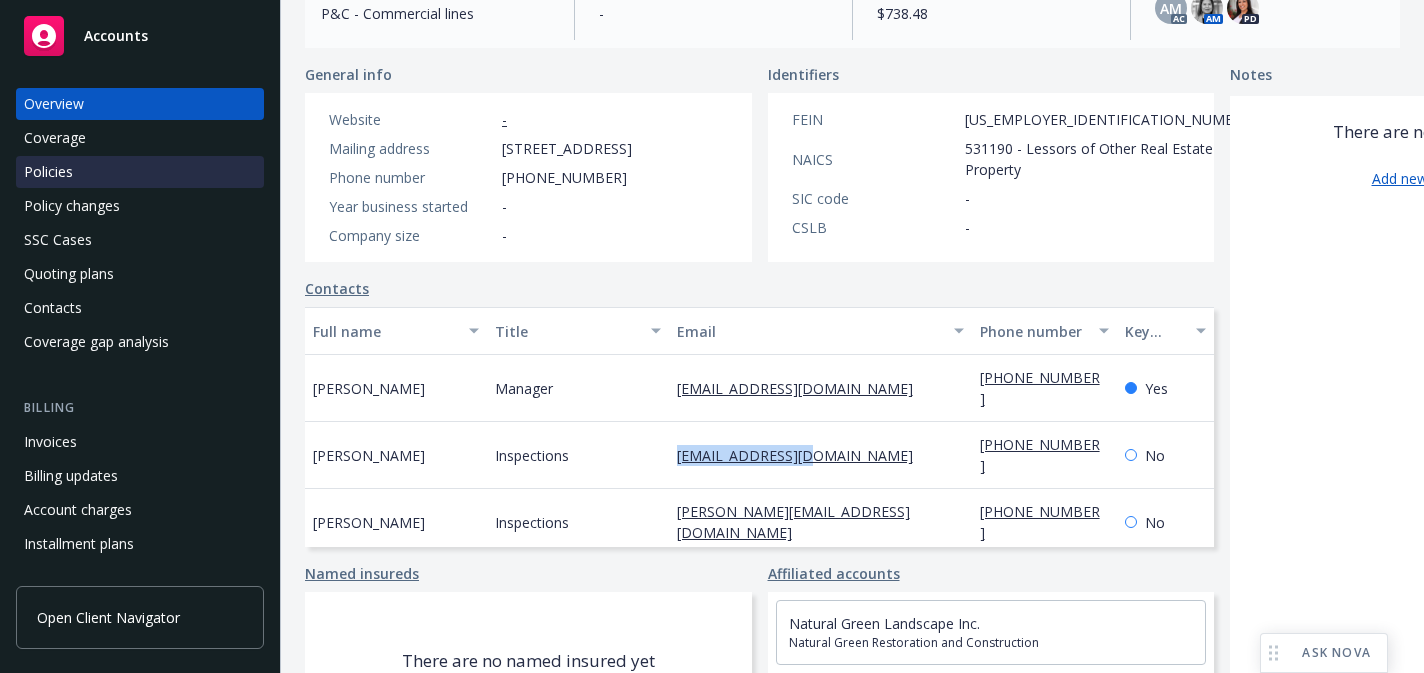 click on "Policies" at bounding box center [140, 172] 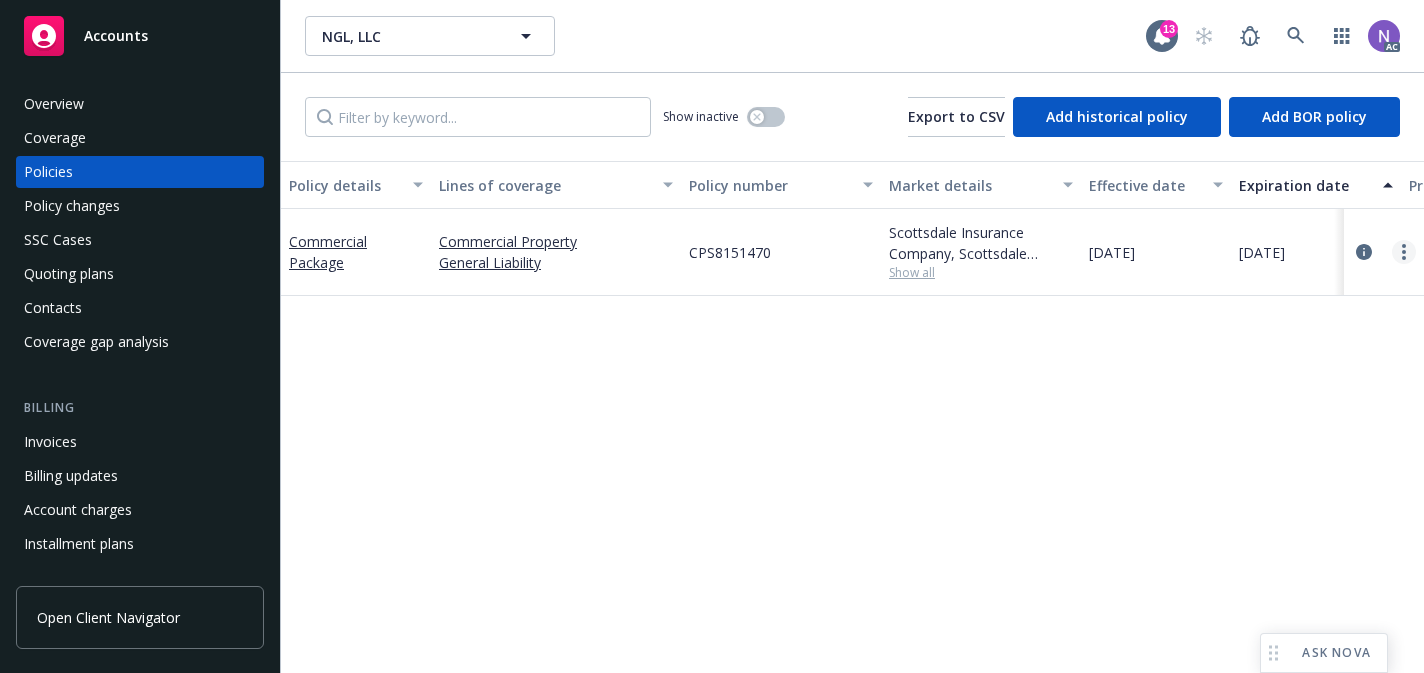 click at bounding box center (1404, 252) 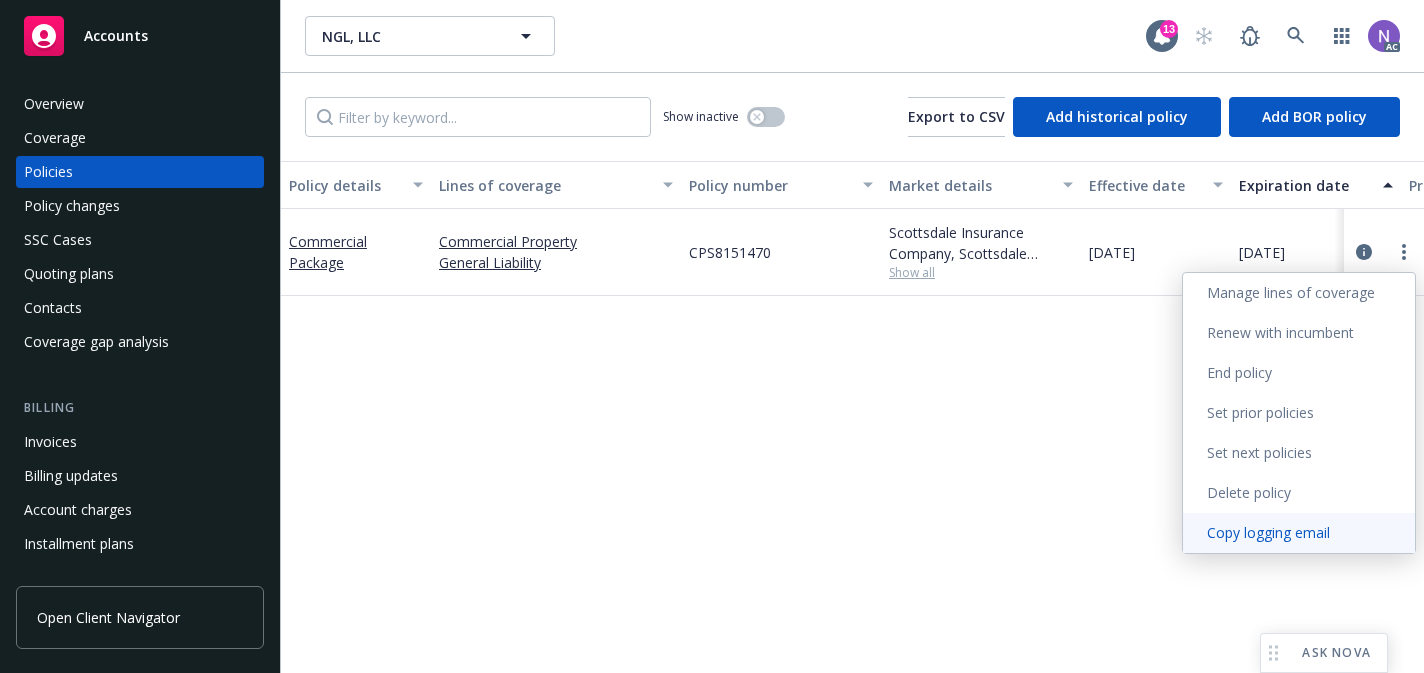 click on "Copy logging email" at bounding box center (1299, 533) 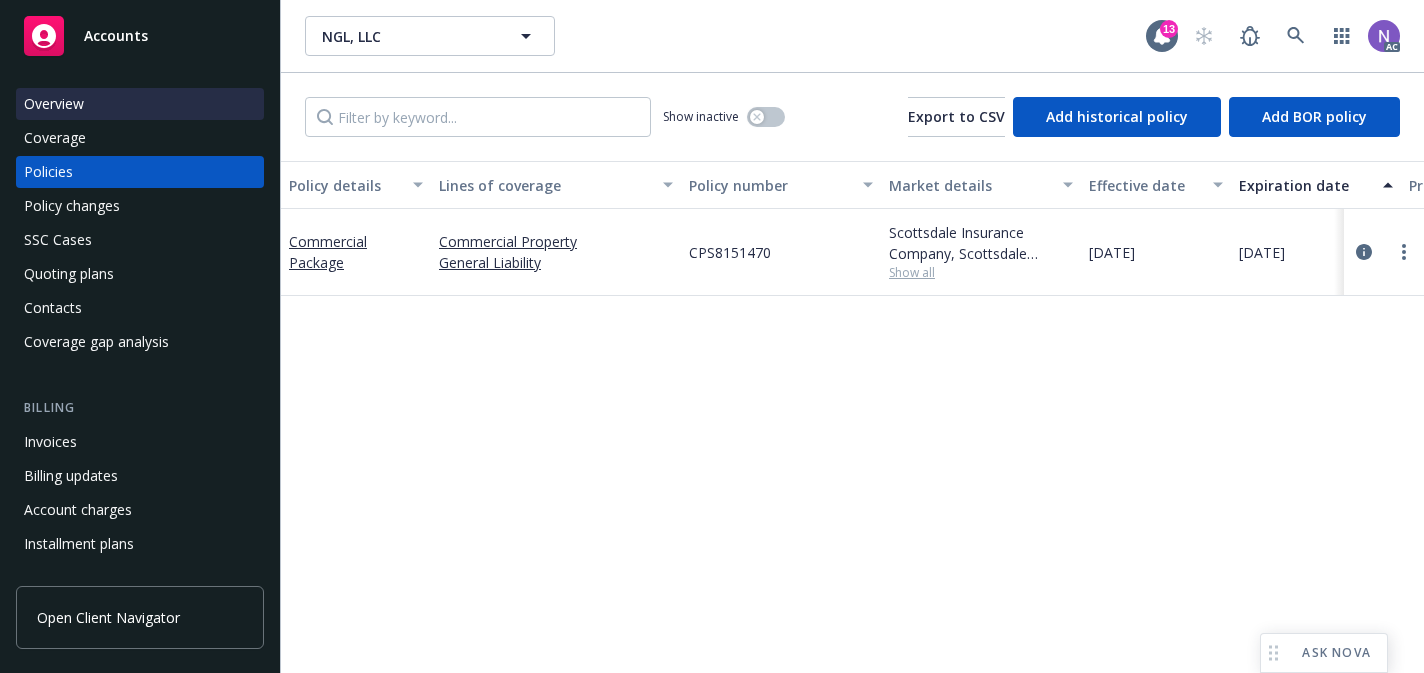click on "Overview" at bounding box center (140, 104) 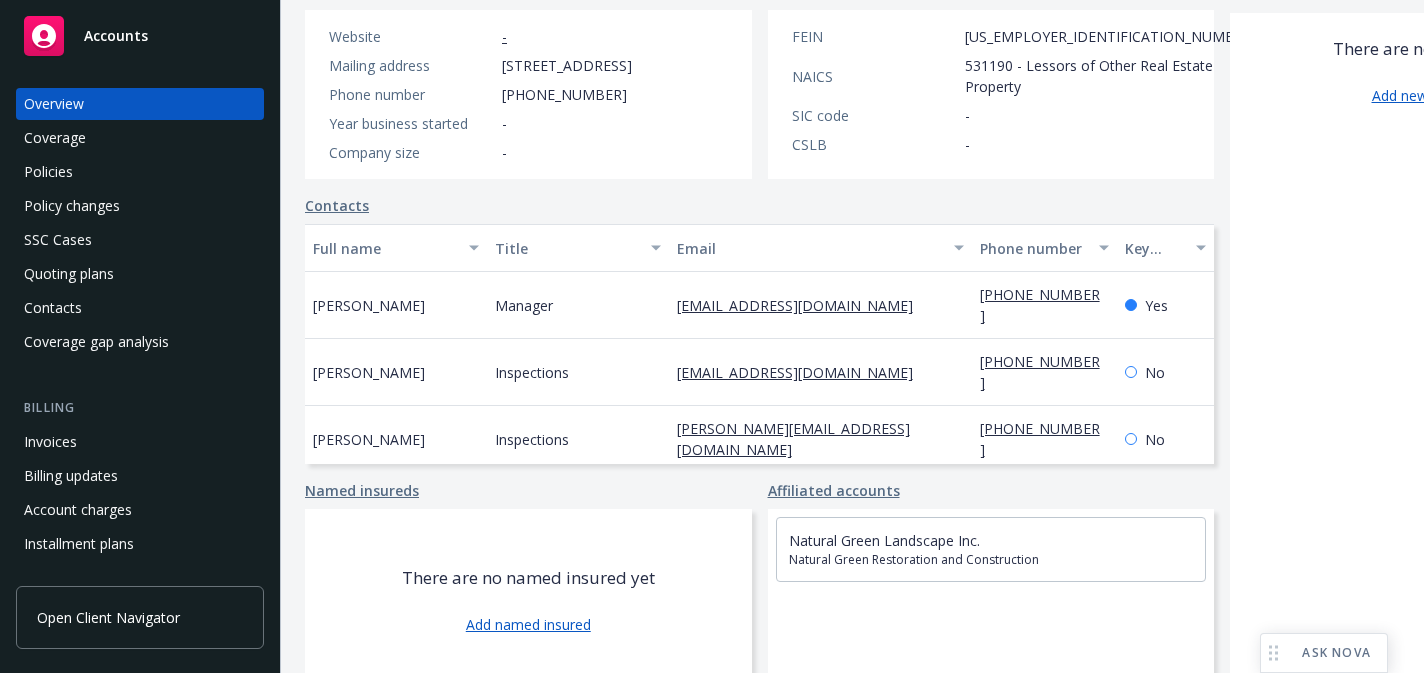 scroll, scrollTop: 394, scrollLeft: 0, axis: vertical 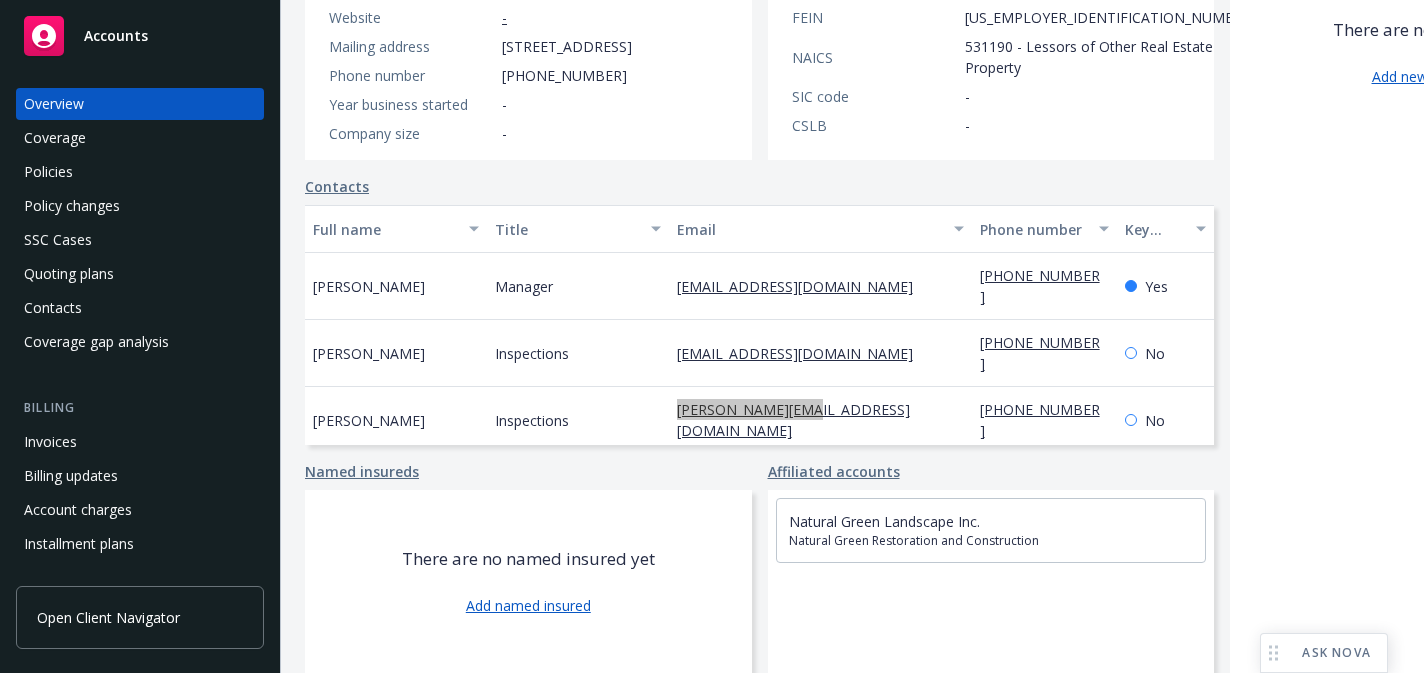 drag, startPoint x: 701, startPoint y: 396, endPoint x: 347, endPoint y: 7, distance: 525.96295 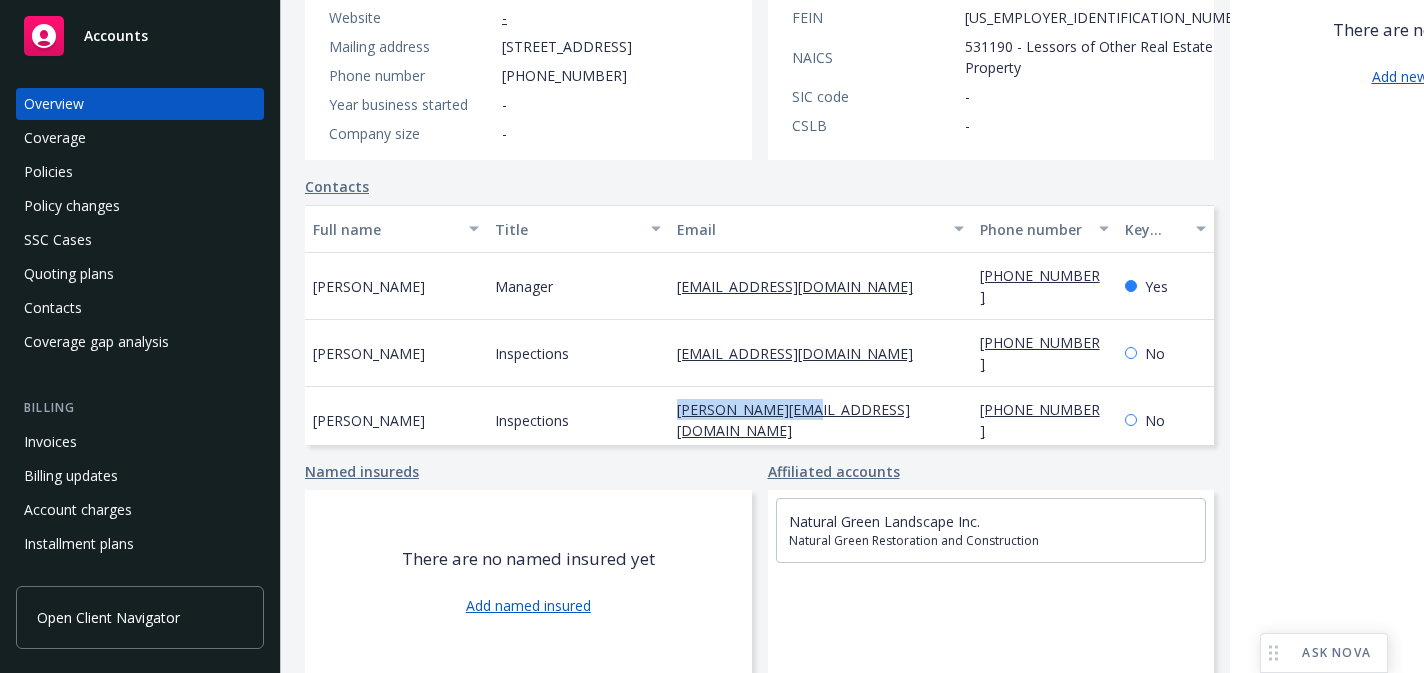 scroll, scrollTop: 0, scrollLeft: 0, axis: both 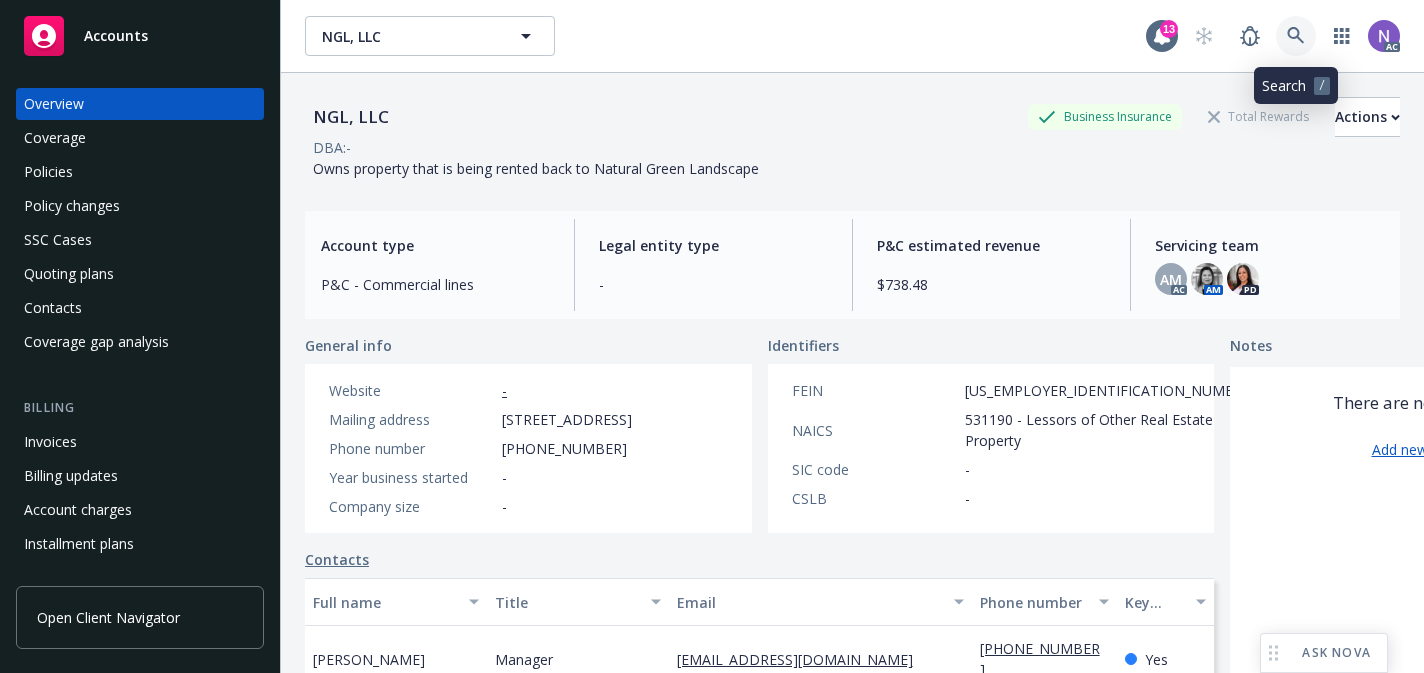 click 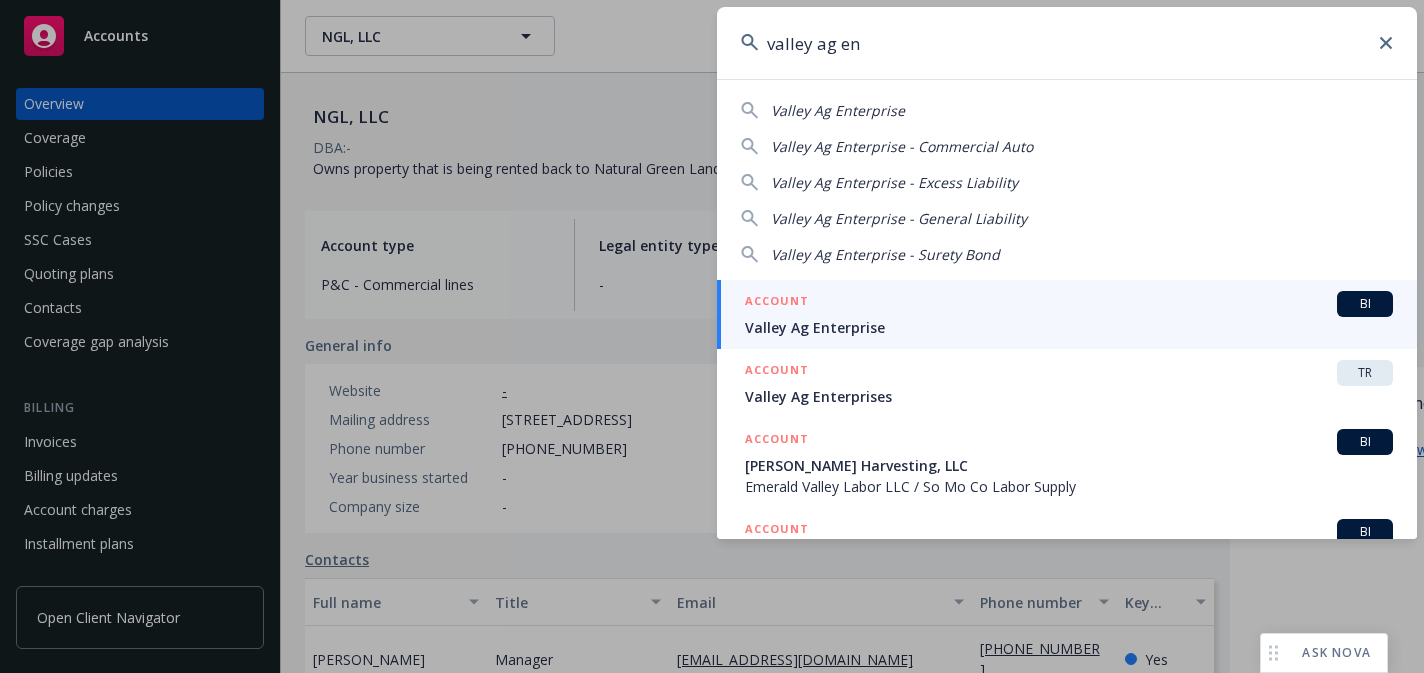 type on "valley ag en" 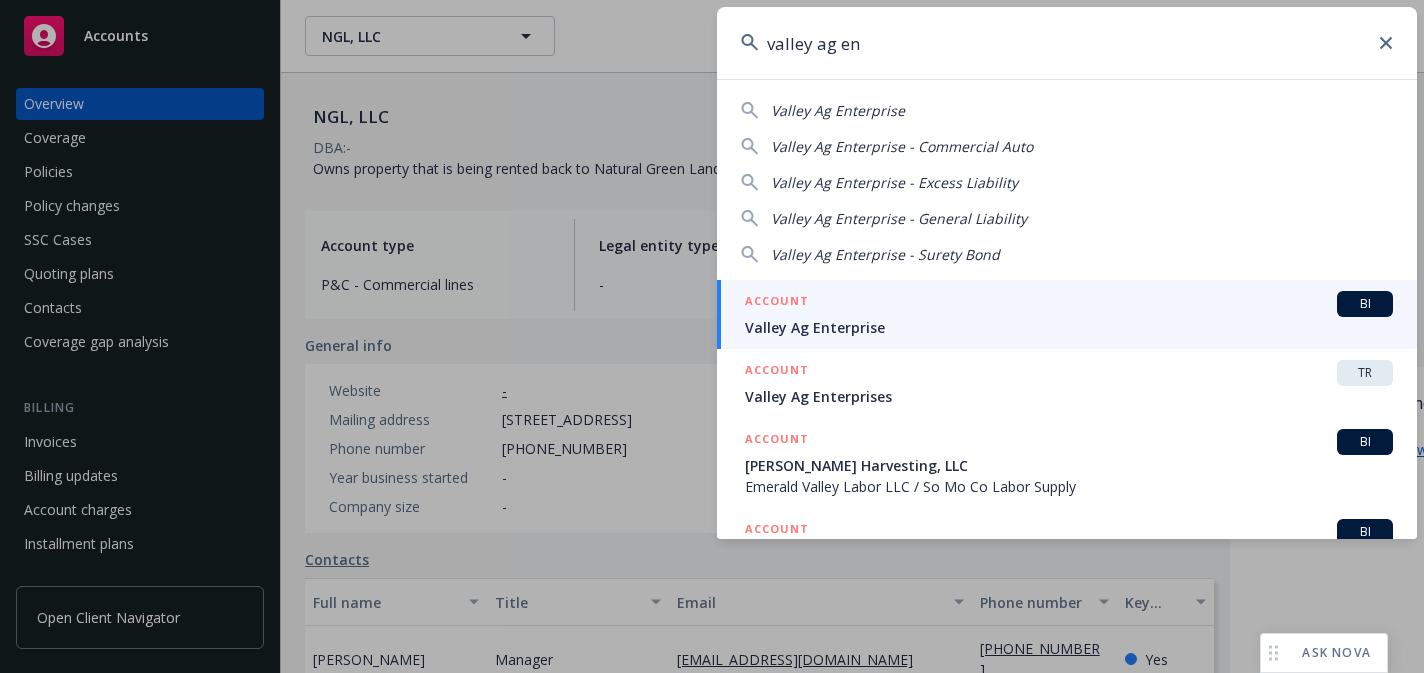 click on "ACCOUNT BI" at bounding box center (1069, 304) 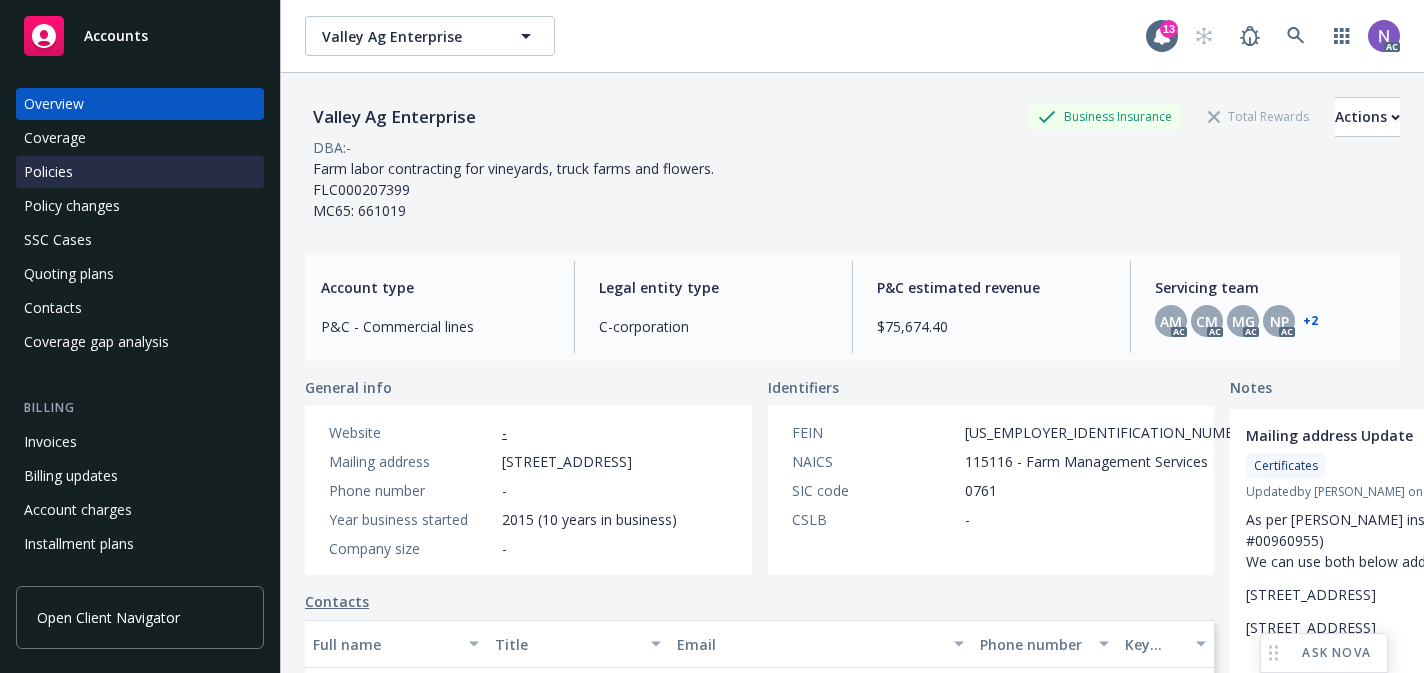 click on "Policies" at bounding box center (140, 172) 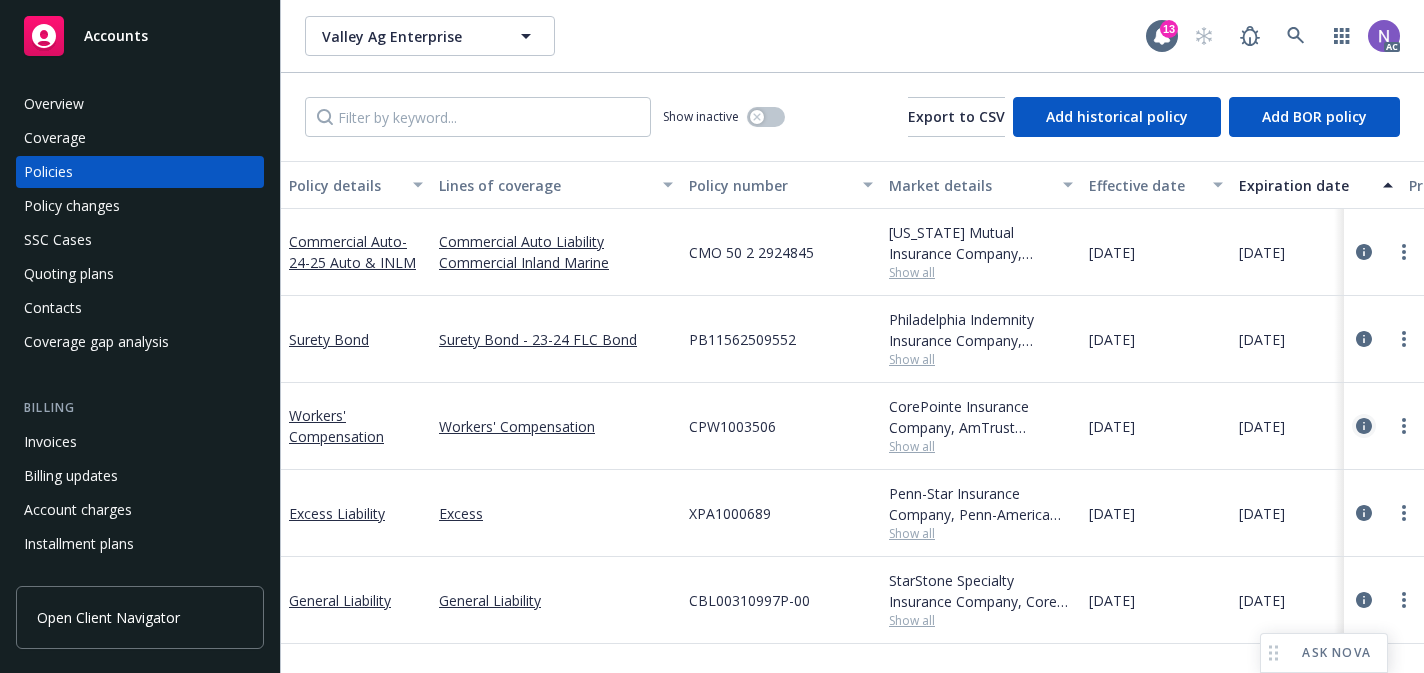 click 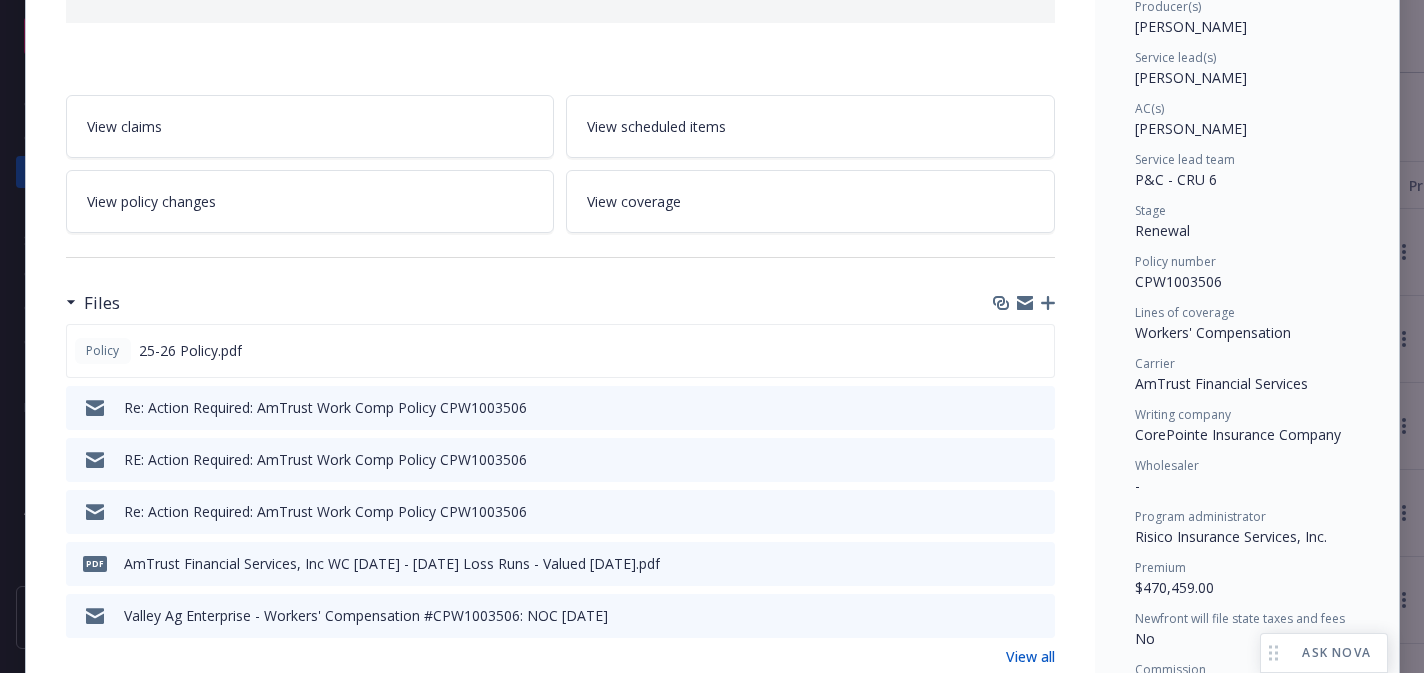 scroll, scrollTop: 340, scrollLeft: 0, axis: vertical 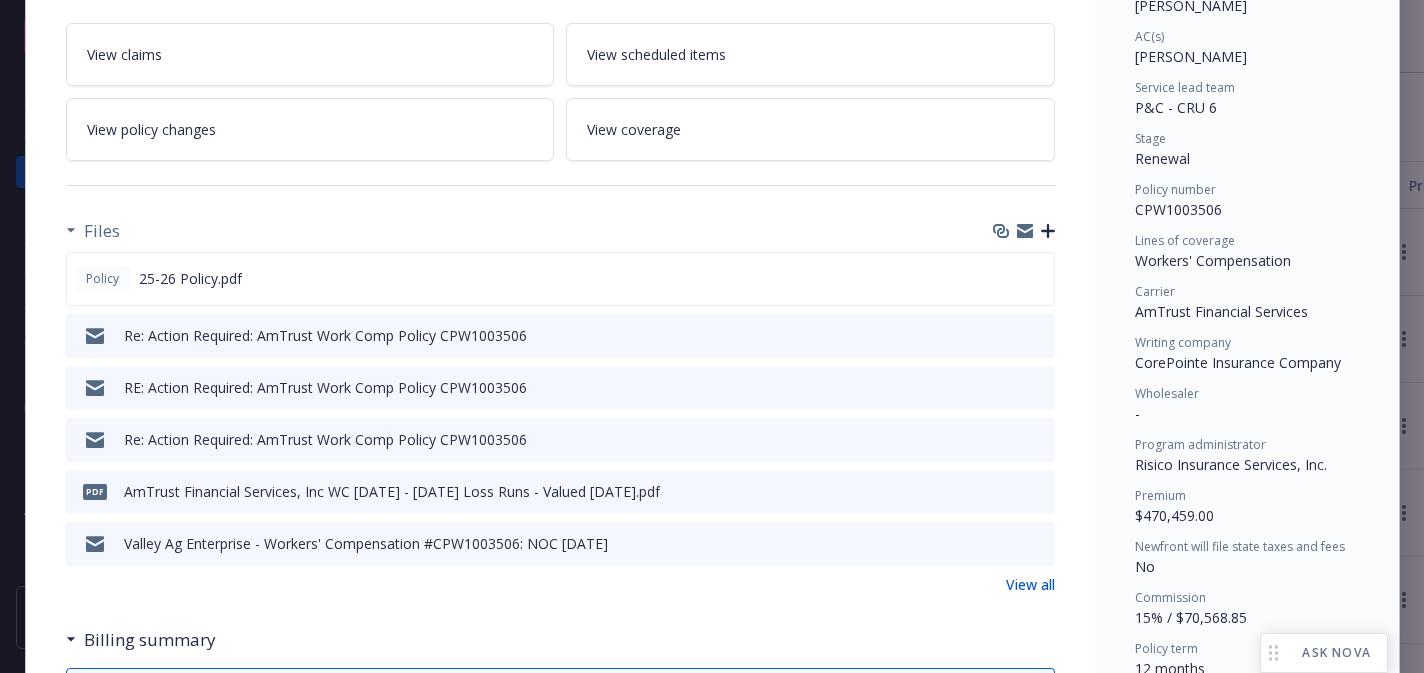 click 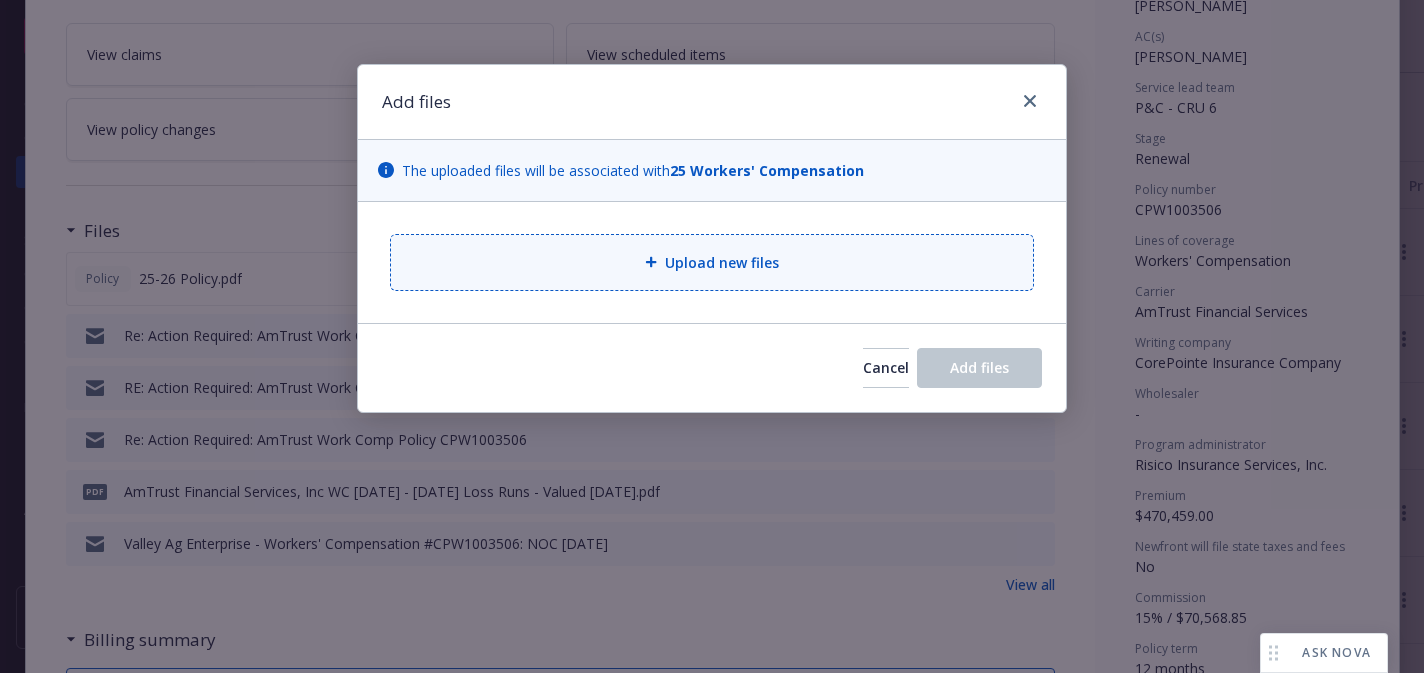 click on "Upload new files" at bounding box center (712, 262) 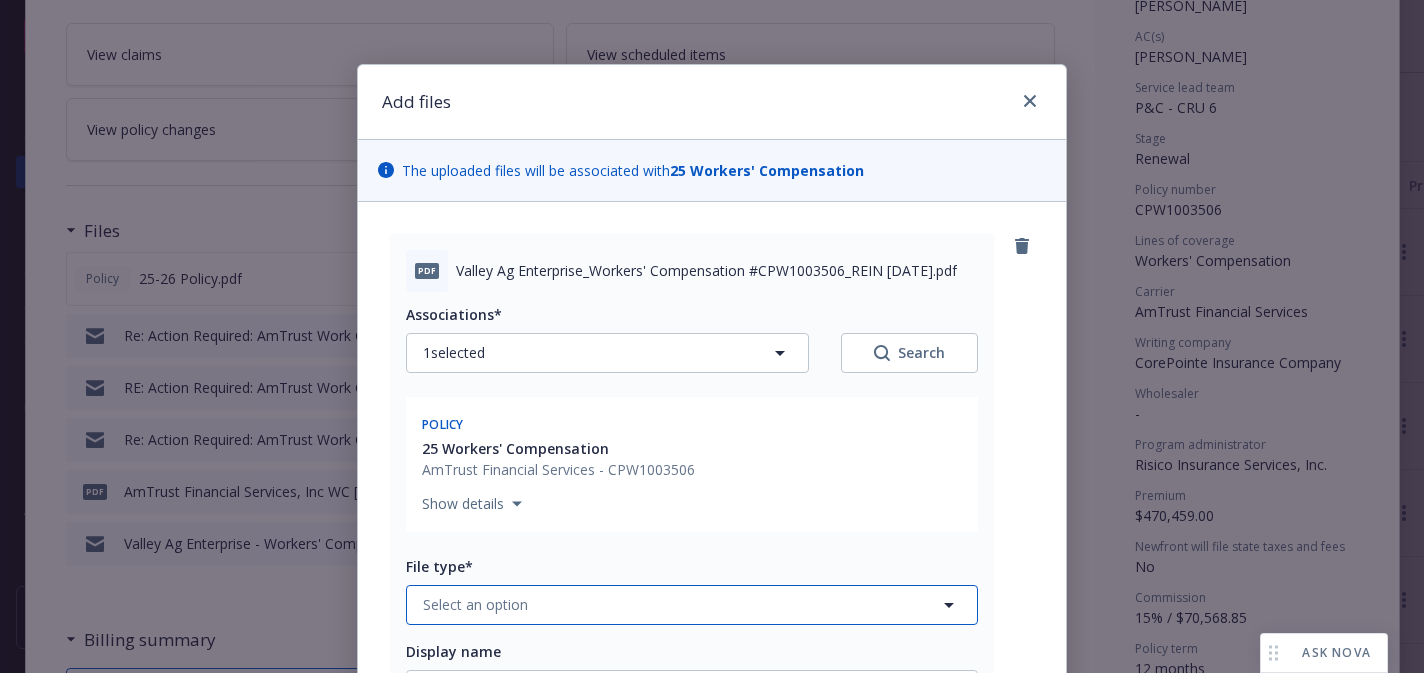 click on "Select an option" at bounding box center [475, 604] 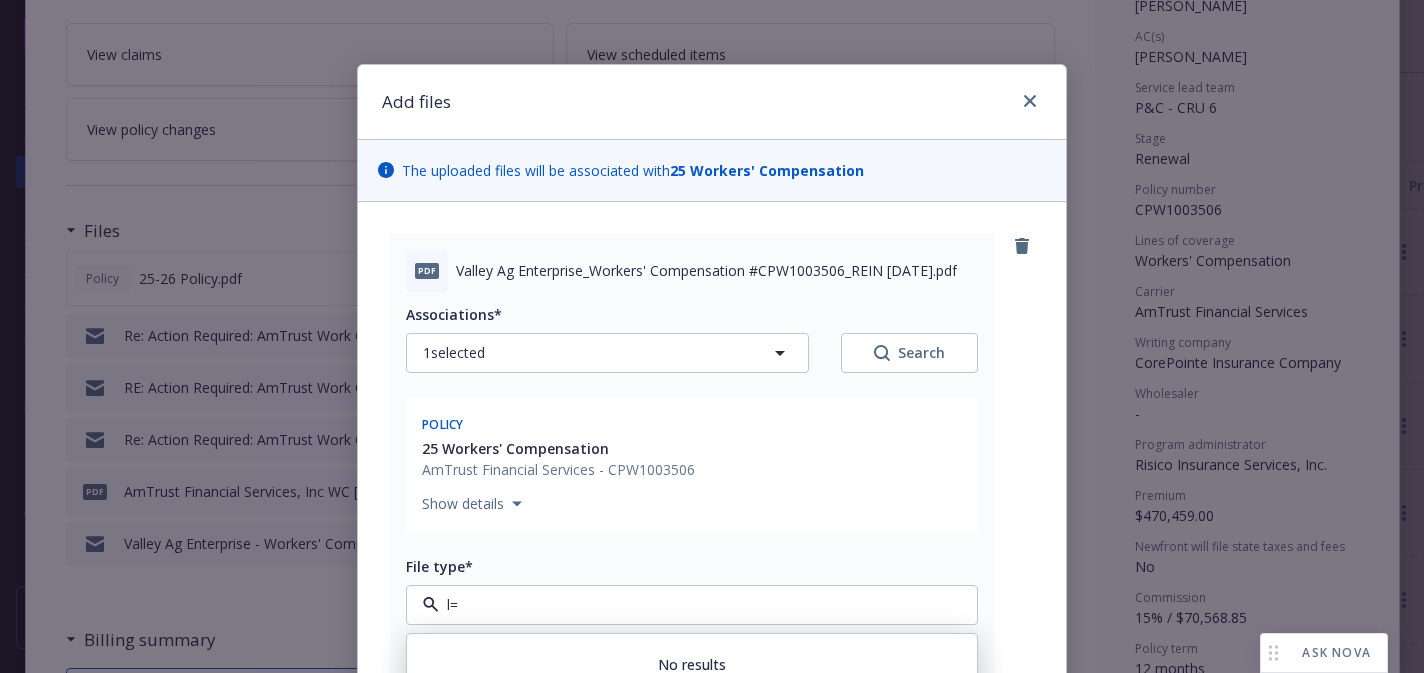 type on "l" 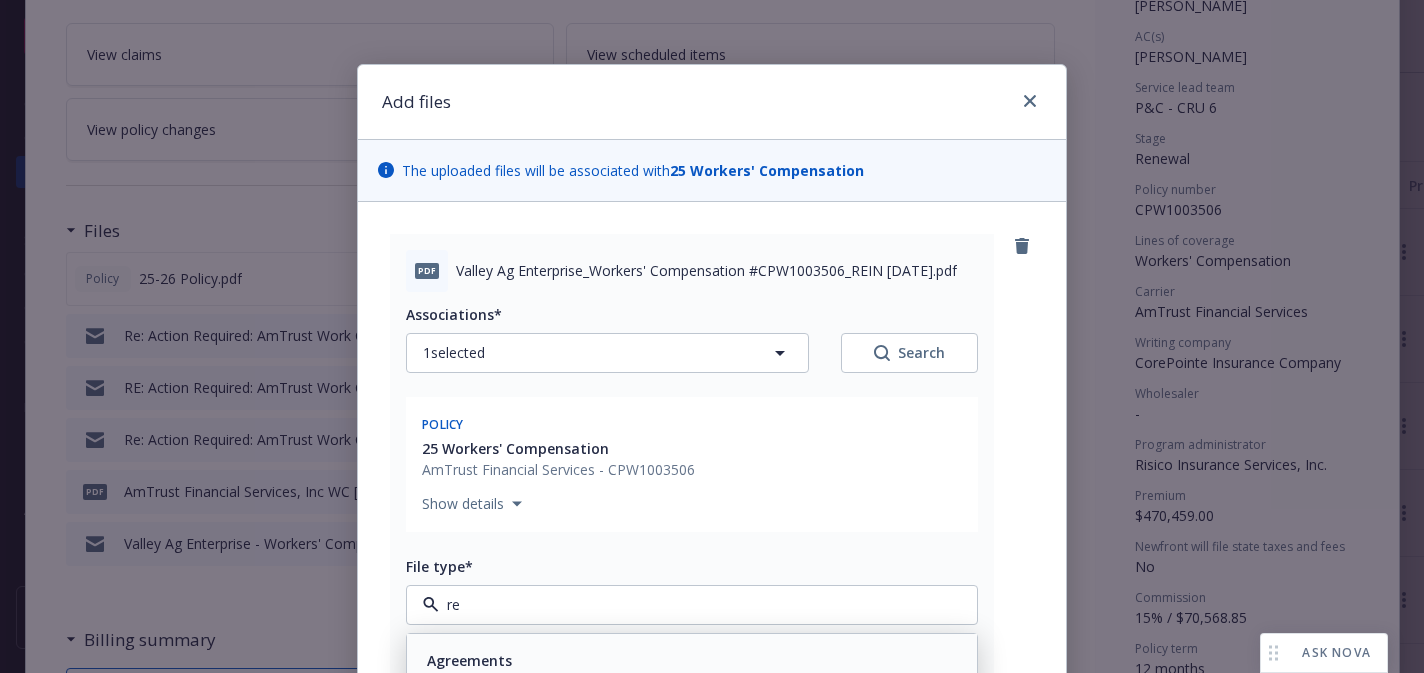type on "rei" 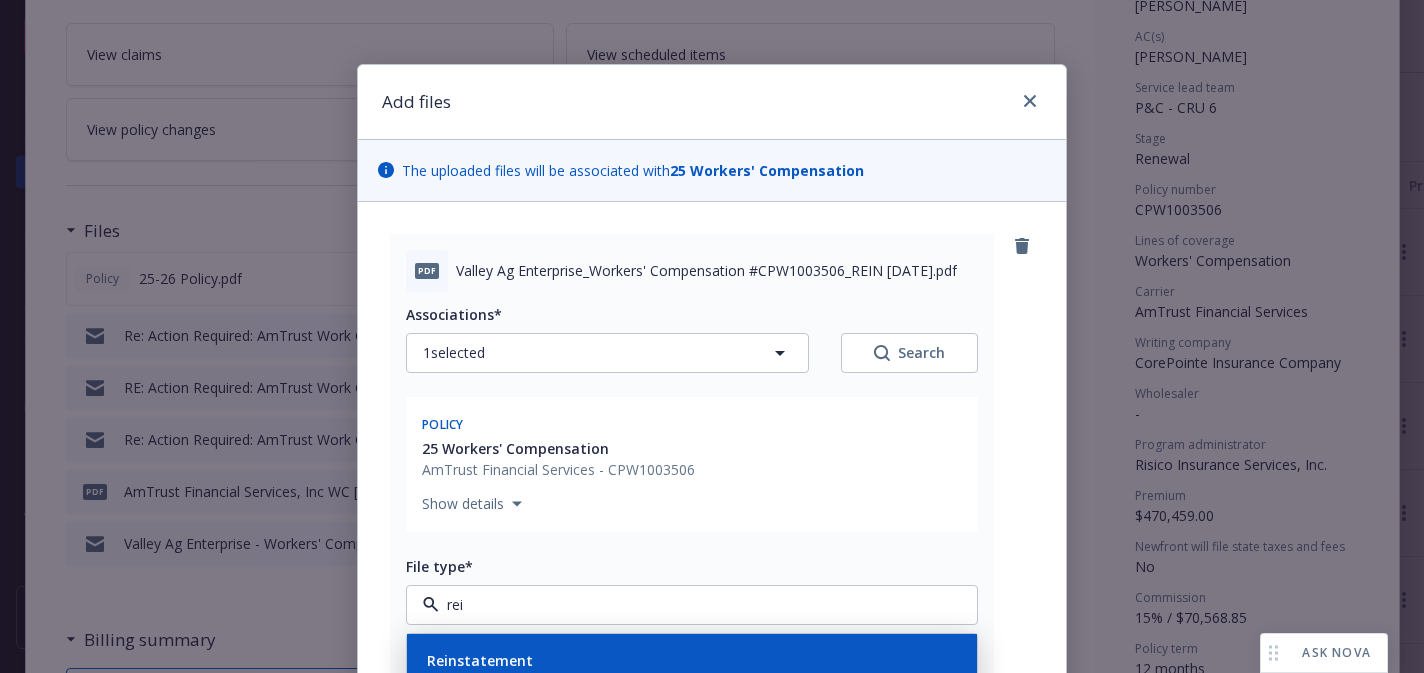 click on "Reinstatement" at bounding box center [480, 660] 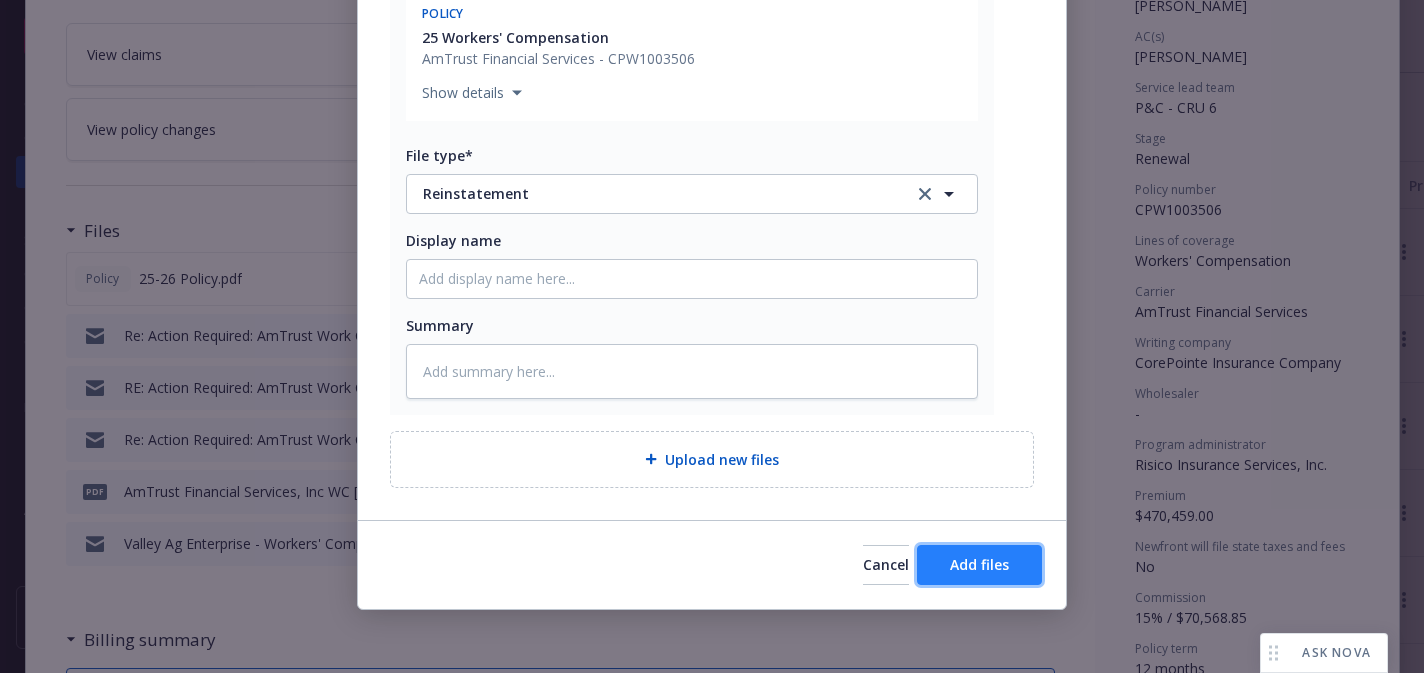 click on "Add files" at bounding box center (979, 565) 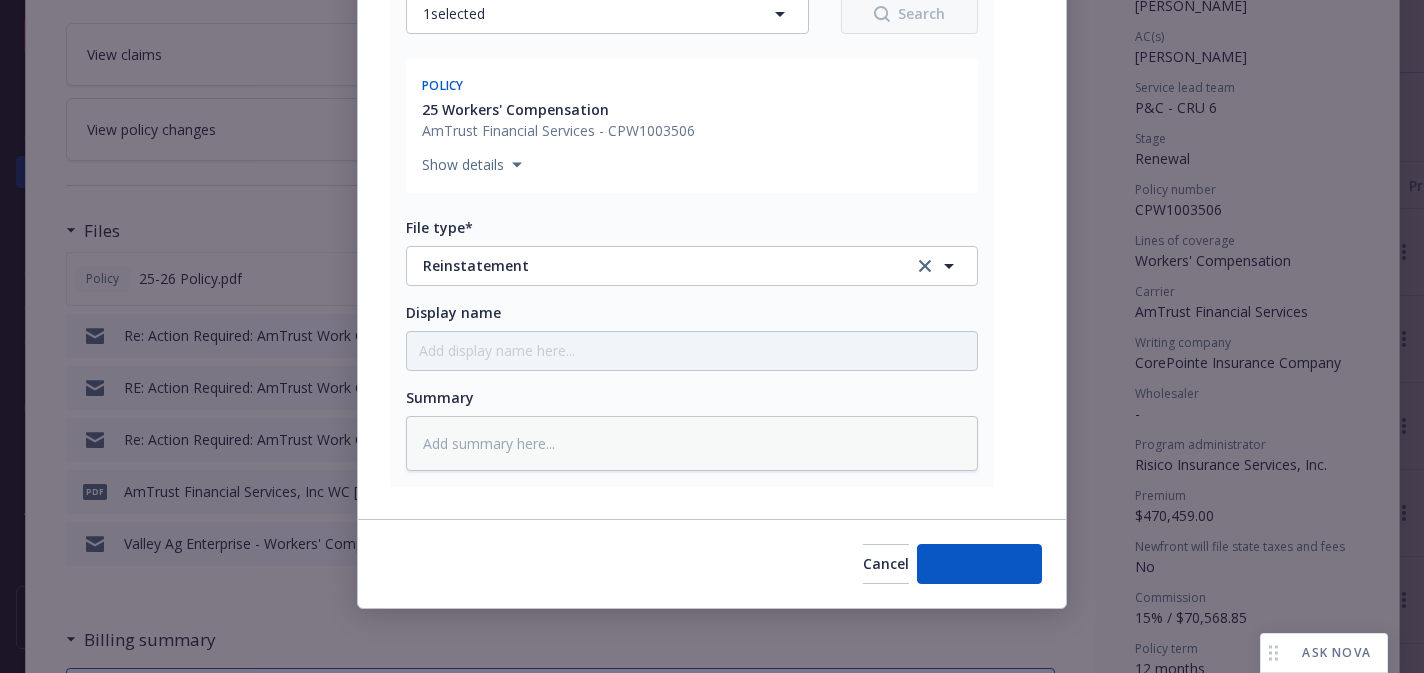 scroll, scrollTop: 338, scrollLeft: 0, axis: vertical 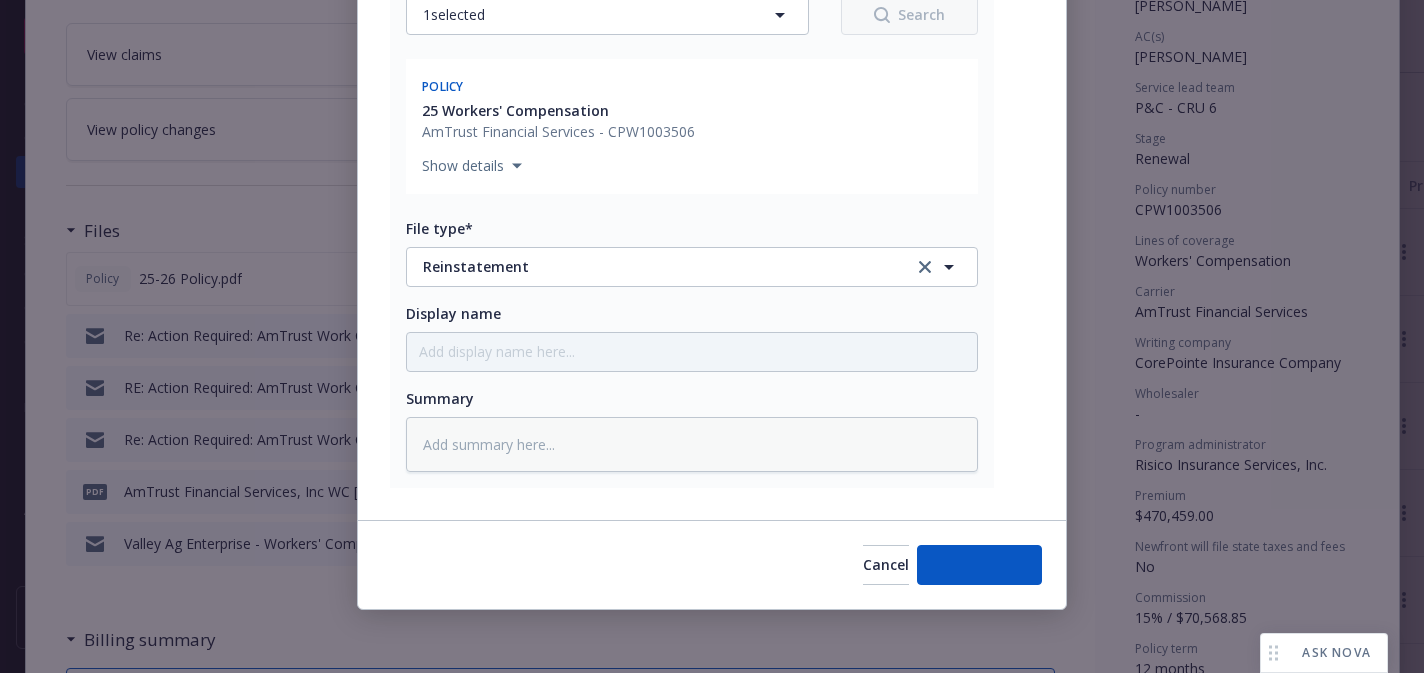 type on "x" 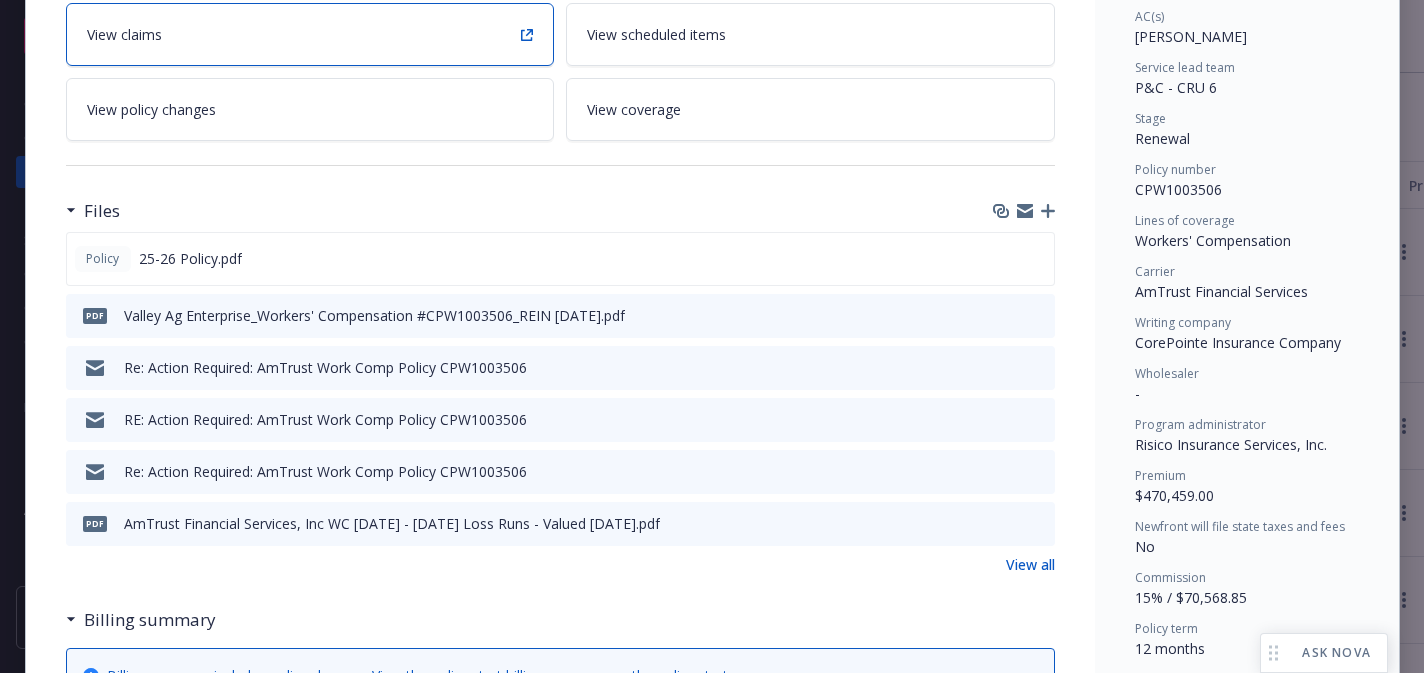 scroll, scrollTop: 565, scrollLeft: 0, axis: vertical 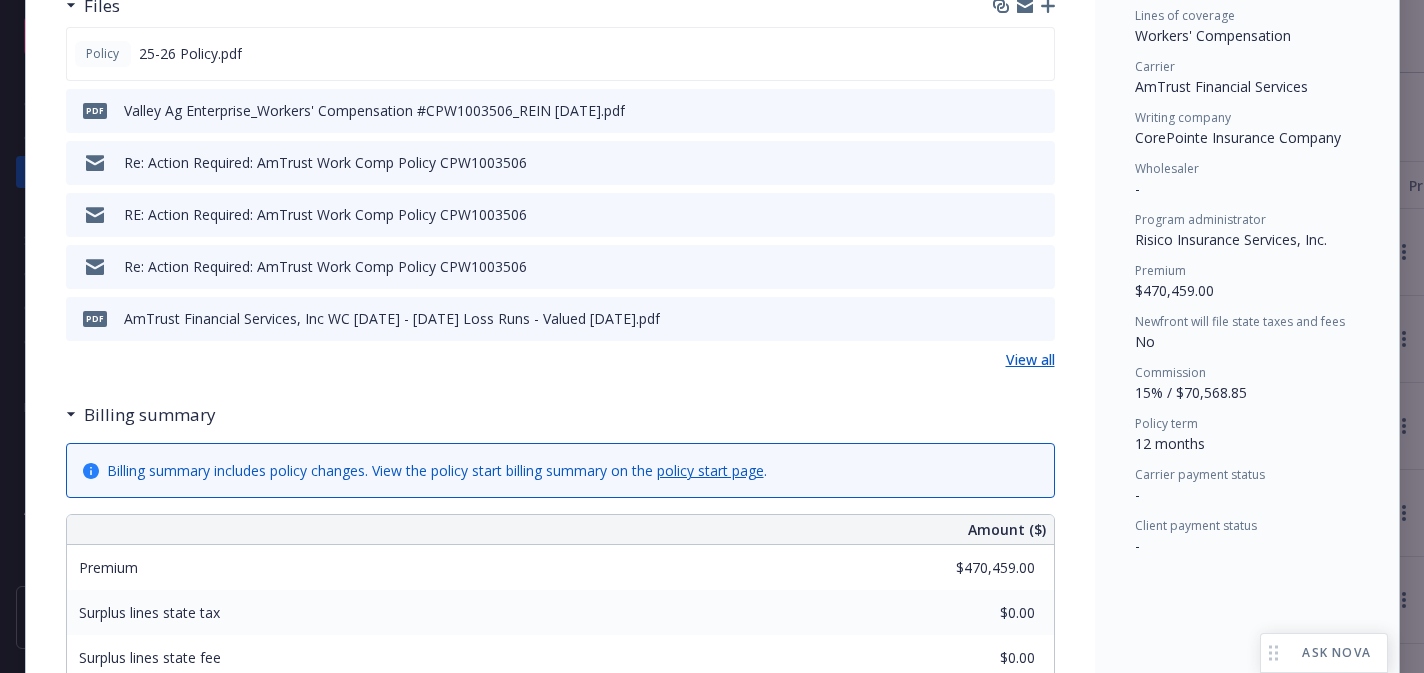 click on "View all" at bounding box center [1030, 359] 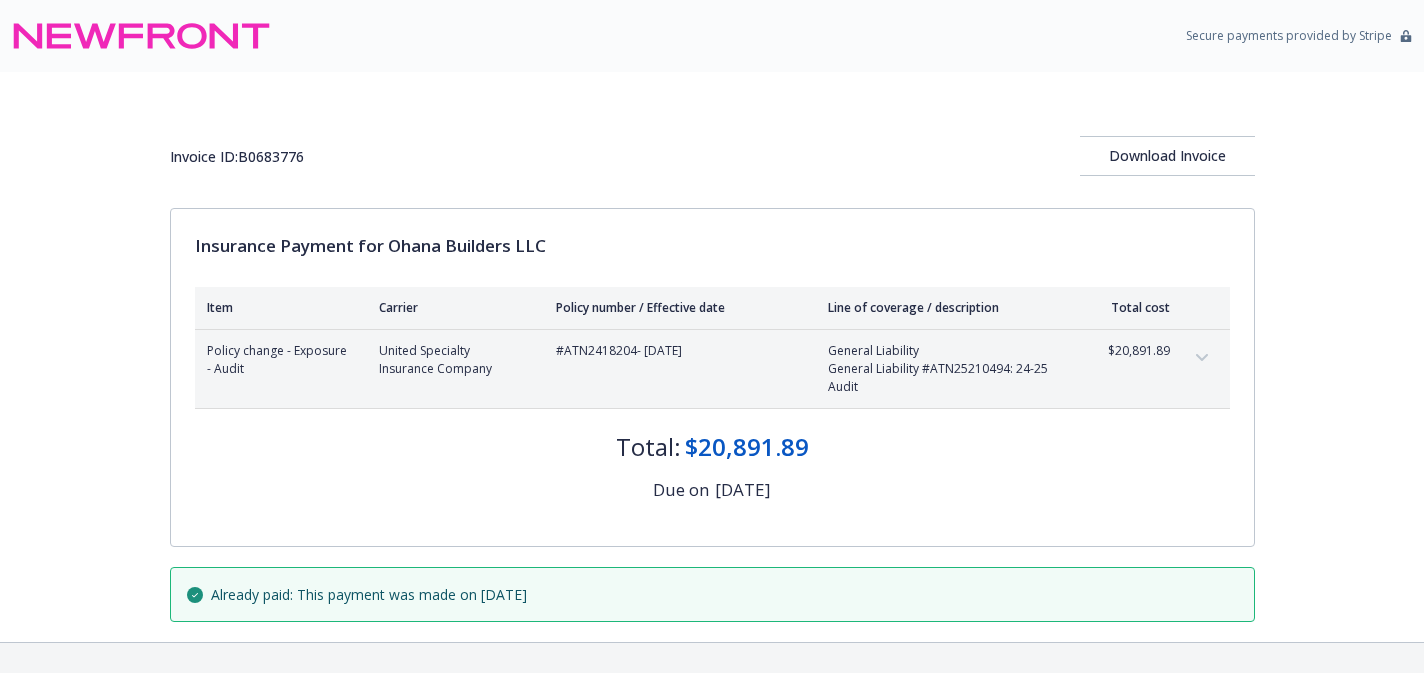 scroll, scrollTop: 0, scrollLeft: 0, axis: both 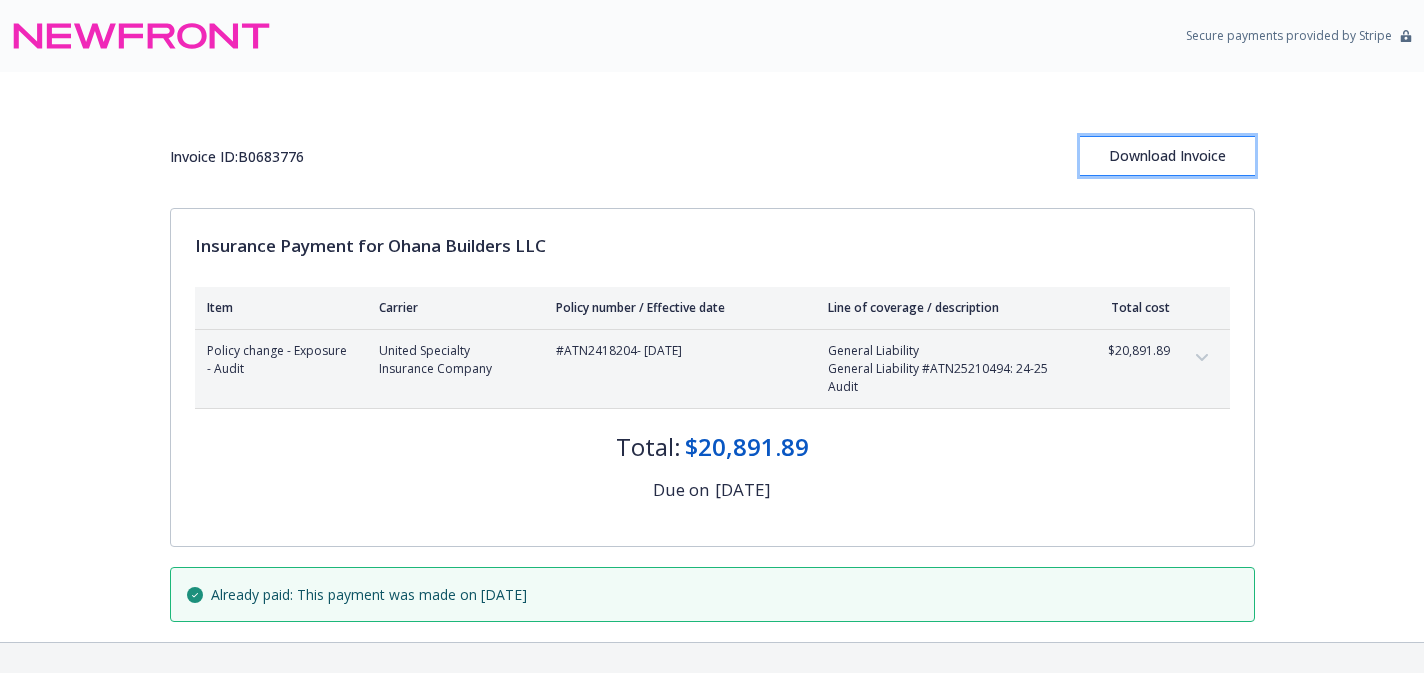 click on "Download Invoice" at bounding box center [1167, 156] 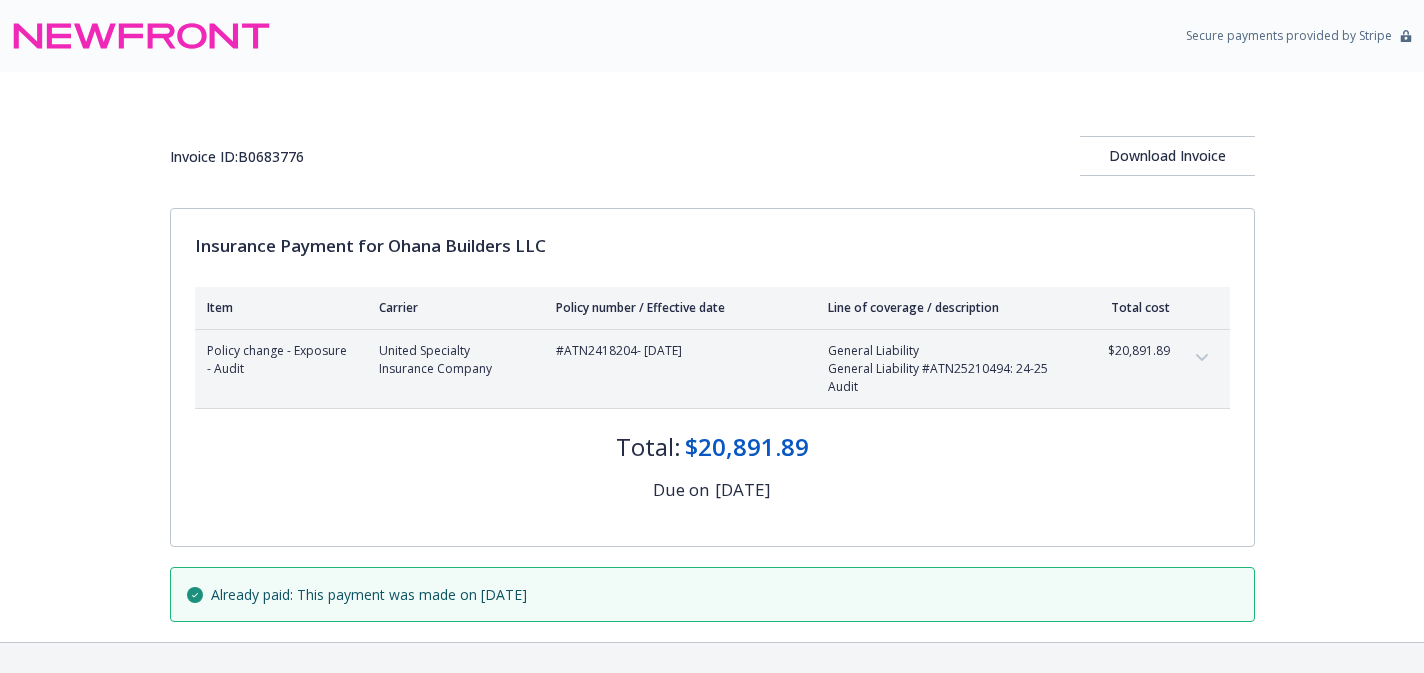 scroll, scrollTop: 0, scrollLeft: 0, axis: both 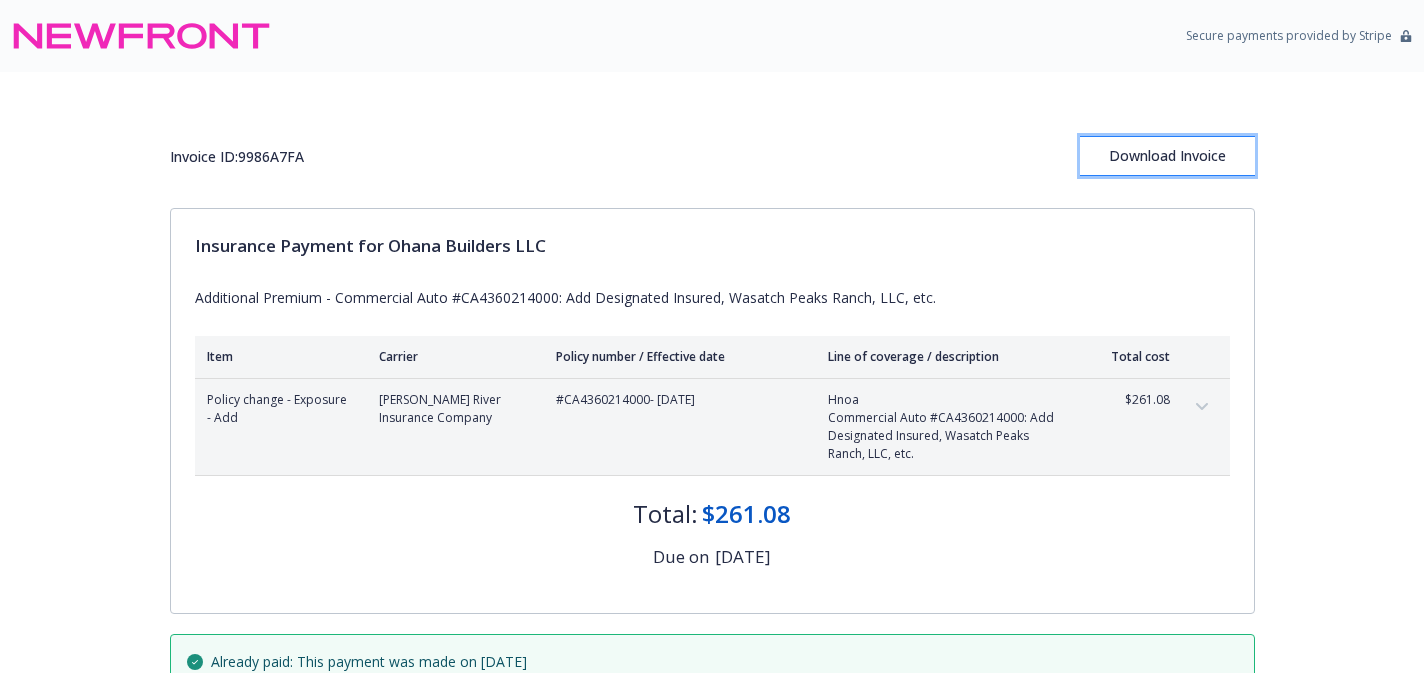 click on "Download Invoice" at bounding box center [1167, 156] 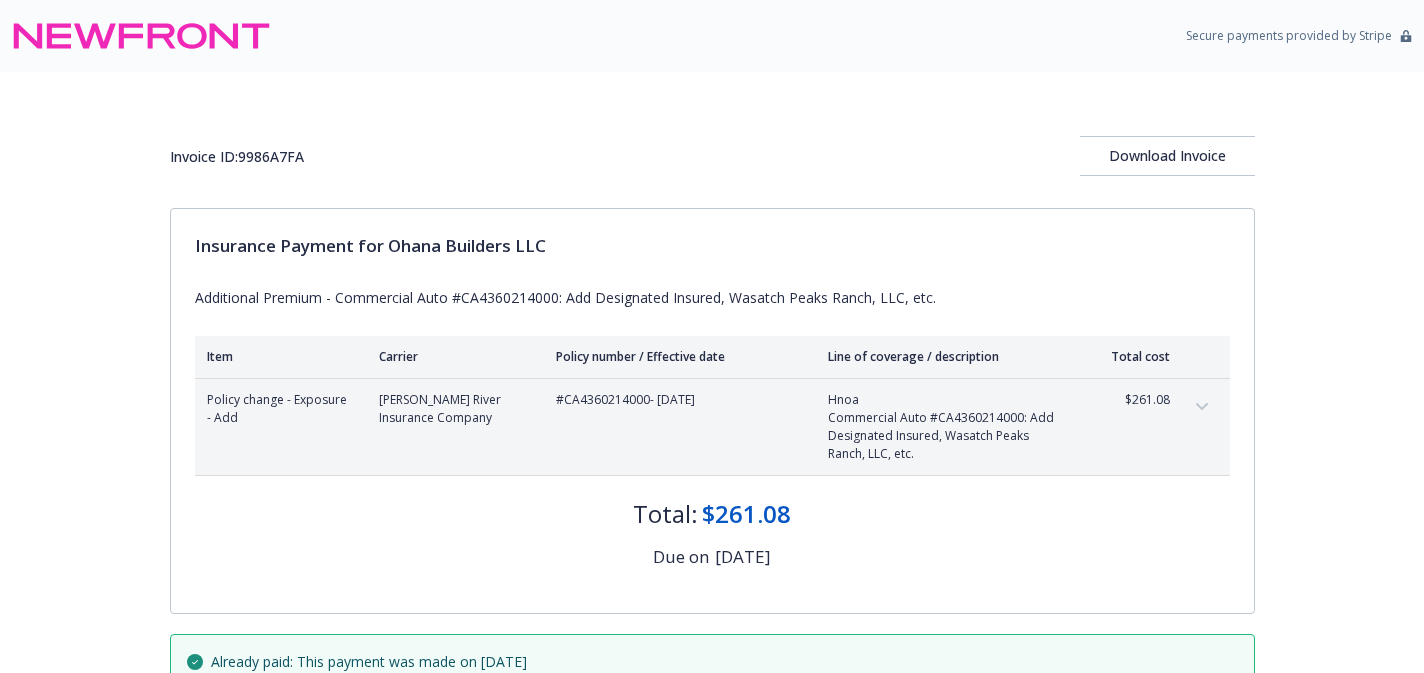 scroll, scrollTop: 0, scrollLeft: 0, axis: both 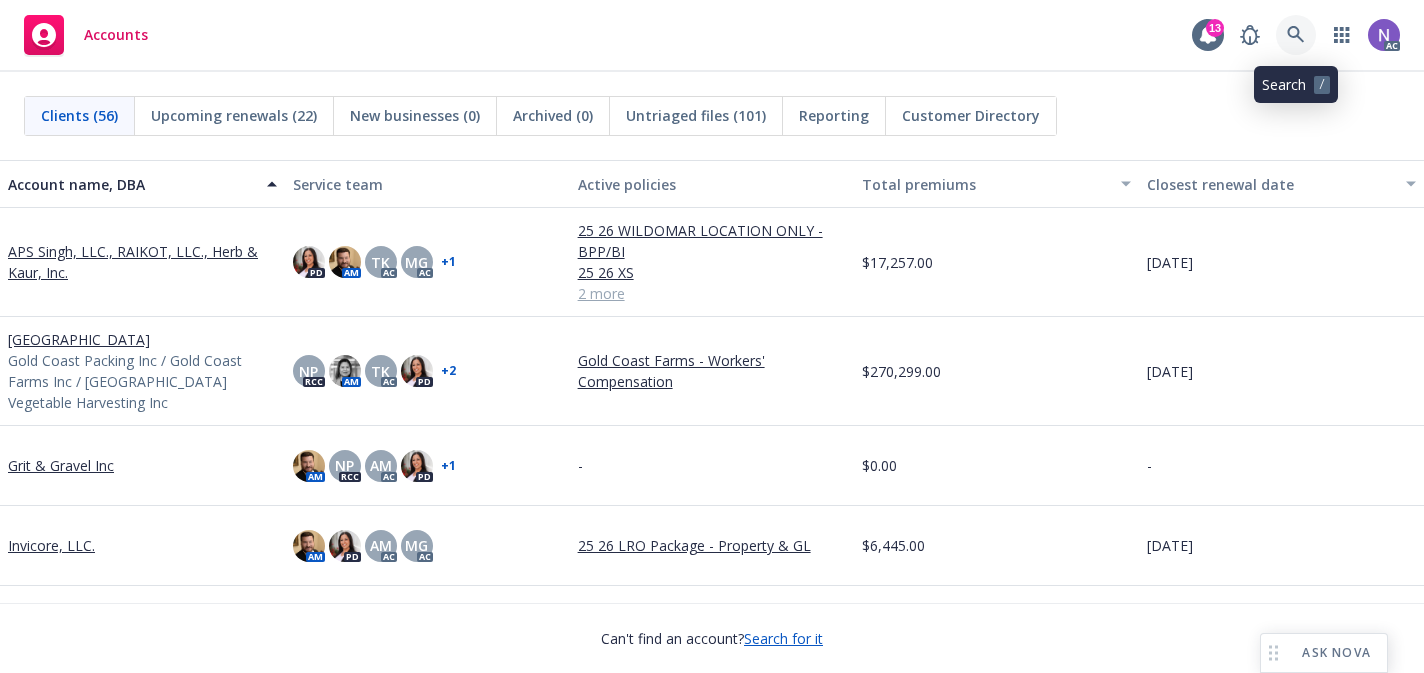 click at bounding box center [1296, 35] 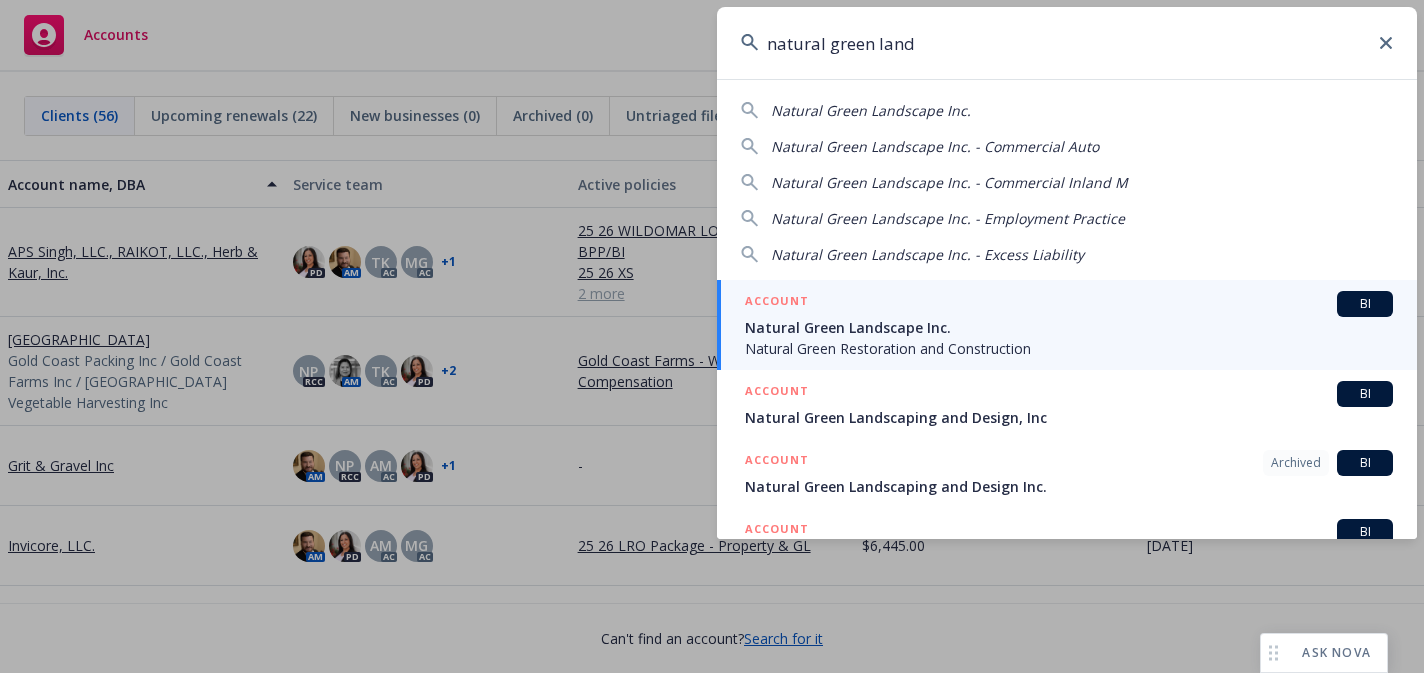type on "natural green land" 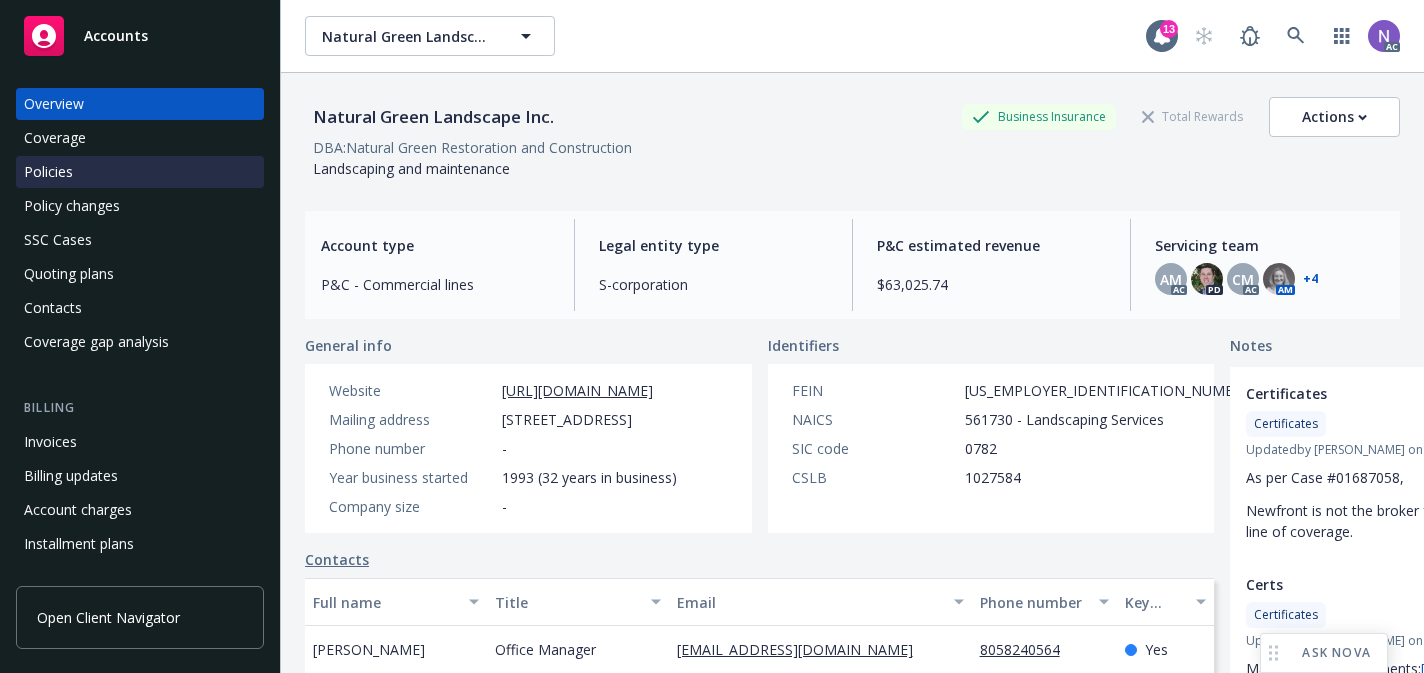 click on "Policies" at bounding box center (140, 172) 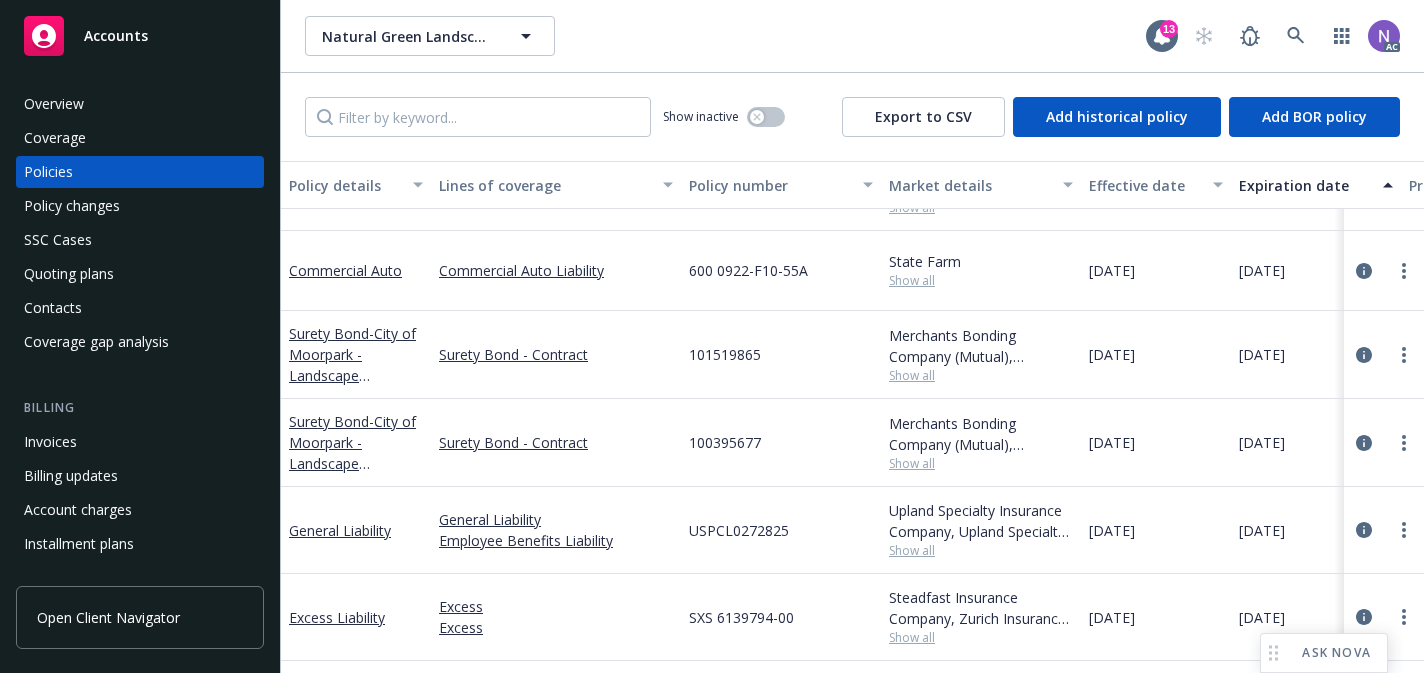 scroll, scrollTop: 261, scrollLeft: 0, axis: vertical 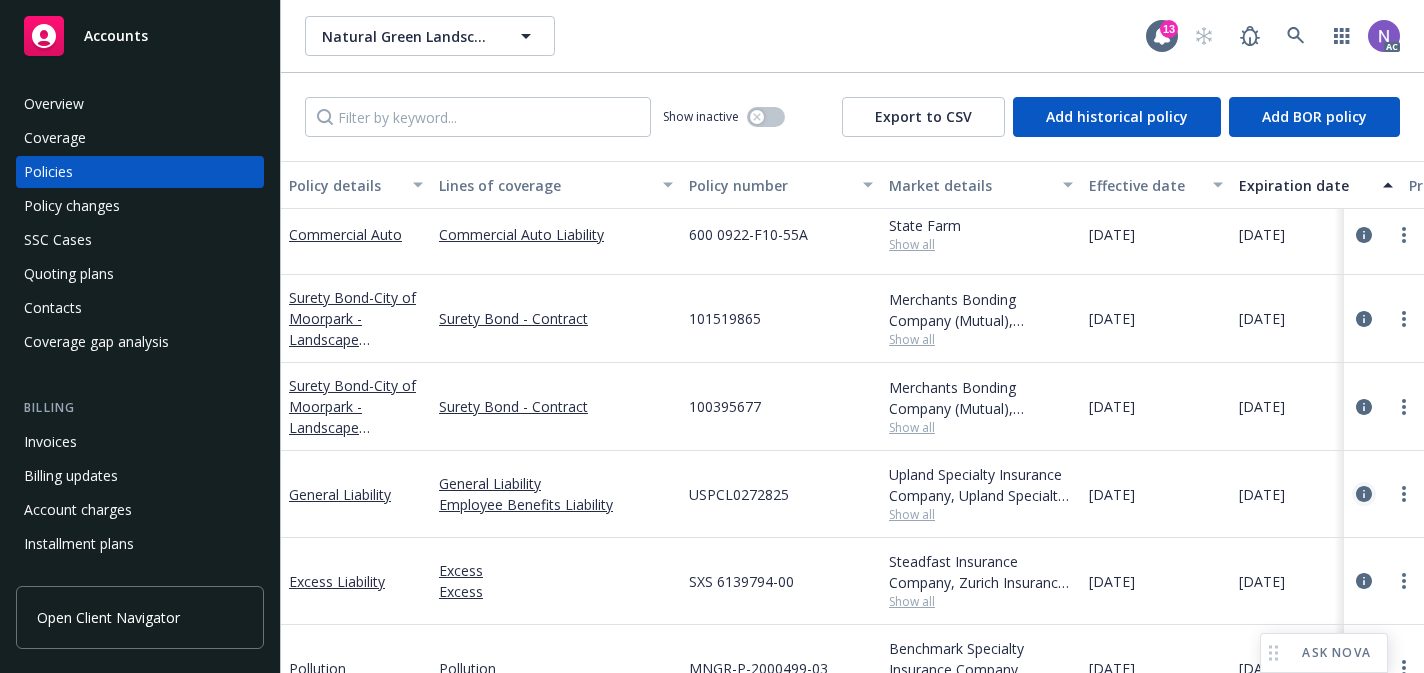 click 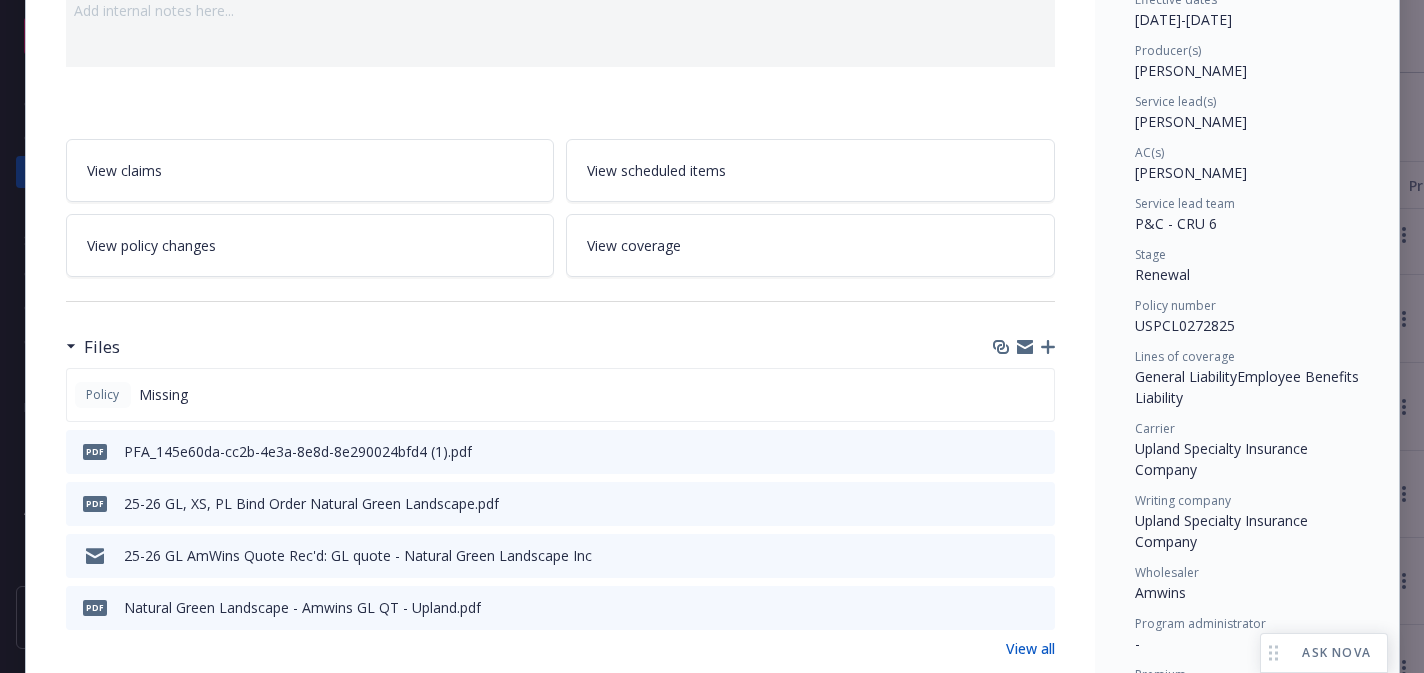 scroll, scrollTop: 235, scrollLeft: 0, axis: vertical 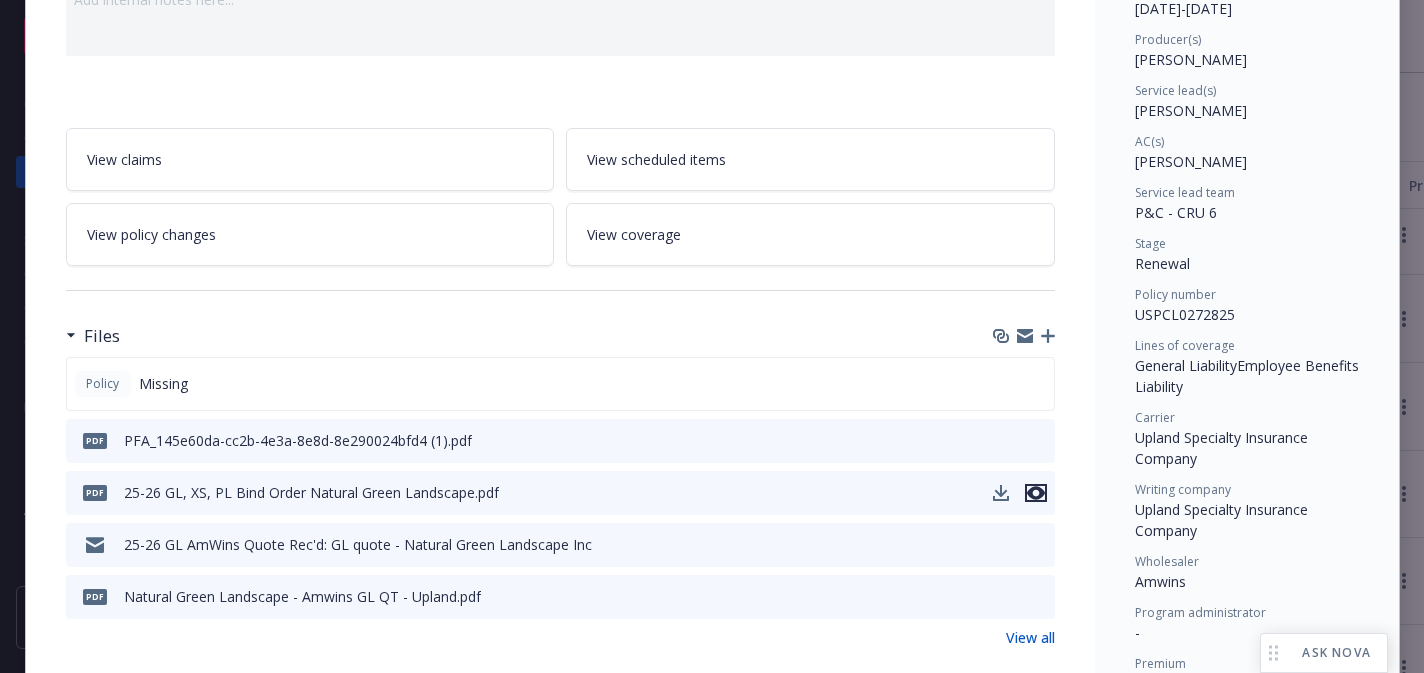 click 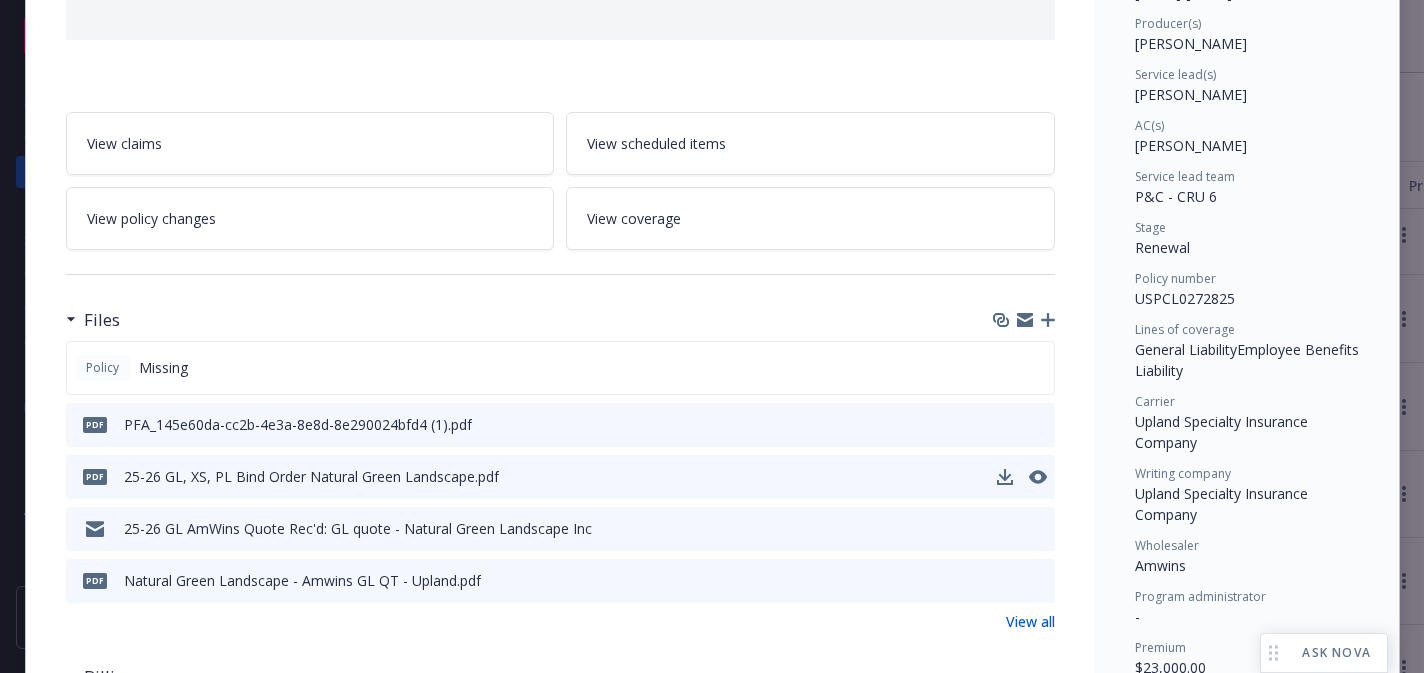 scroll, scrollTop: 0, scrollLeft: 0, axis: both 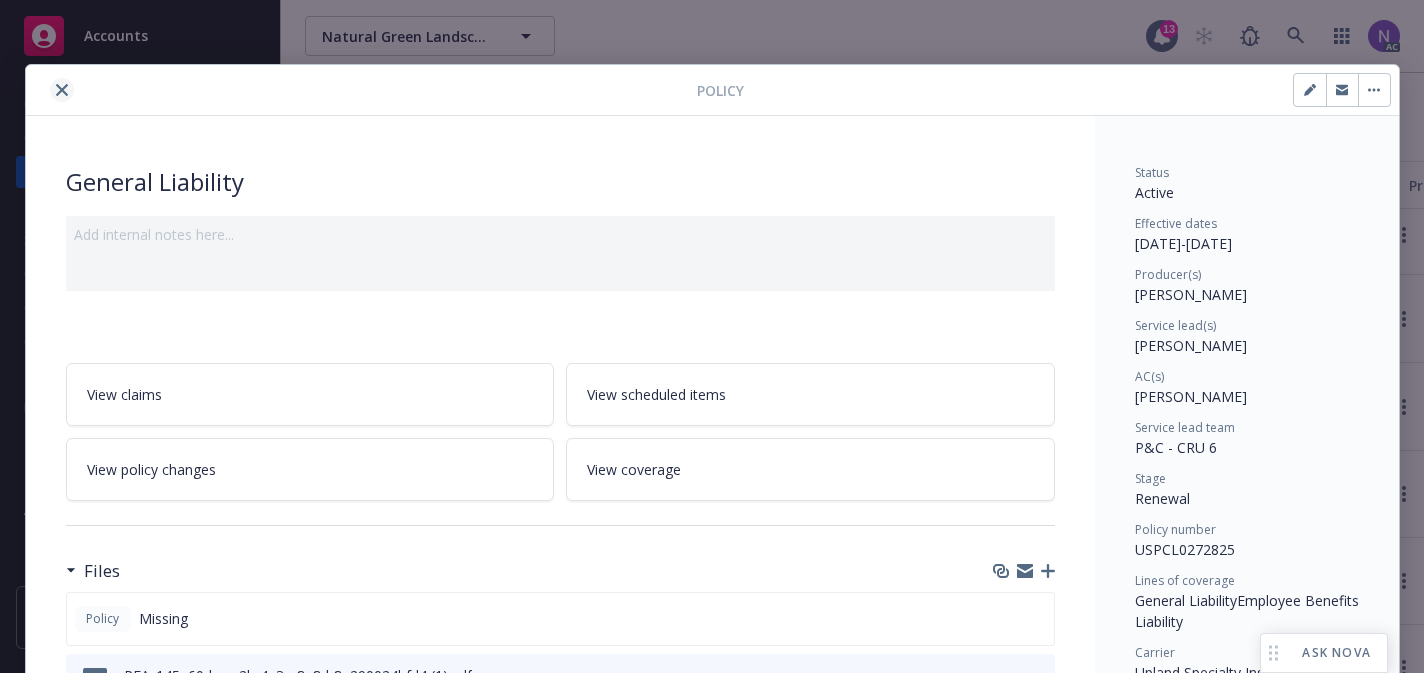 click 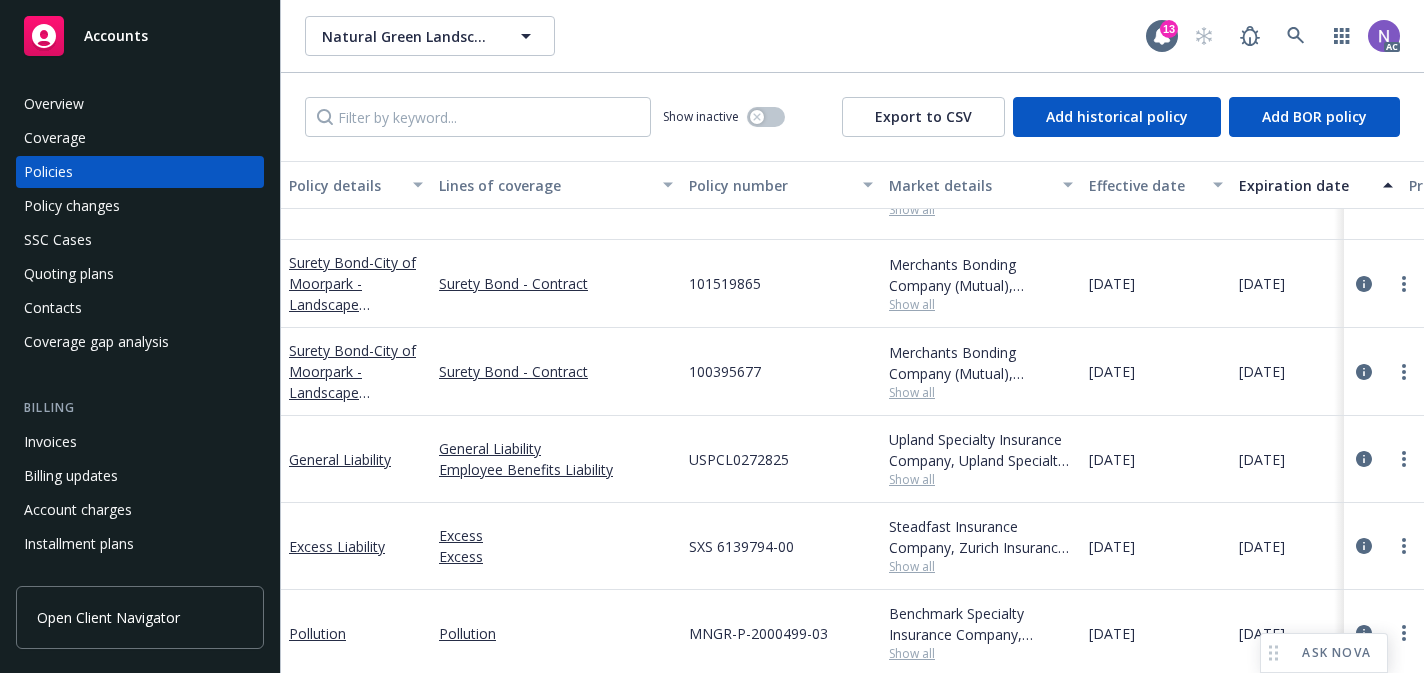 scroll, scrollTop: 300, scrollLeft: 0, axis: vertical 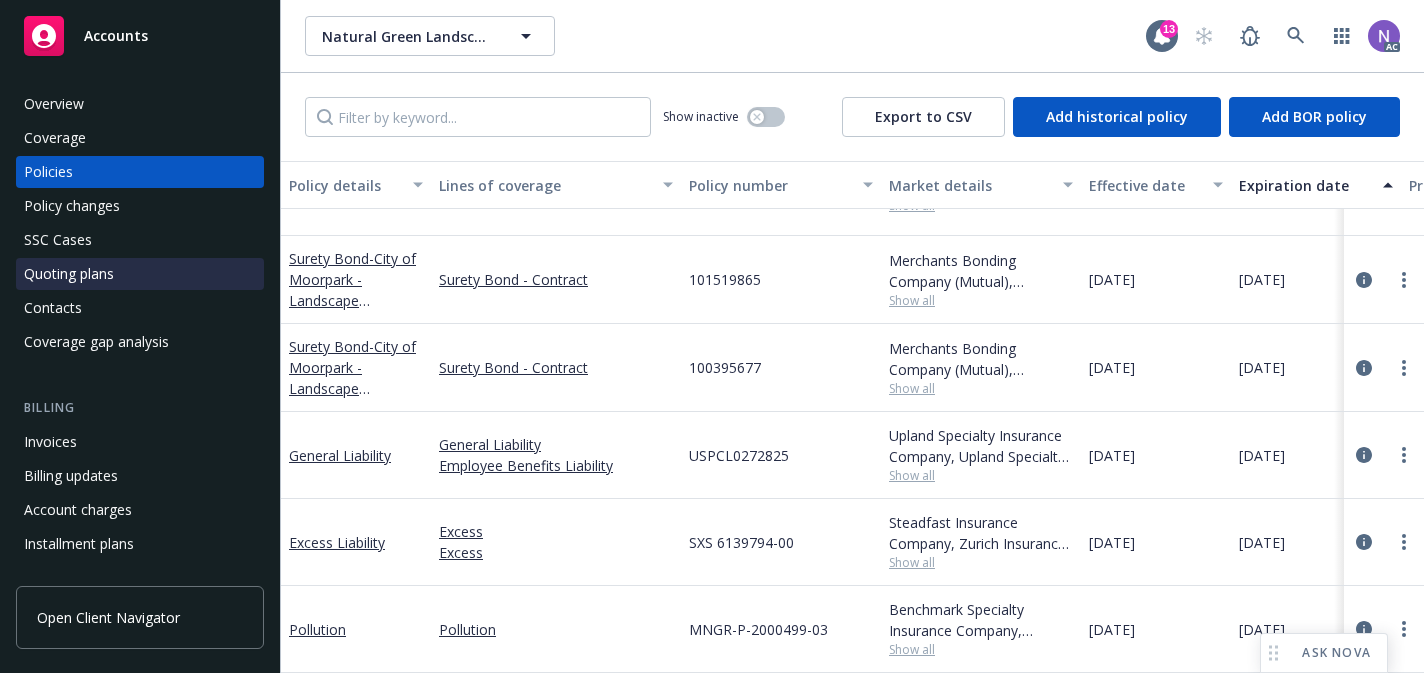 click on "Quoting plans" at bounding box center (140, 274) 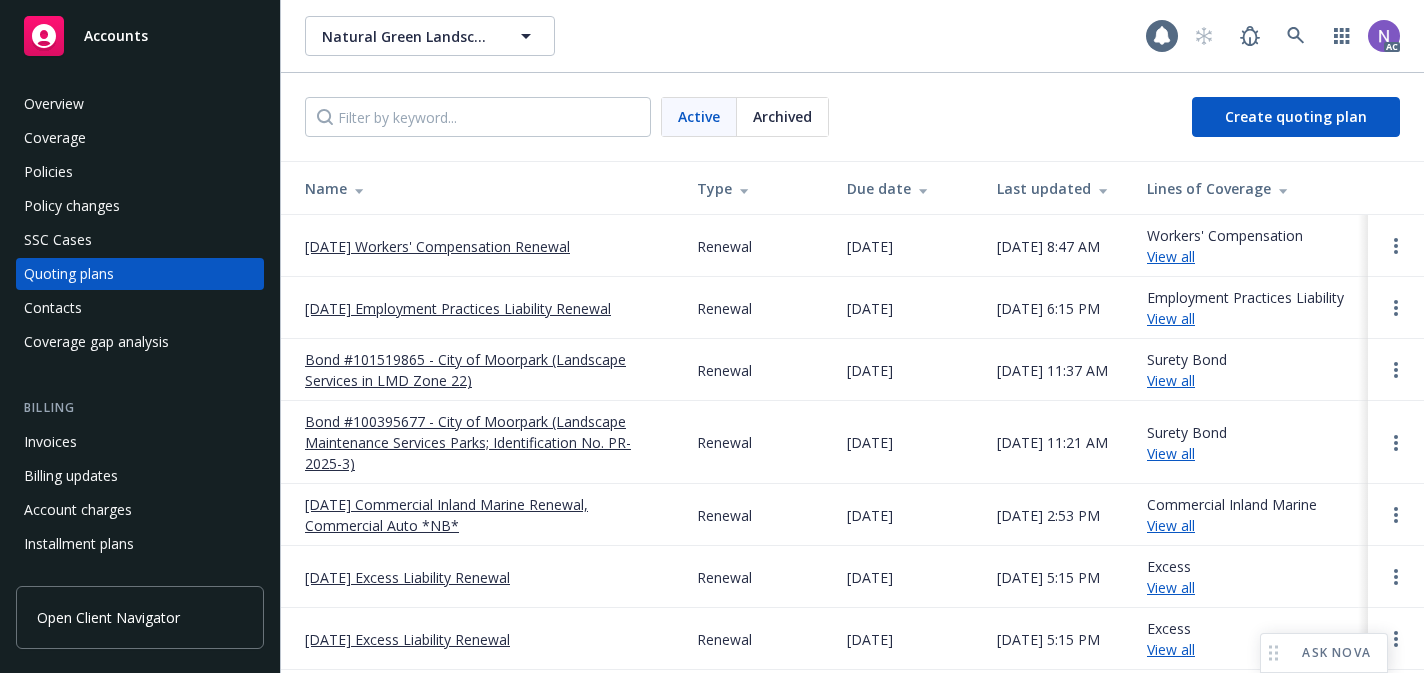 click on "Archived" at bounding box center (782, 116) 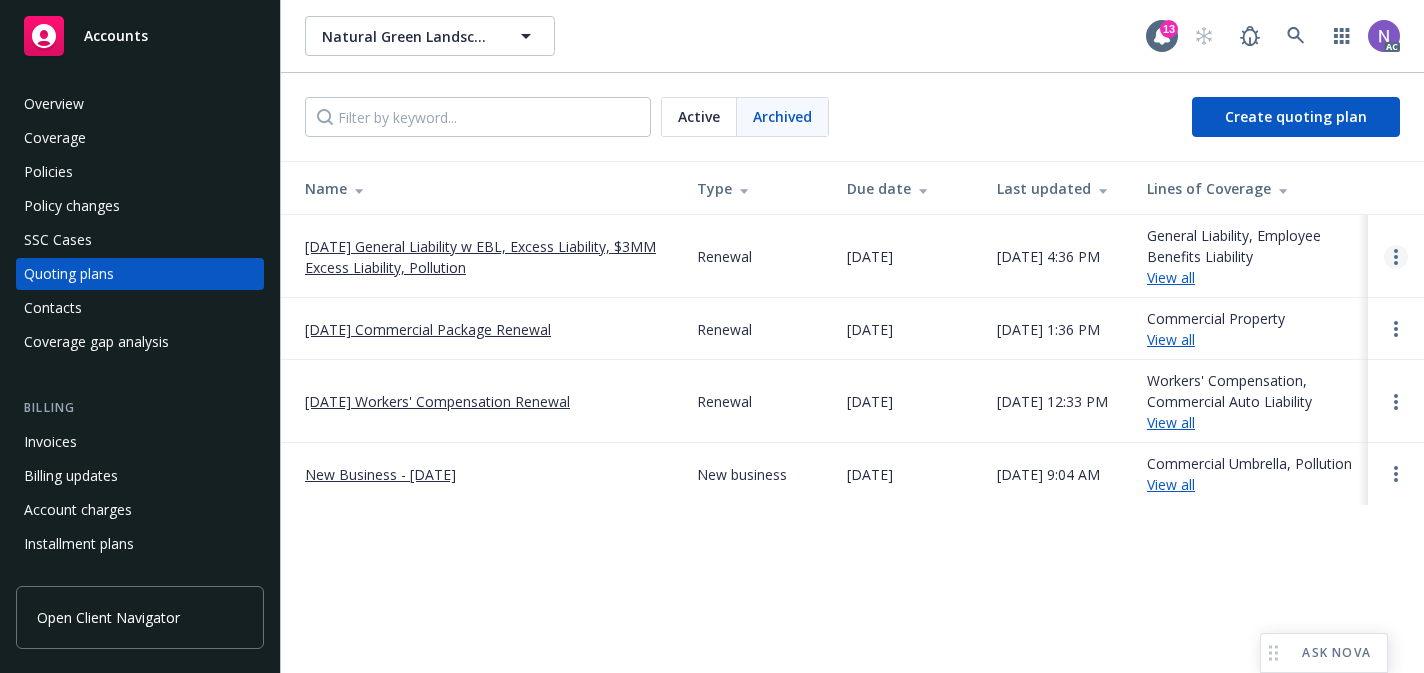 click 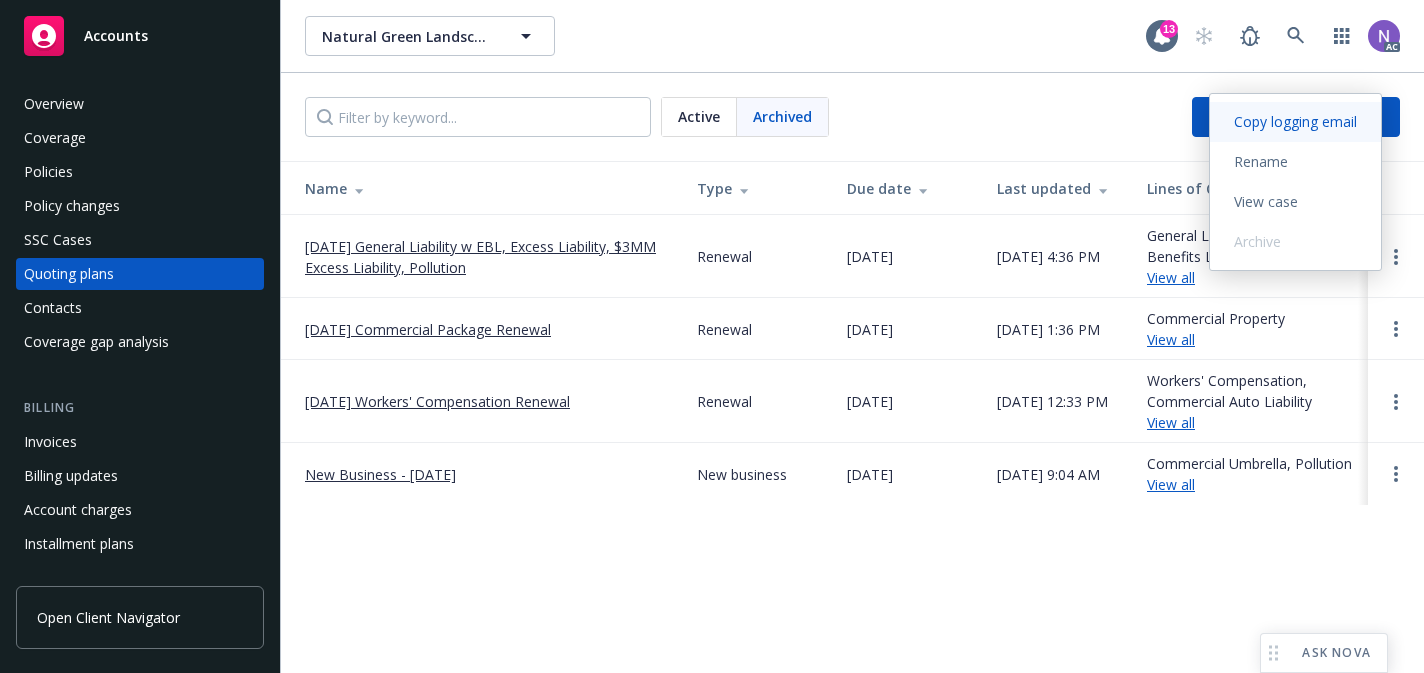 click on "Copy logging email" at bounding box center (1295, 121) 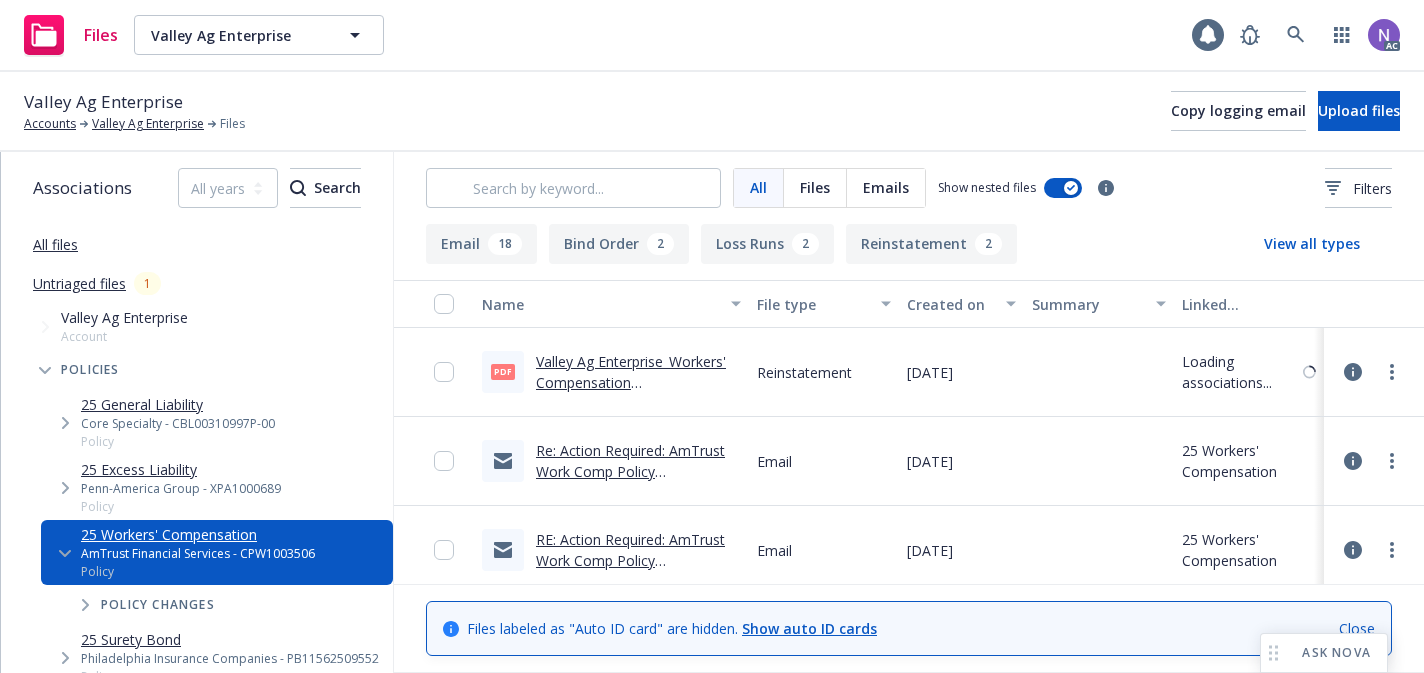 scroll, scrollTop: 0, scrollLeft: 0, axis: both 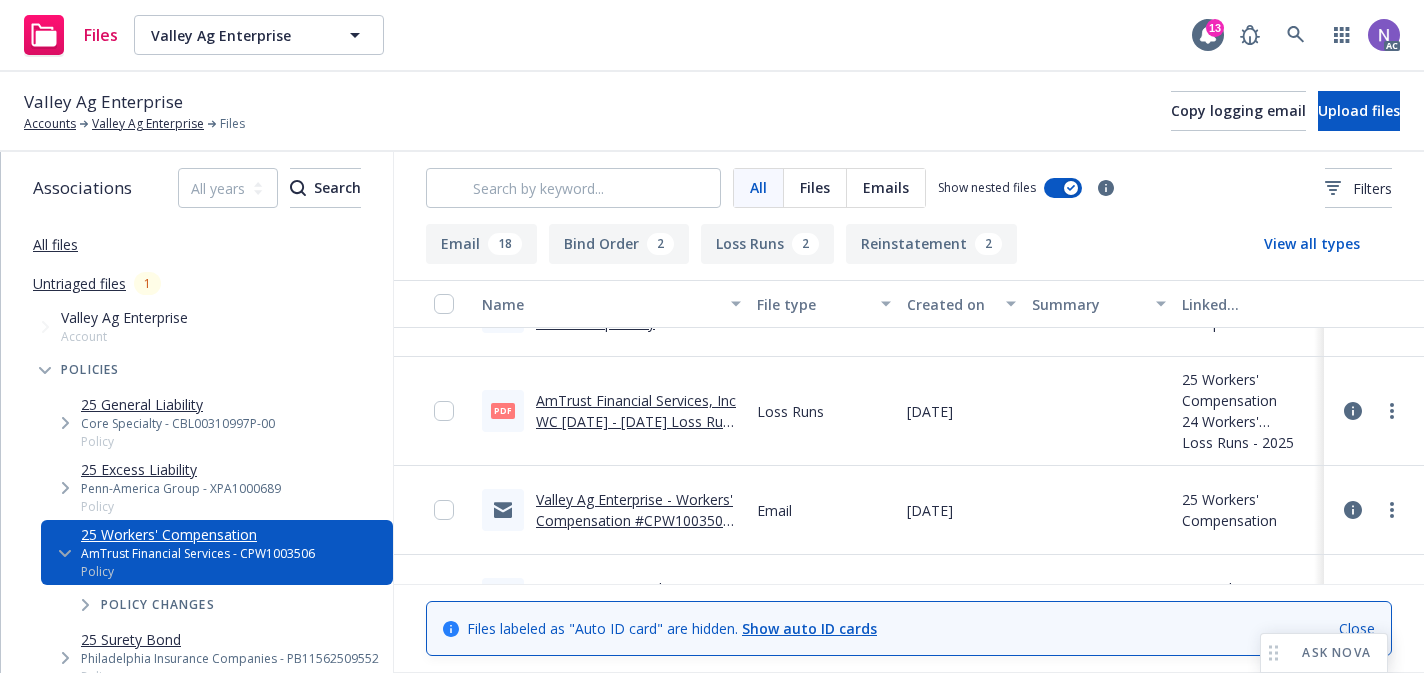 click on "Valley Ag Enterprise - Workers' Compensation #CPW1003506: NOC 07/18/2025" at bounding box center [635, 520] 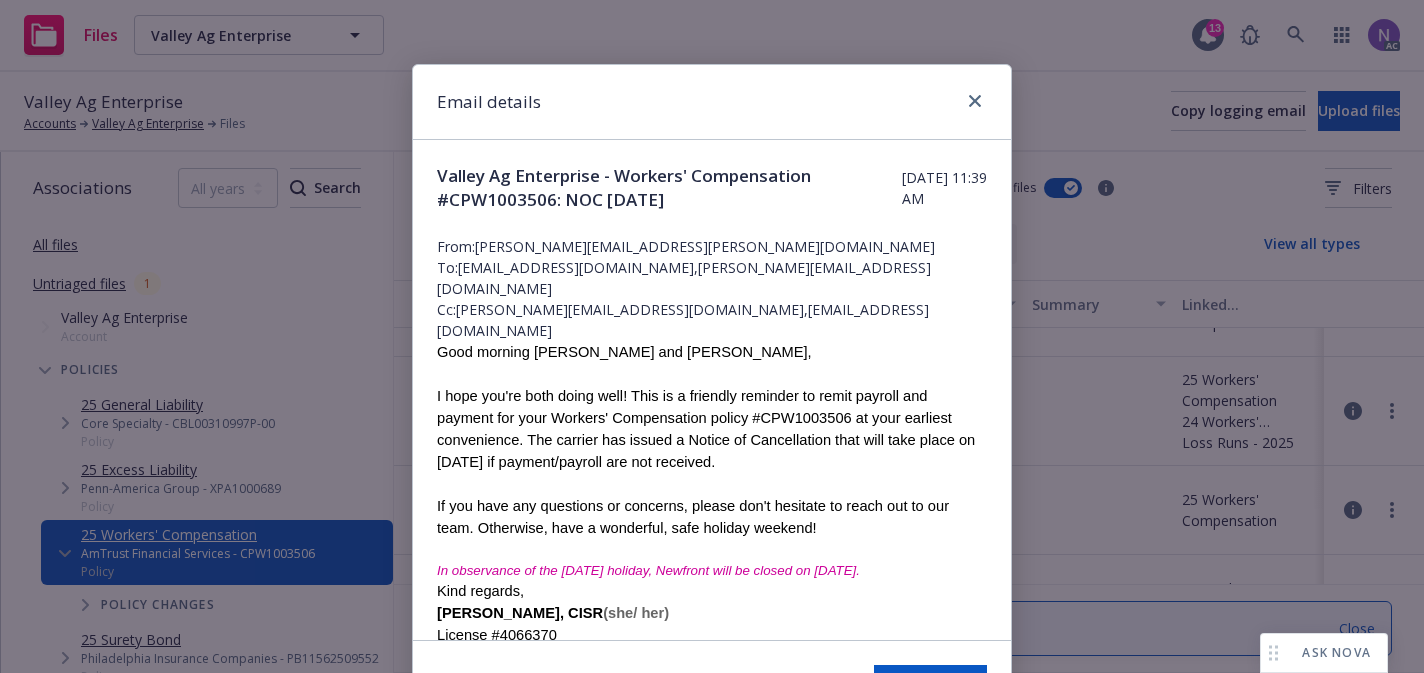 click on "Valley Ag Enterprise - Workers' Compensation #CPW1003506: NOC 07/18/2025" at bounding box center (669, 188) 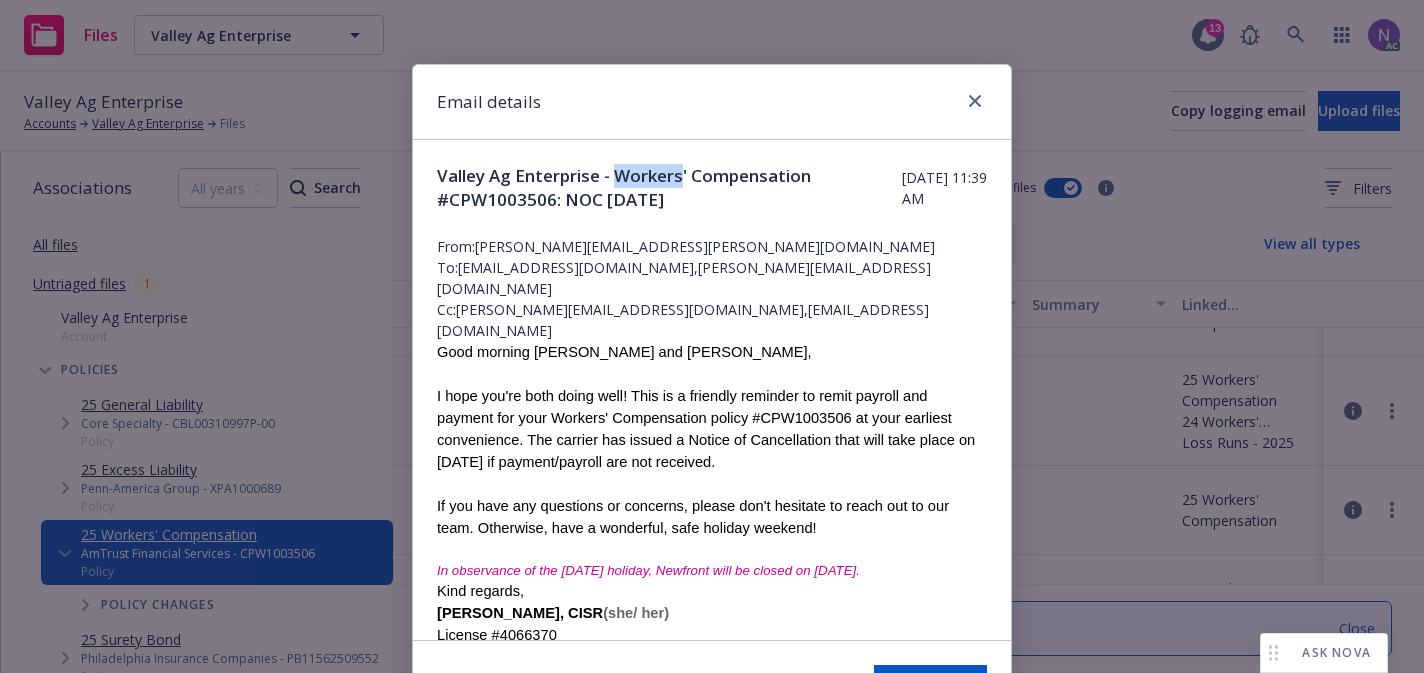 click on "Valley Ag Enterprise - Workers' Compensation #CPW1003506: NOC 07/18/2025" at bounding box center (669, 188) 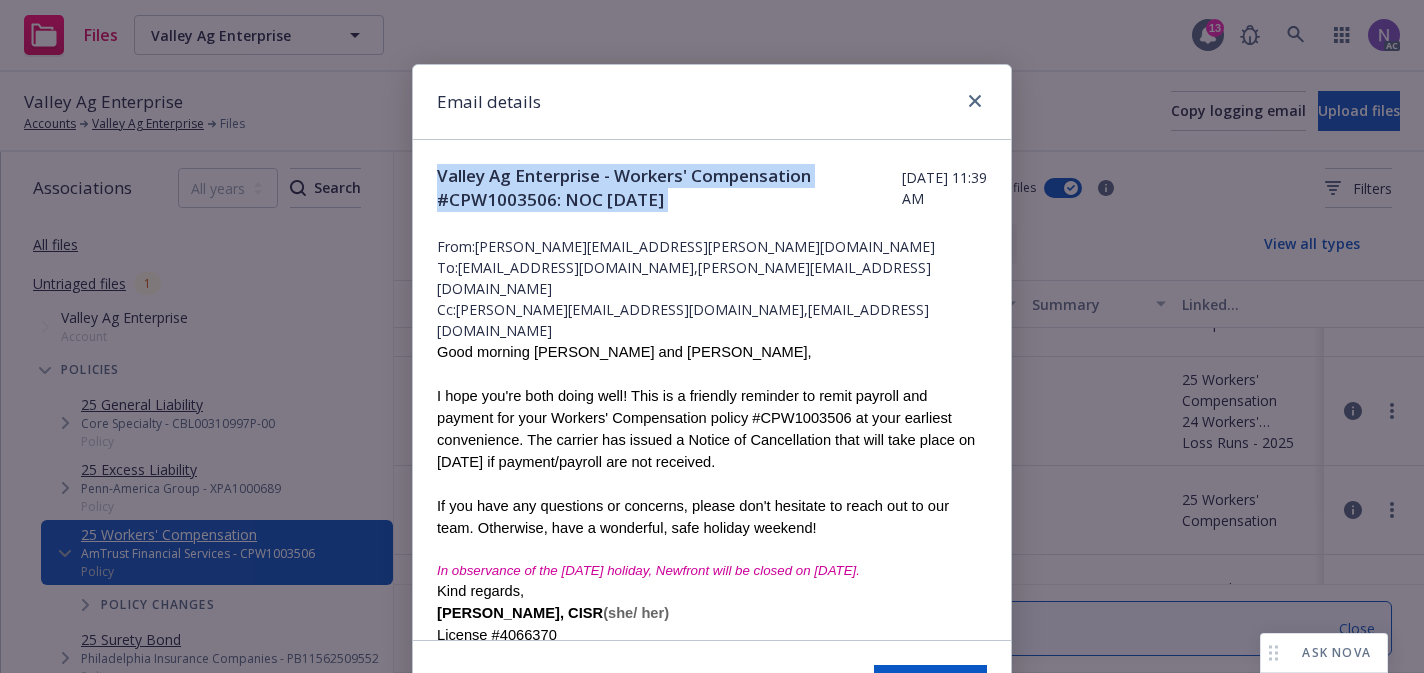 click on "Valley Ag Enterprise - Workers' Compensation #CPW1003506: NOC 07/18/2025" at bounding box center (669, 188) 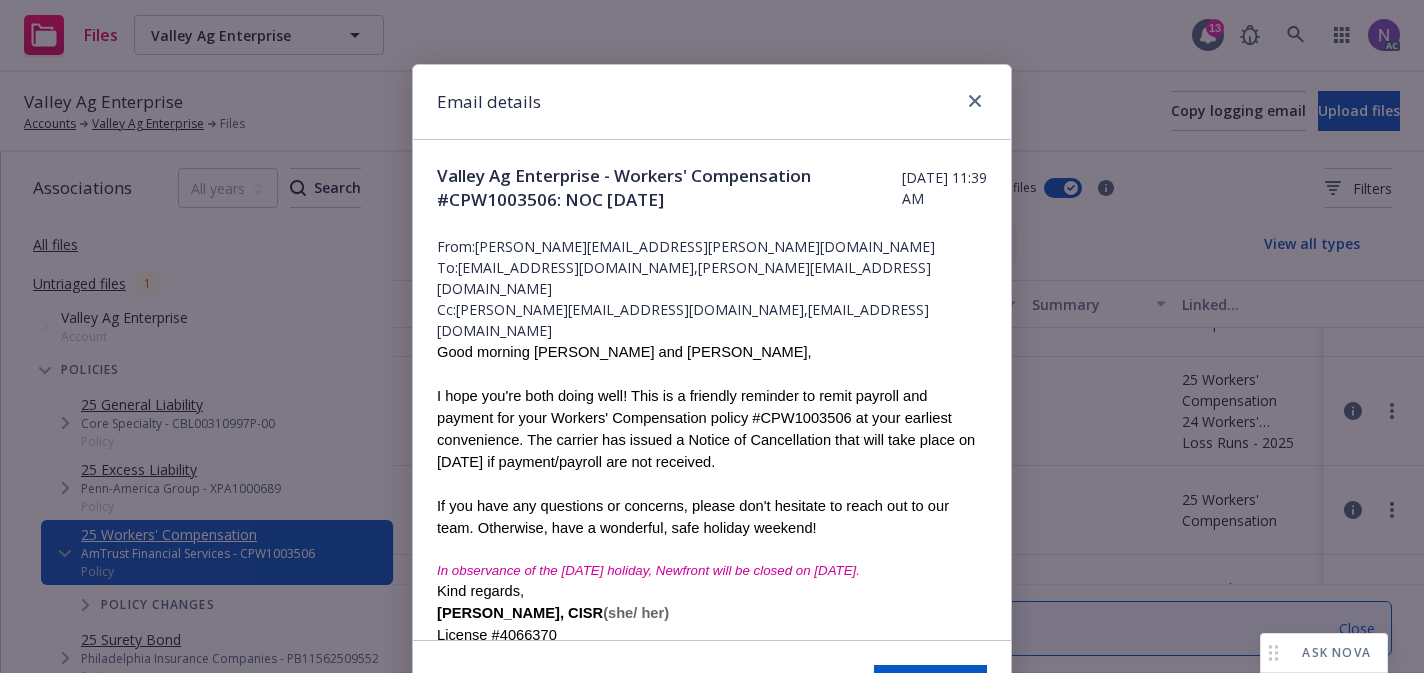 click on "Email details" at bounding box center [712, 102] 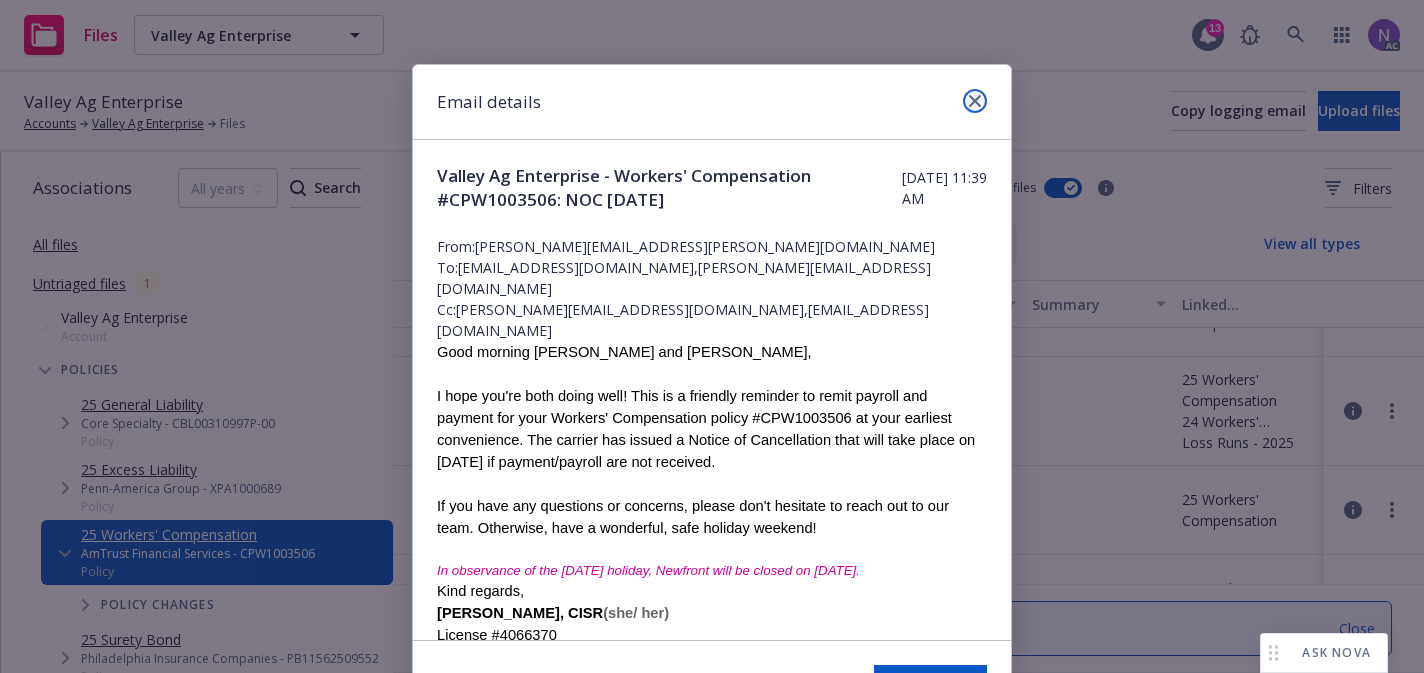 click at bounding box center [975, 101] 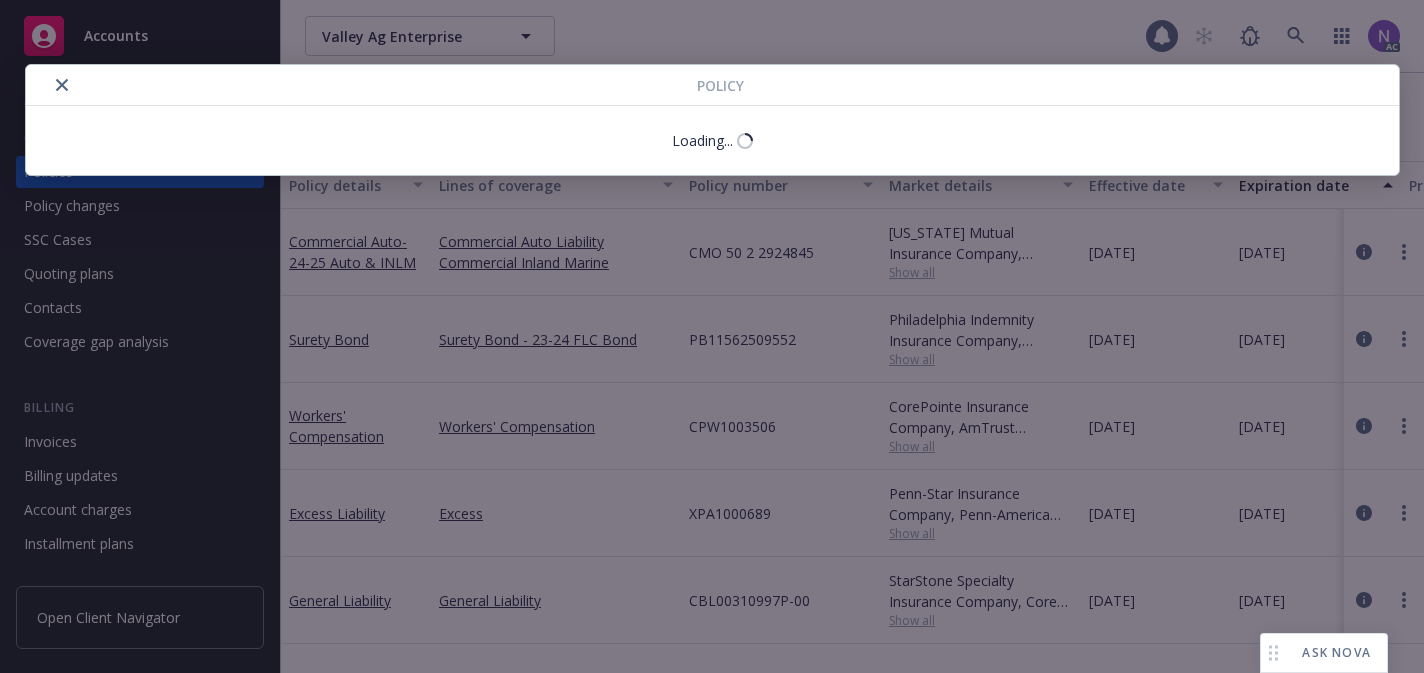 scroll, scrollTop: 0, scrollLeft: 0, axis: both 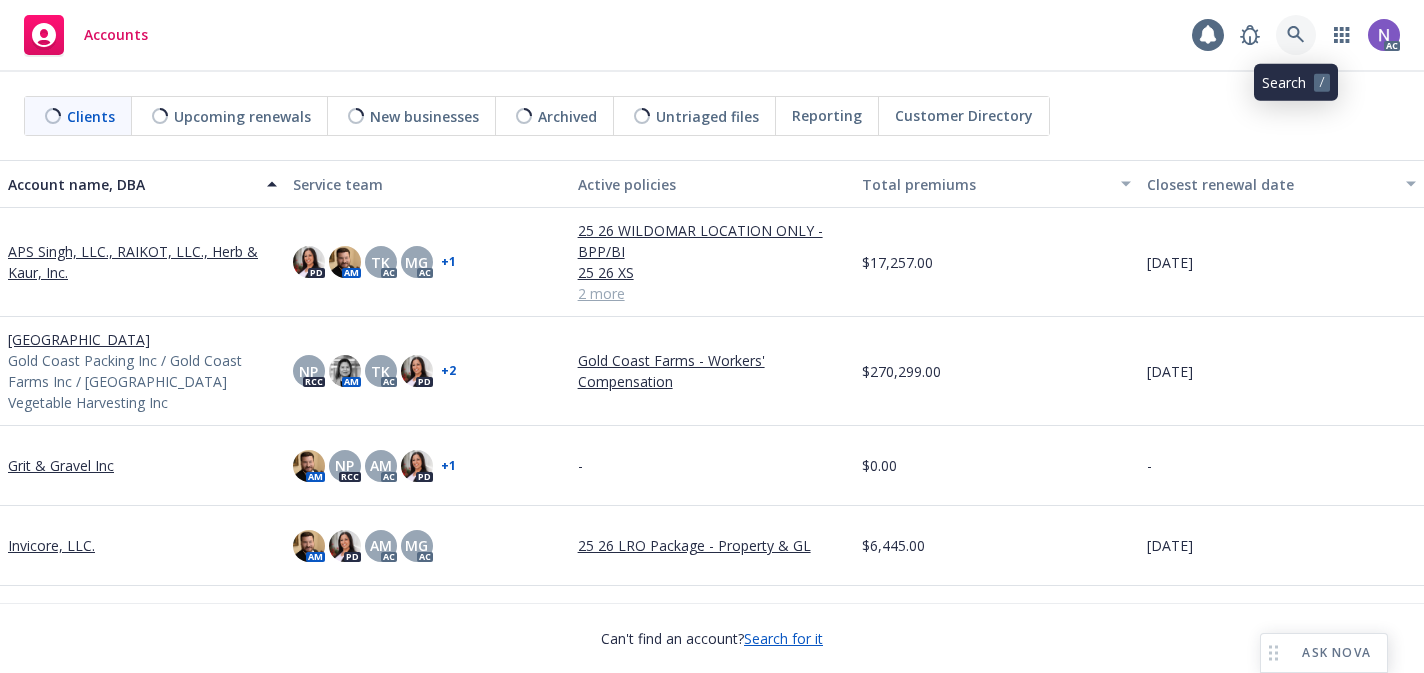 click 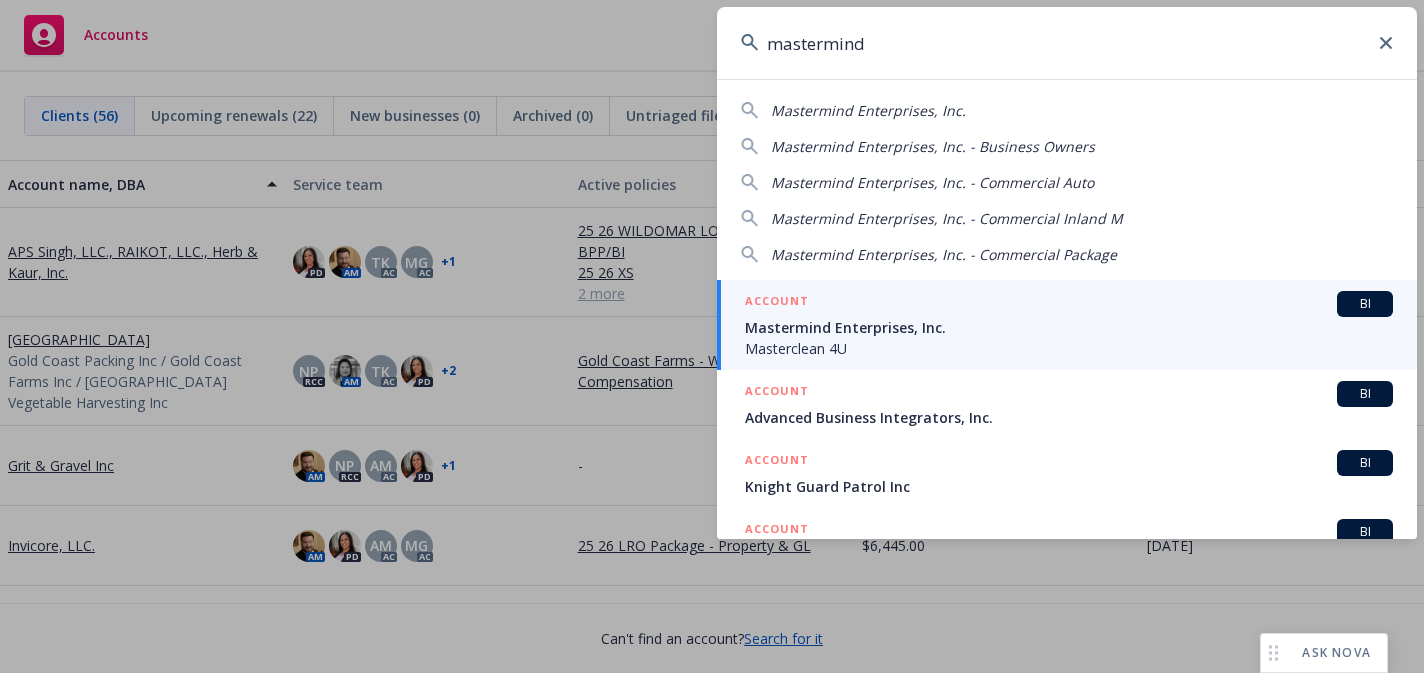 type on "mastermind" 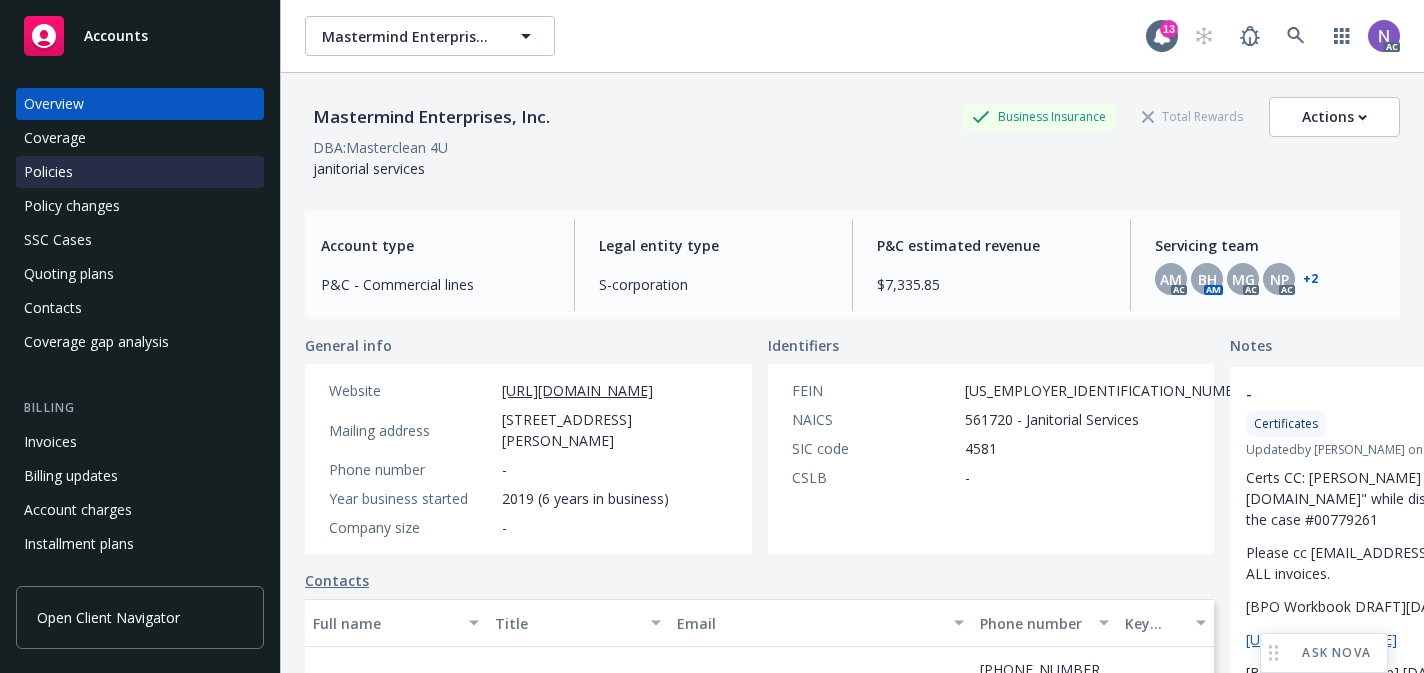 click on "Policies" at bounding box center (140, 172) 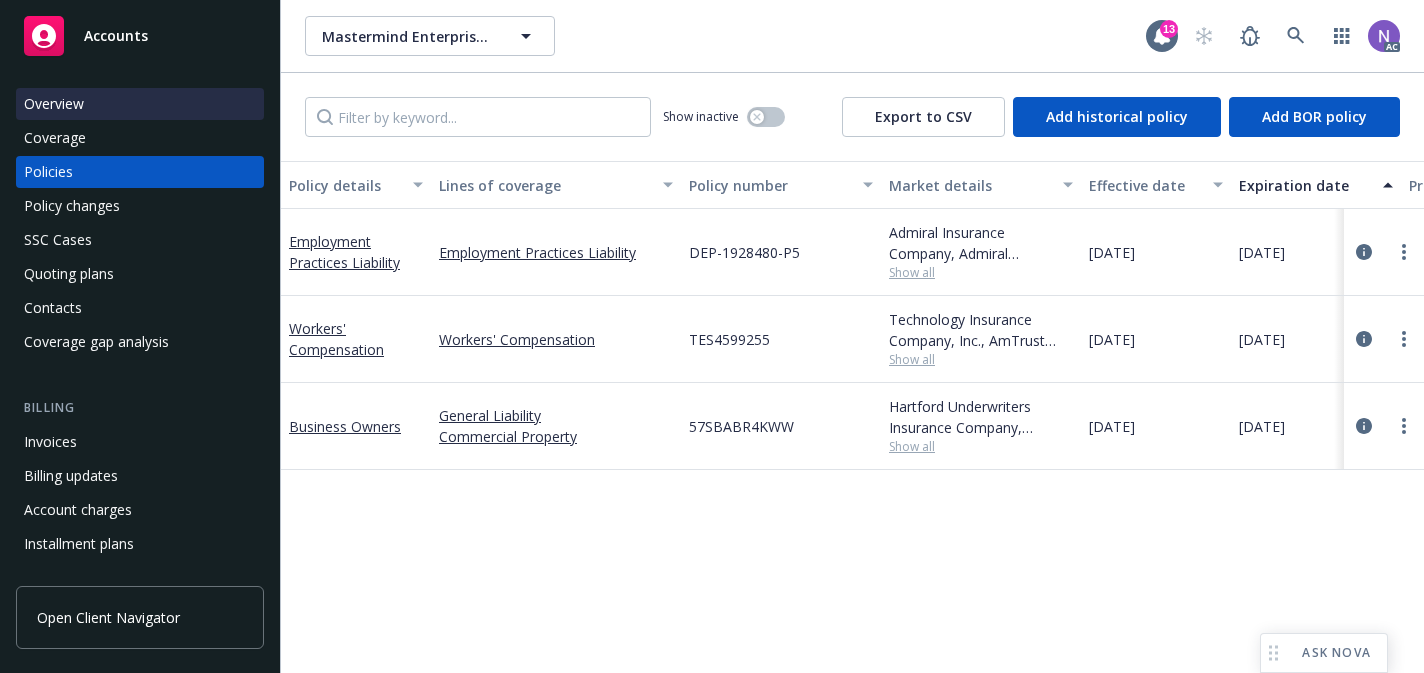 click on "Overview" at bounding box center (140, 104) 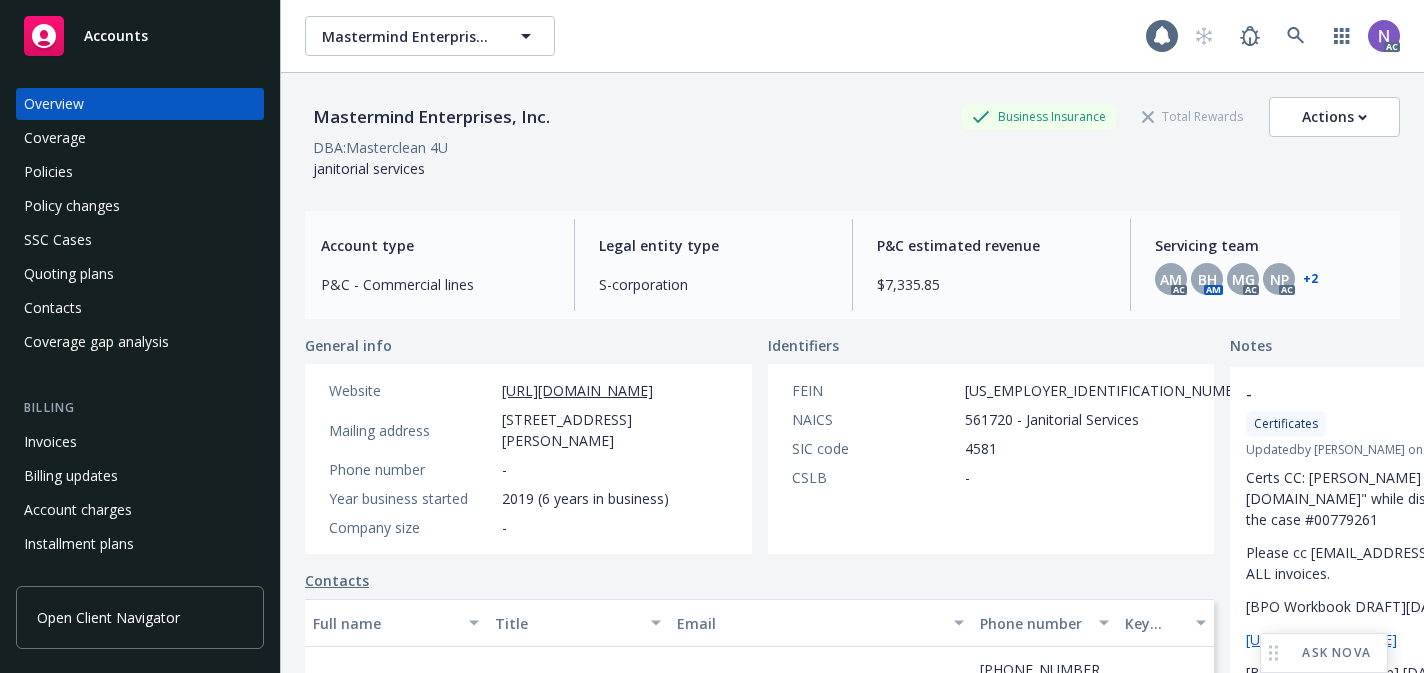 click on "+ 2" at bounding box center (1310, 279) 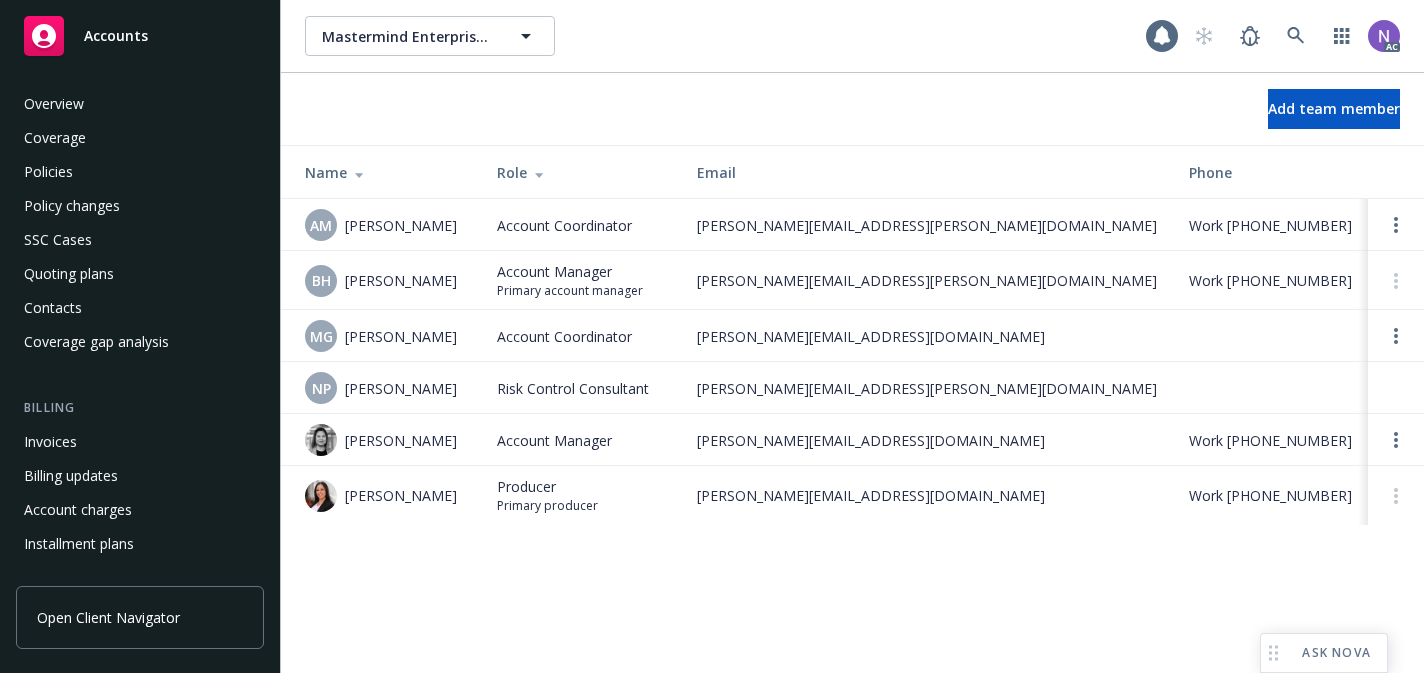 scroll, scrollTop: 0, scrollLeft: 0, axis: both 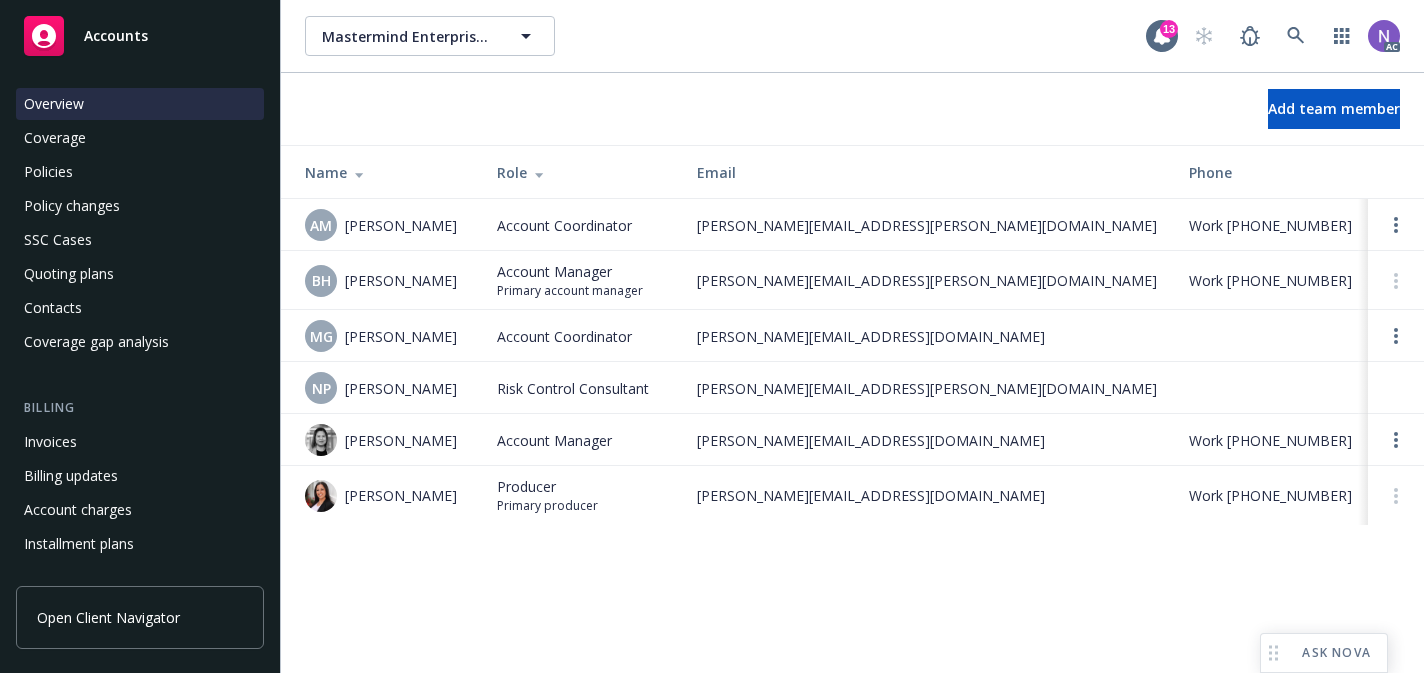 click on "Overview" at bounding box center (140, 104) 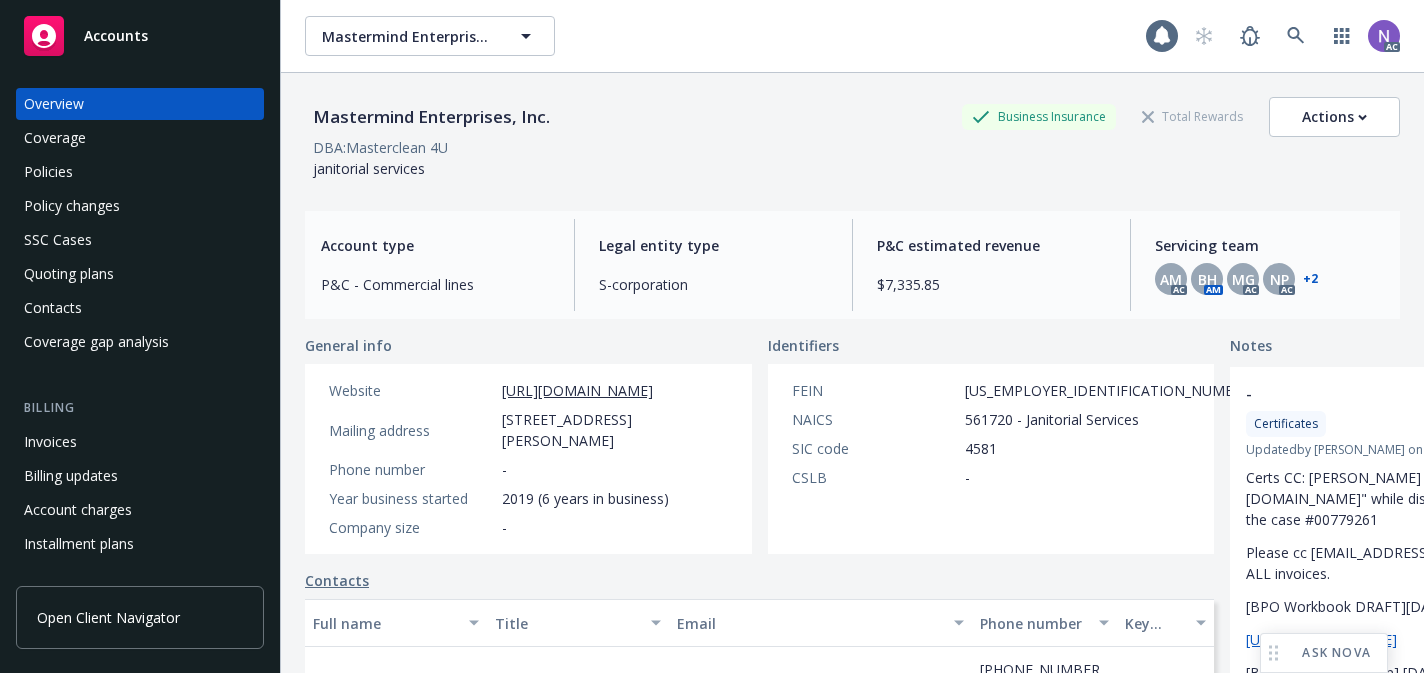 click on "Mastermind Enterprises, Inc." at bounding box center (431, 117) 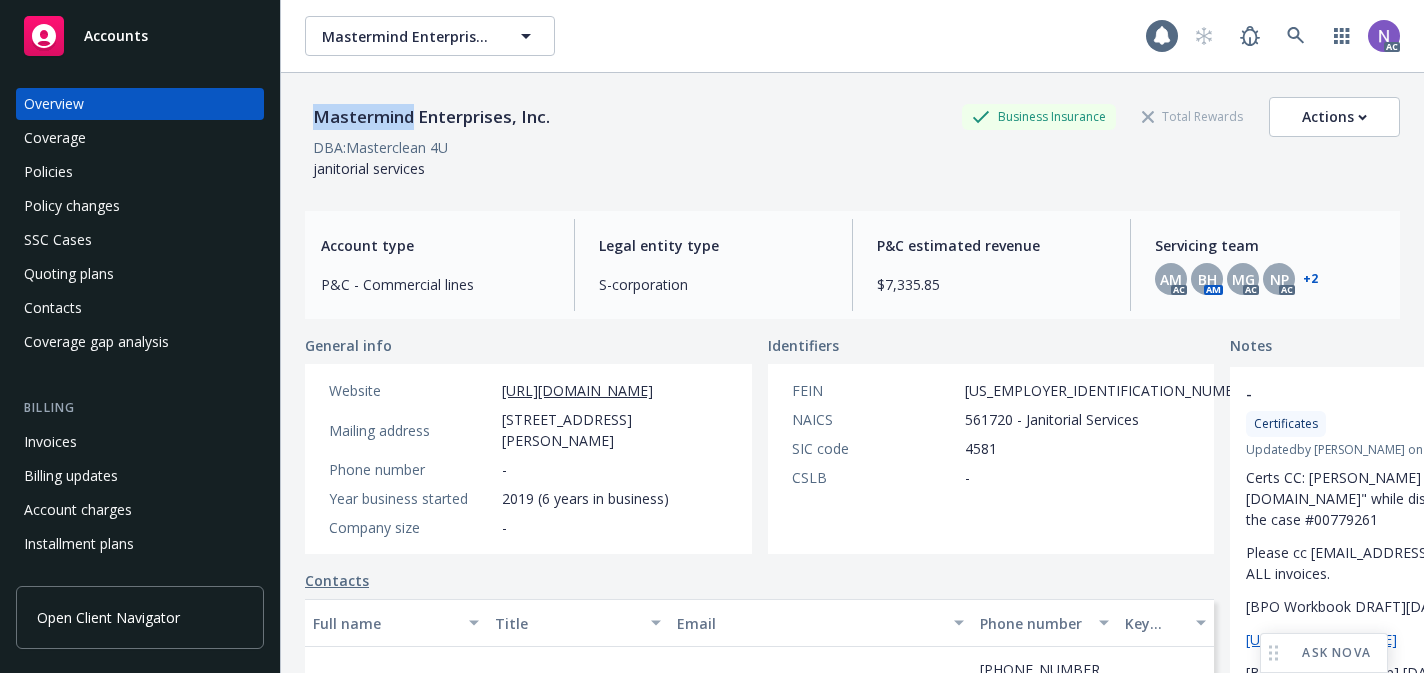 click on "Mastermind Enterprises, Inc." at bounding box center (431, 117) 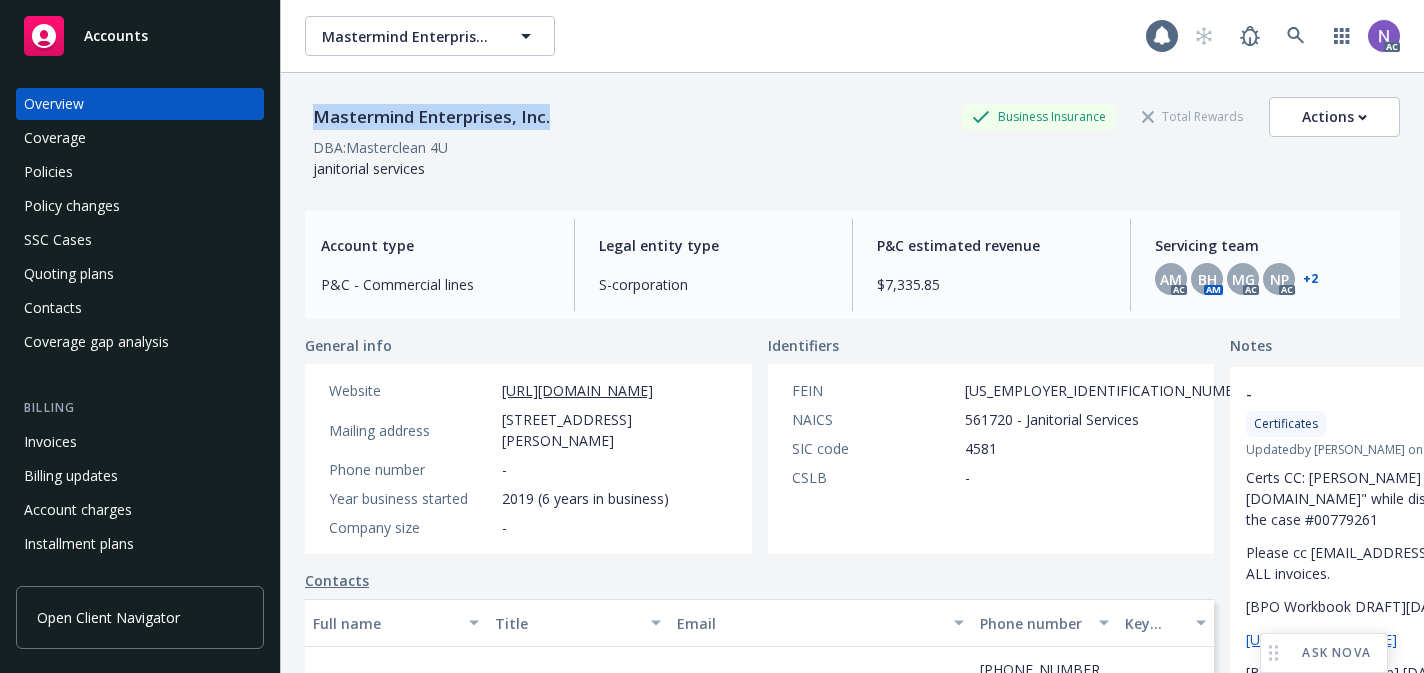 click on "Mastermind Enterprises, Inc." at bounding box center [431, 117] 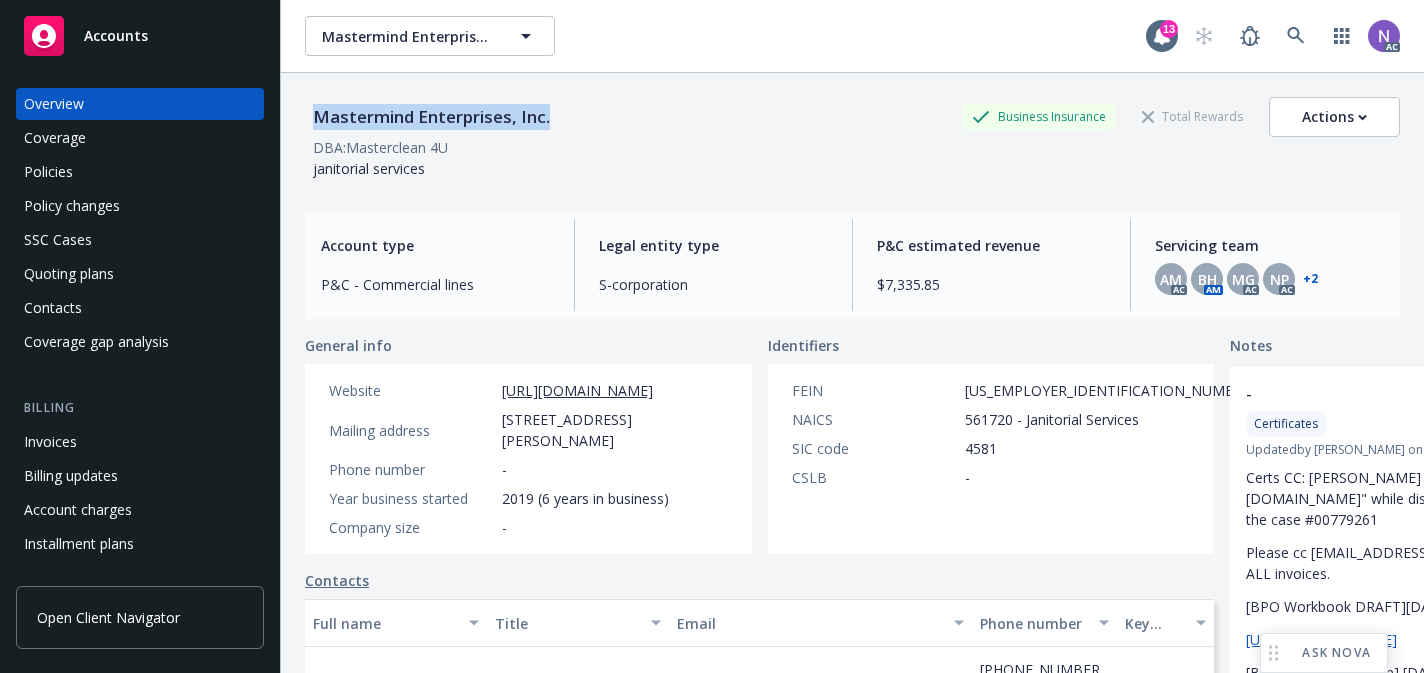 copy on "Mastermind Enterprises, Inc." 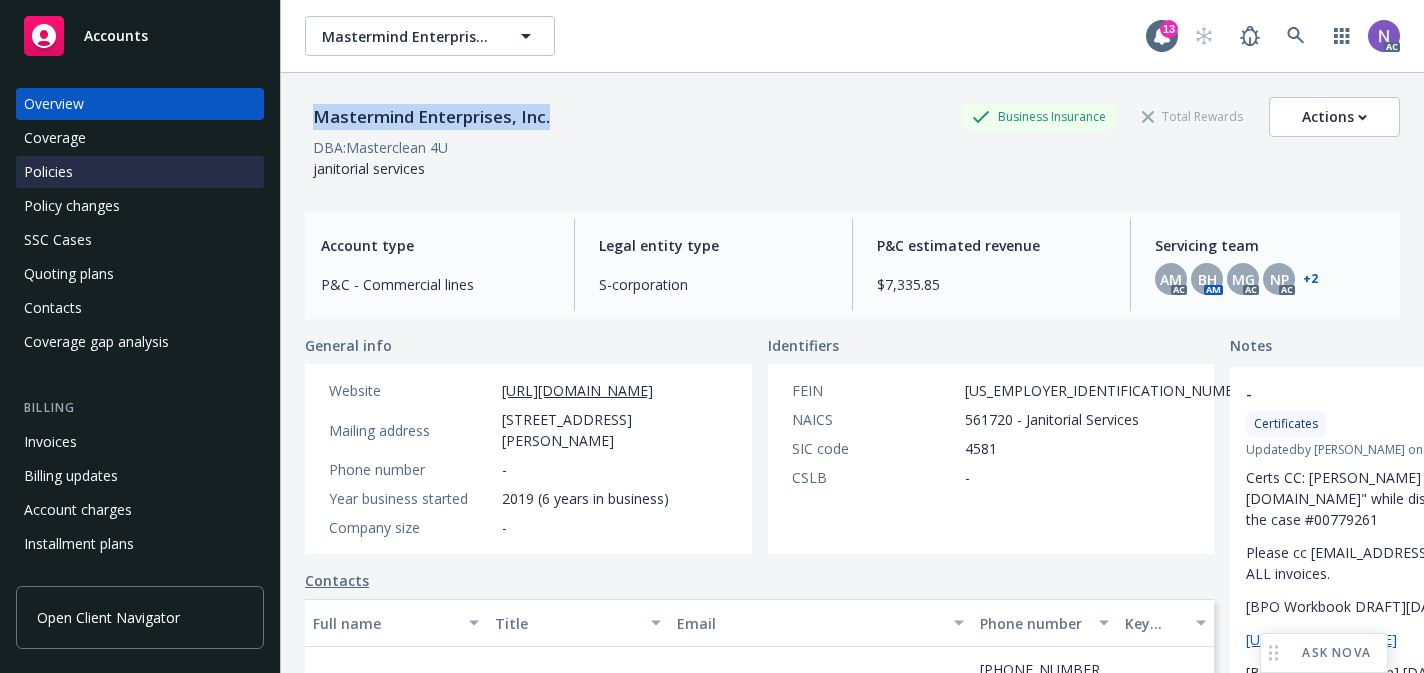 click on "Policies" at bounding box center (140, 172) 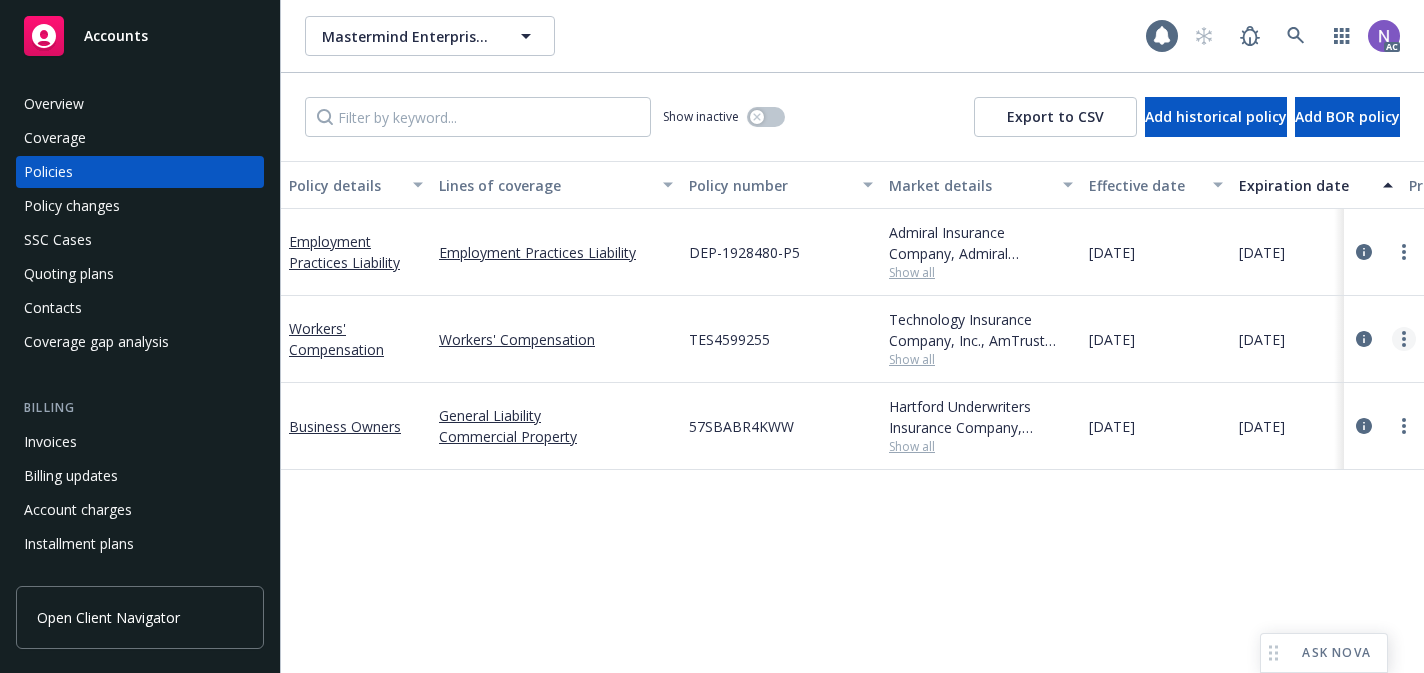 click at bounding box center [1404, 339] 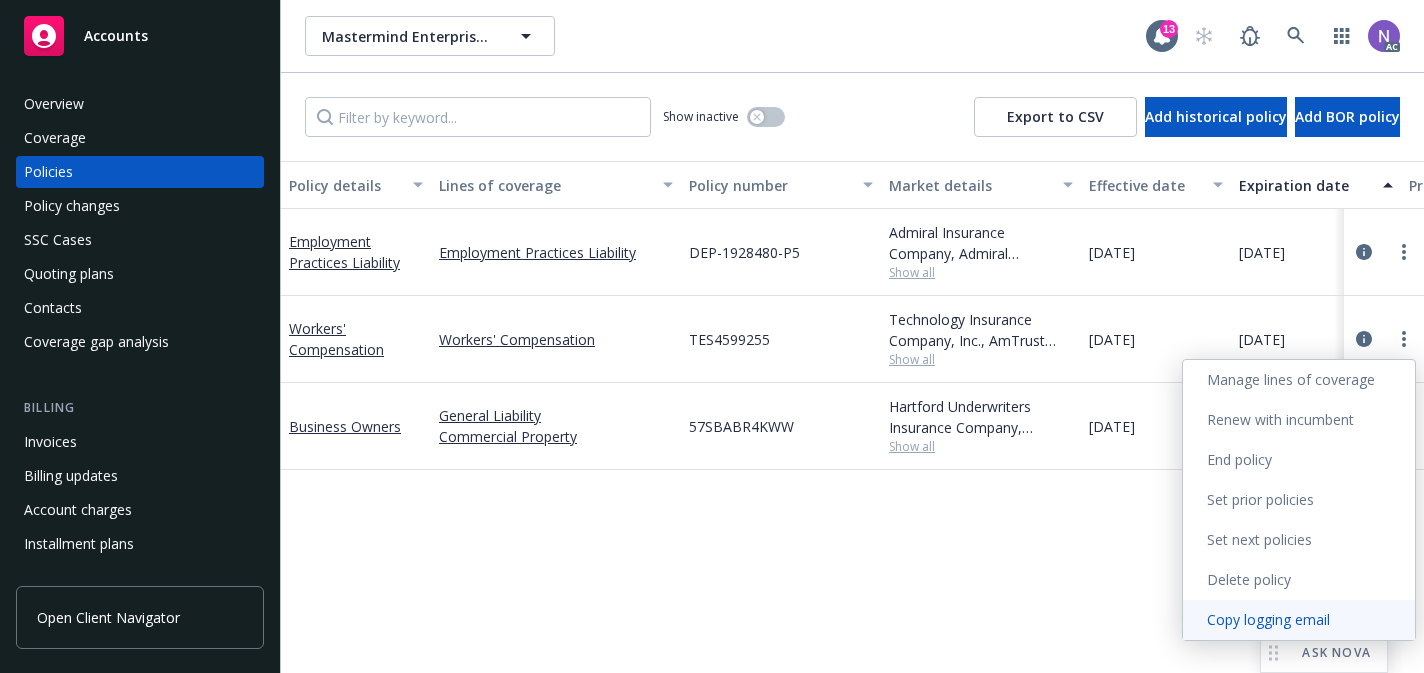 click on "Copy logging email" at bounding box center [1299, 620] 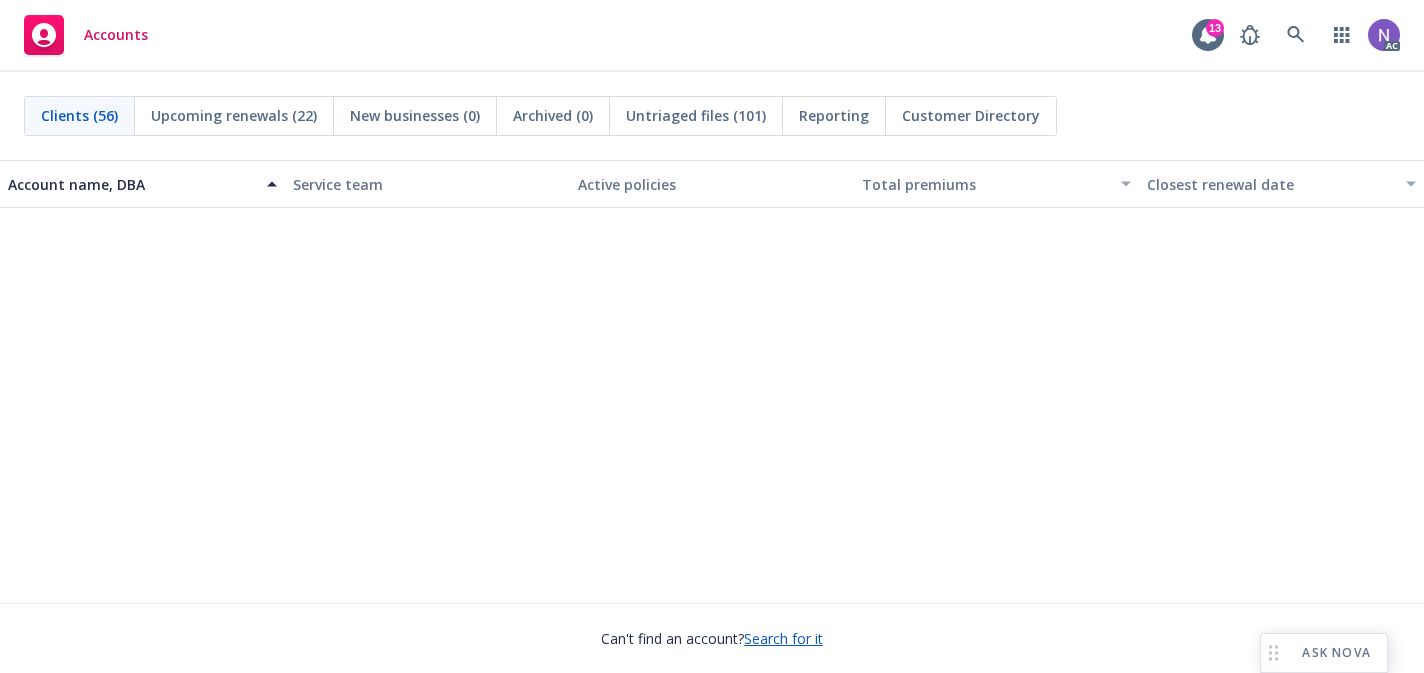 scroll, scrollTop: 0, scrollLeft: 0, axis: both 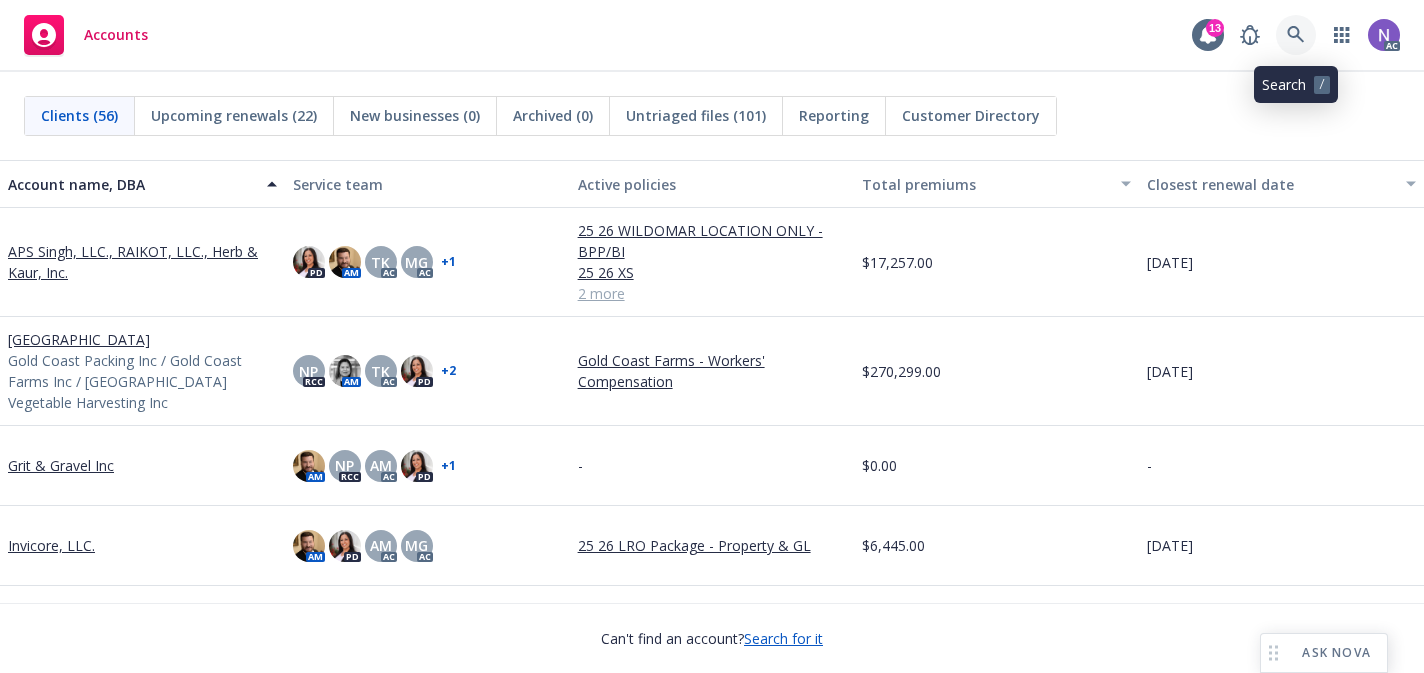 click 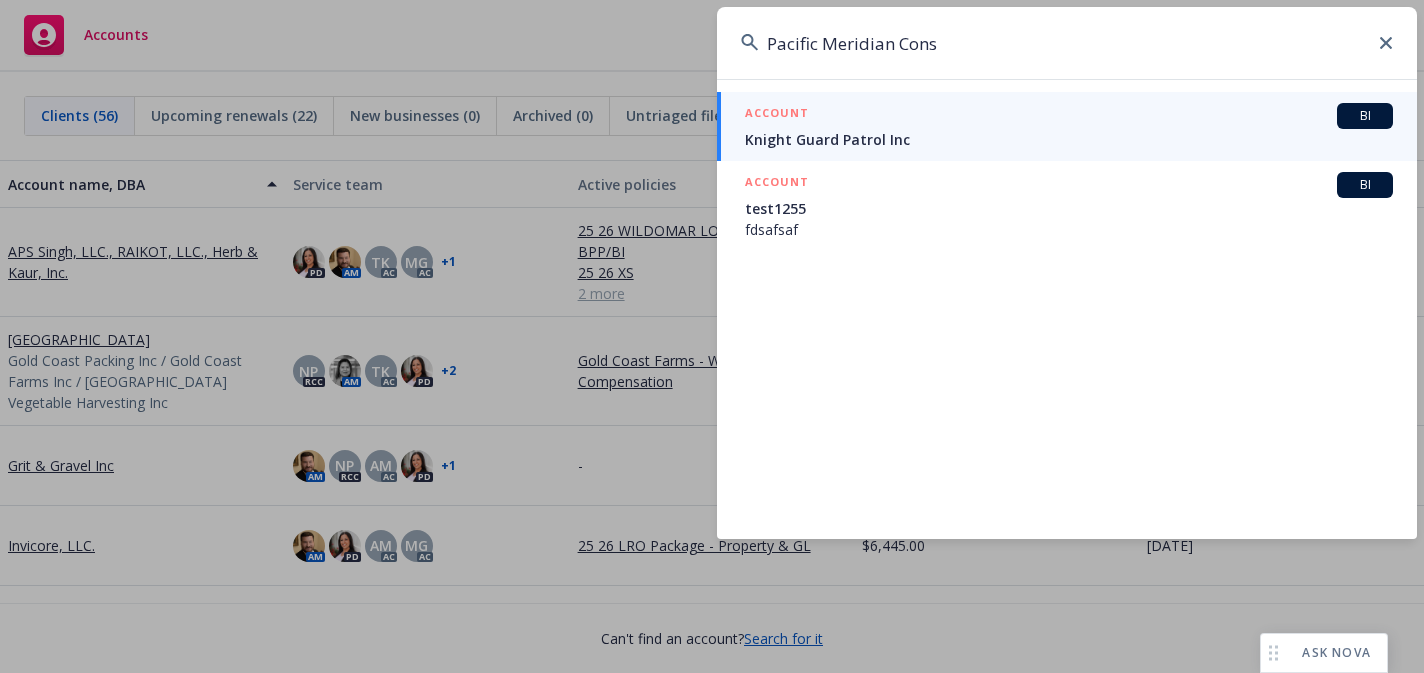 click on "Pacific Meridian Cons" at bounding box center [1067, 43] 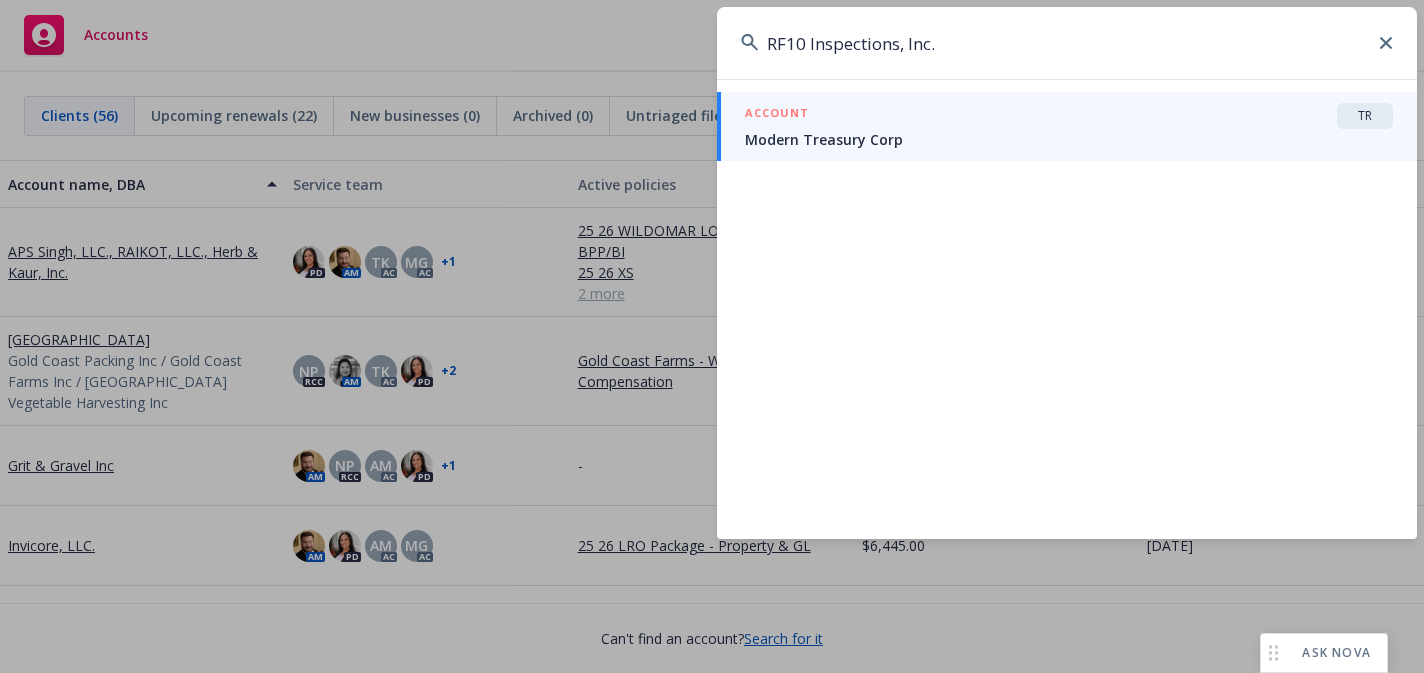 type on "RF10 Inspections, Inc." 